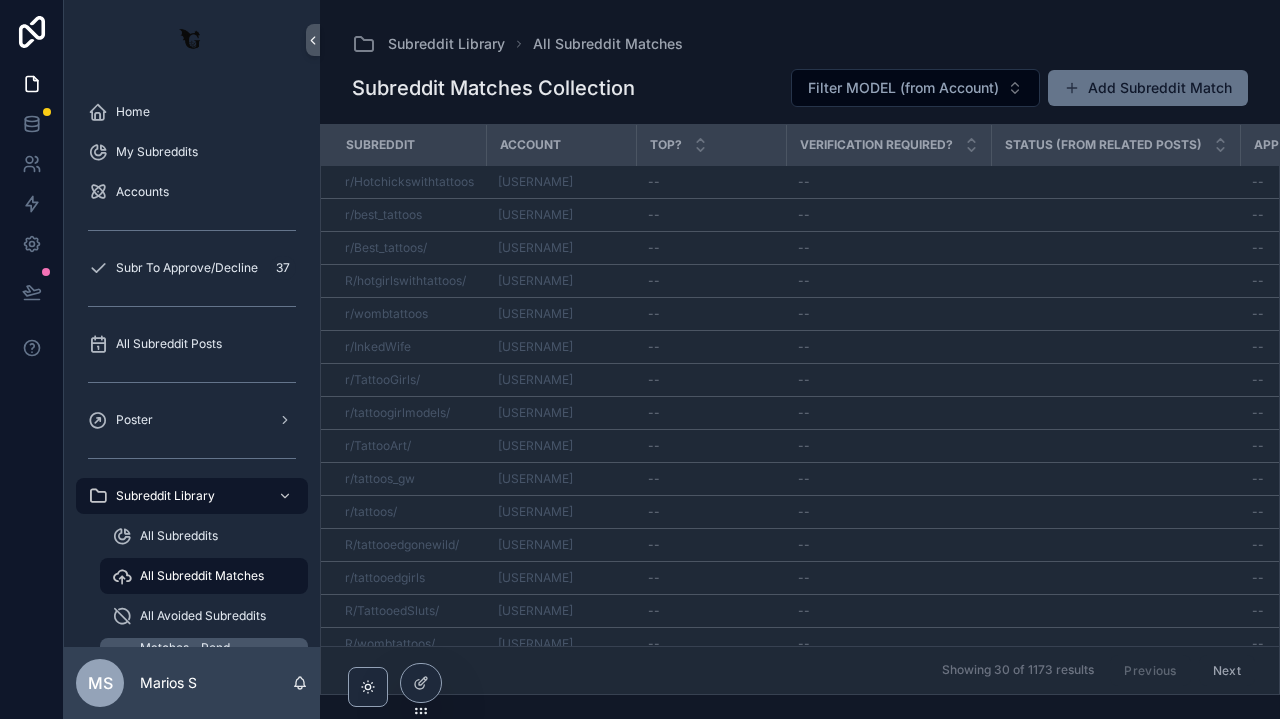 scroll, scrollTop: 0, scrollLeft: 0, axis: both 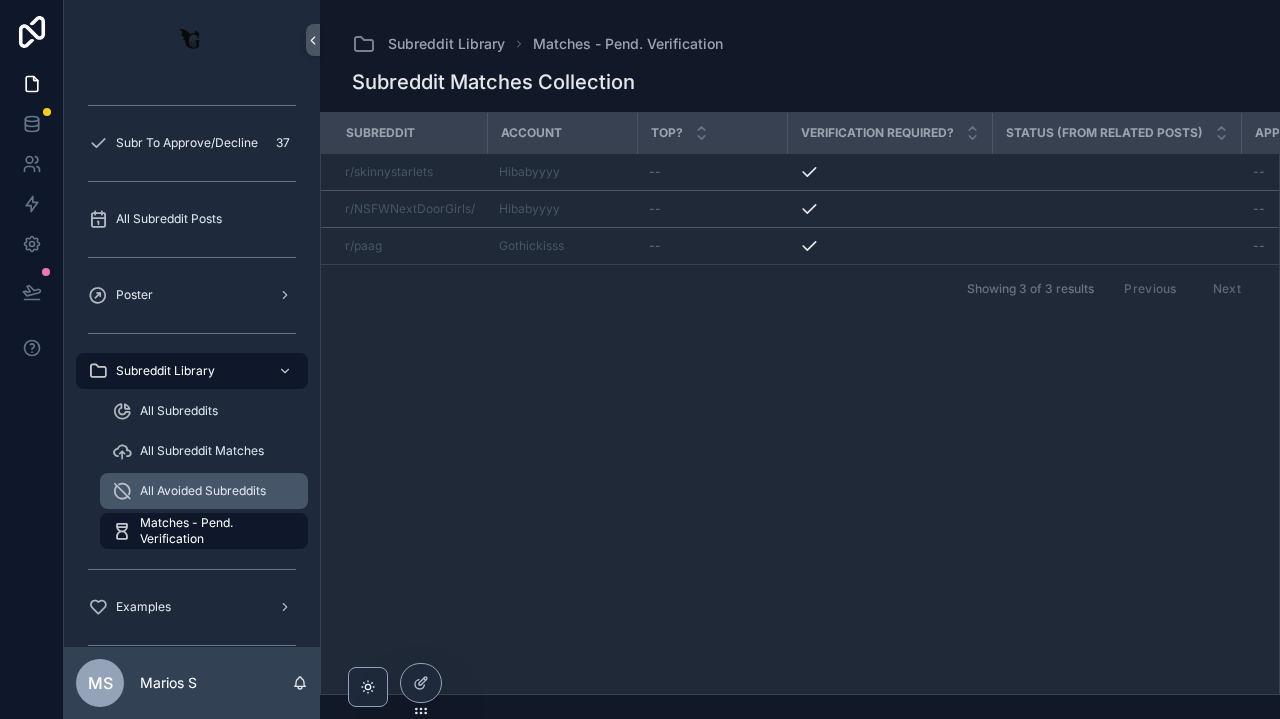 click on "All Avoided Subreddits" at bounding box center (203, 491) 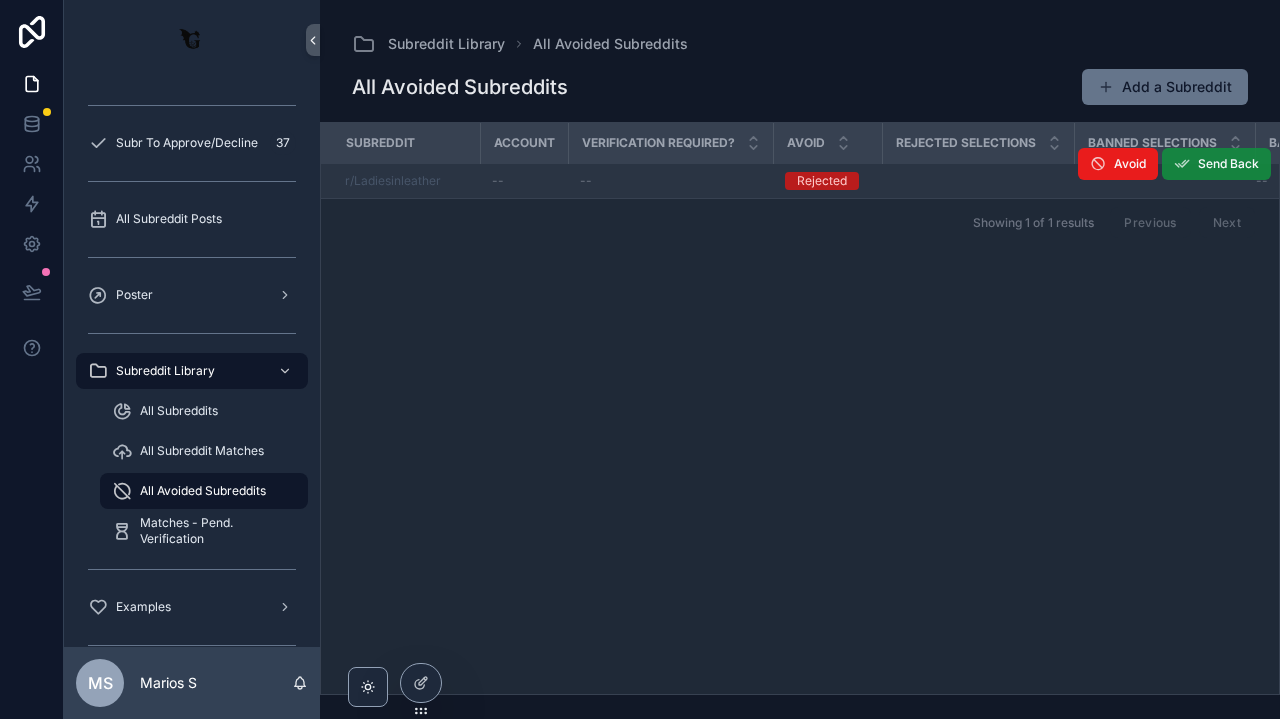click on "Send Back" at bounding box center [1228, 164] 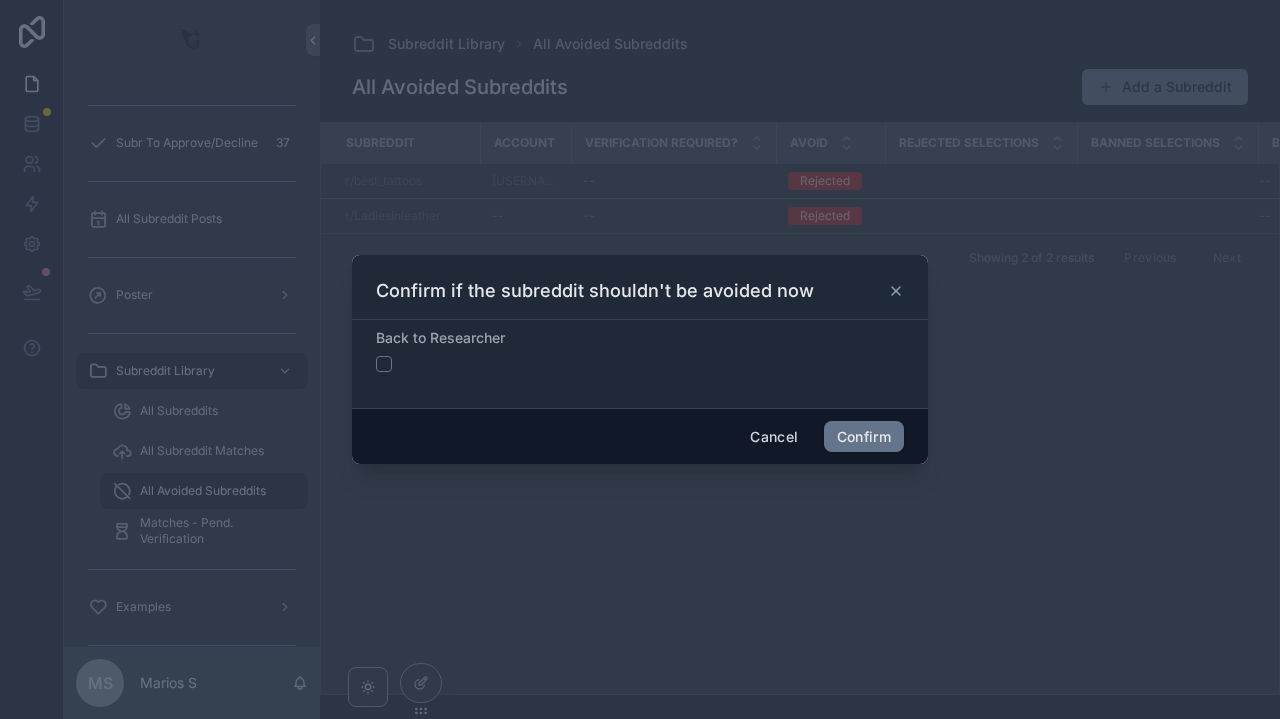 click at bounding box center [384, 364] 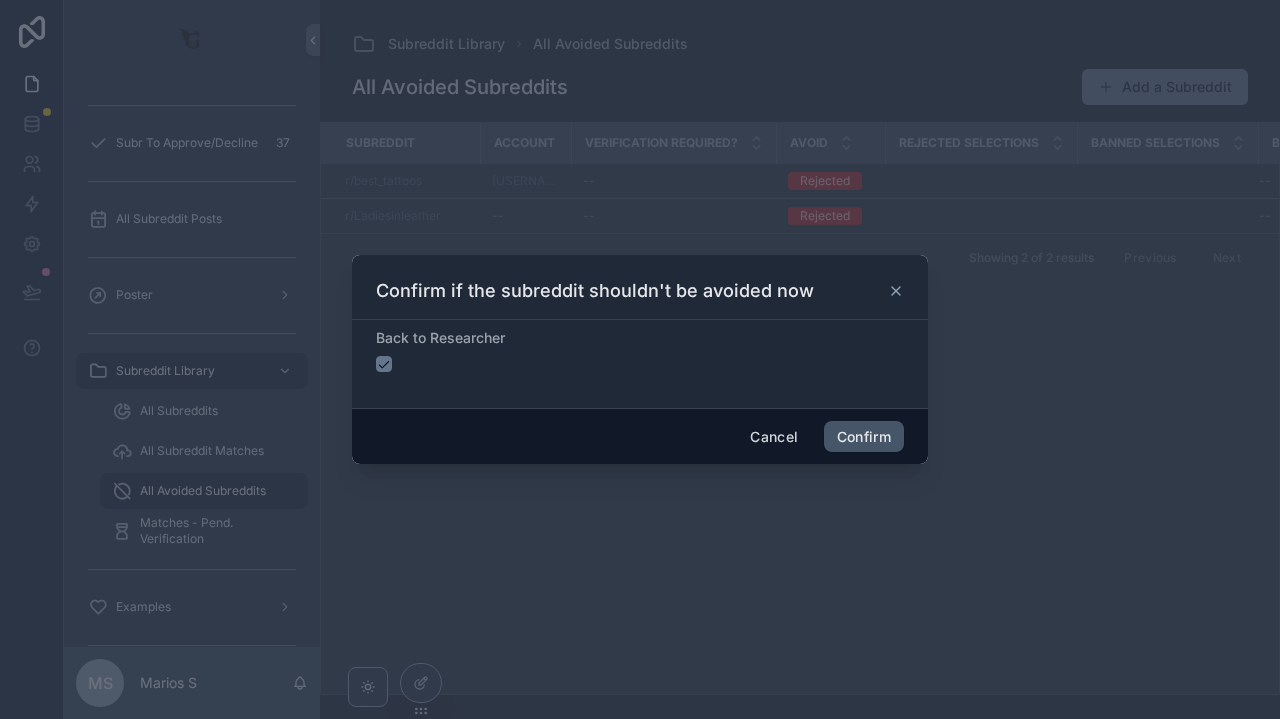 click on "Confirm" at bounding box center [864, 437] 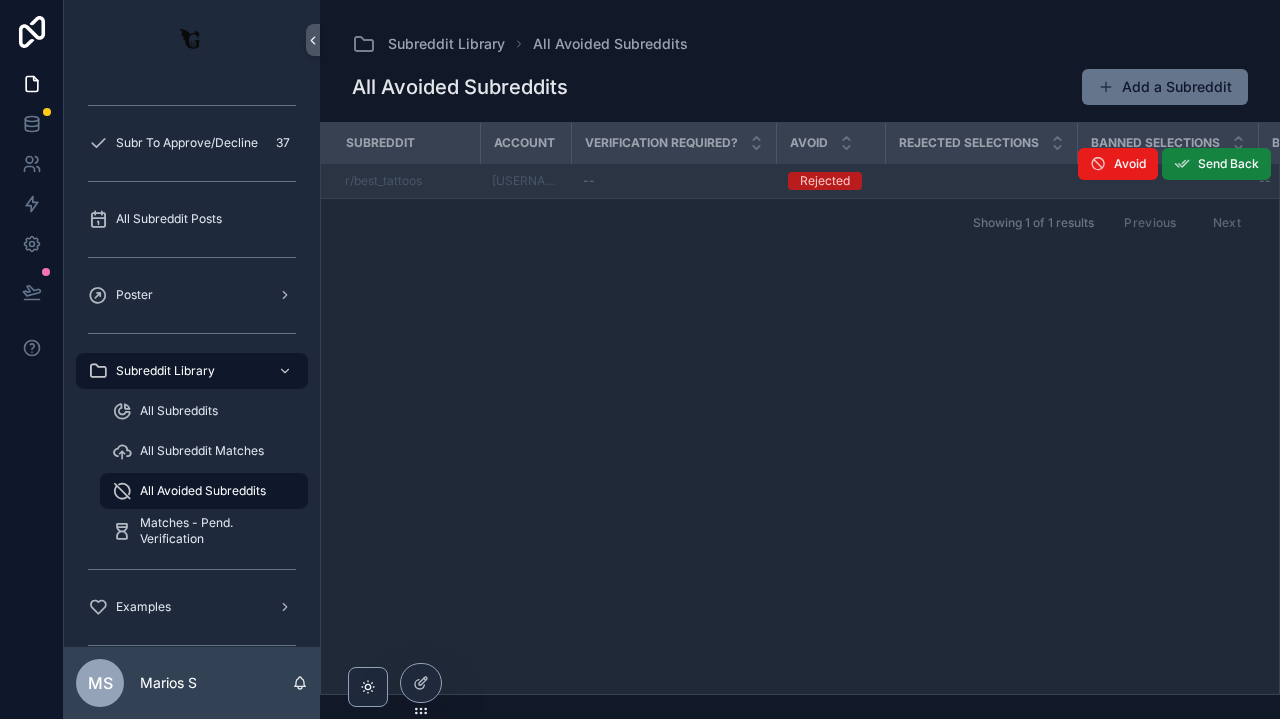 click on "Send Back" at bounding box center (1216, 164) 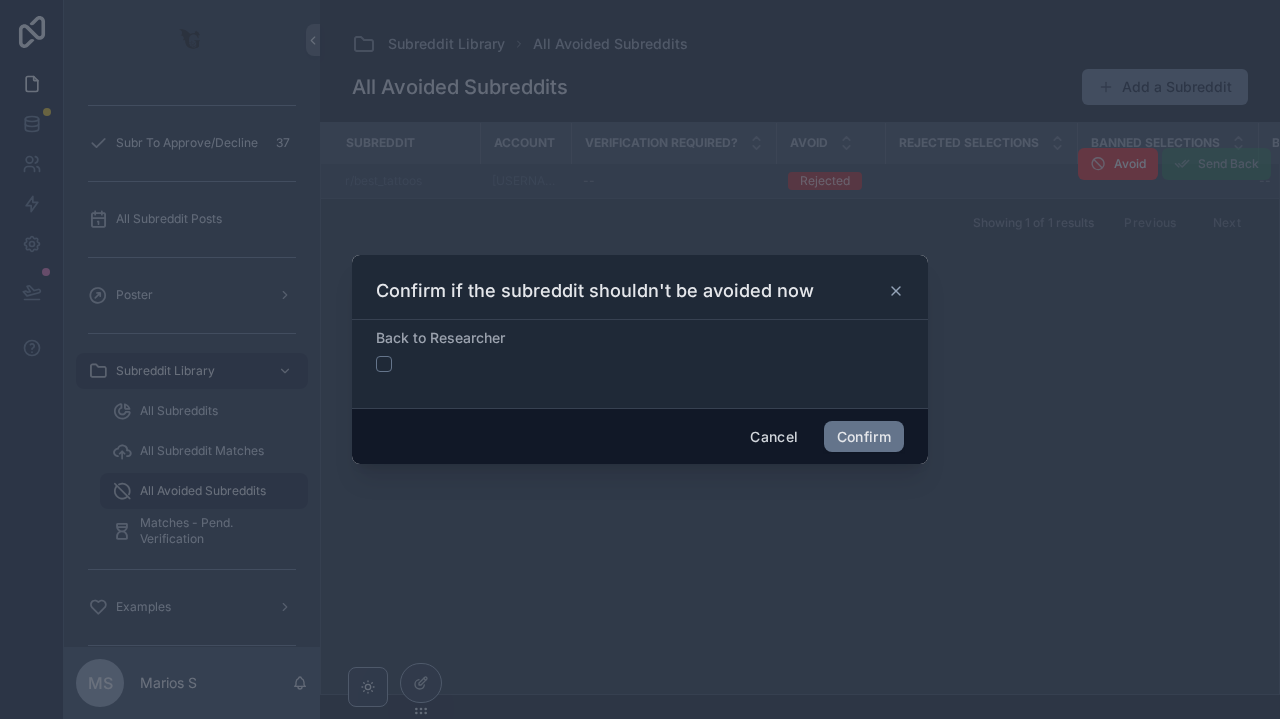 click at bounding box center [384, 364] 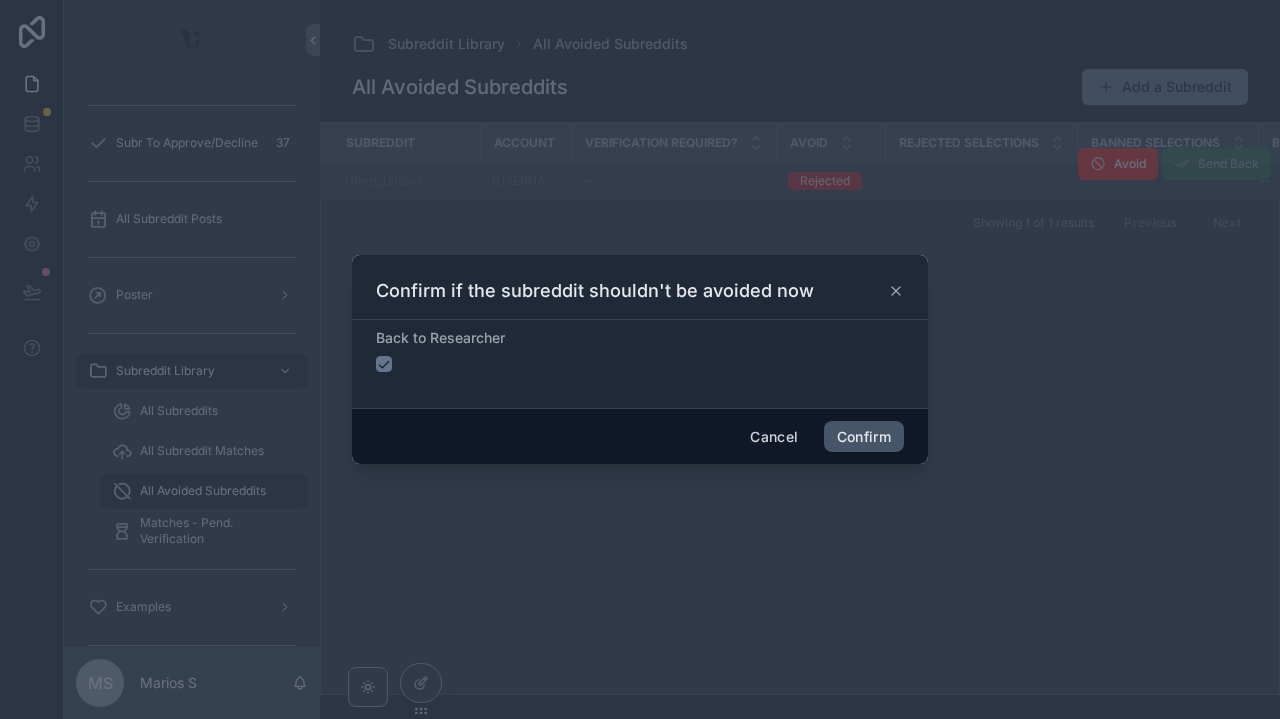 click on "Confirm" at bounding box center (864, 437) 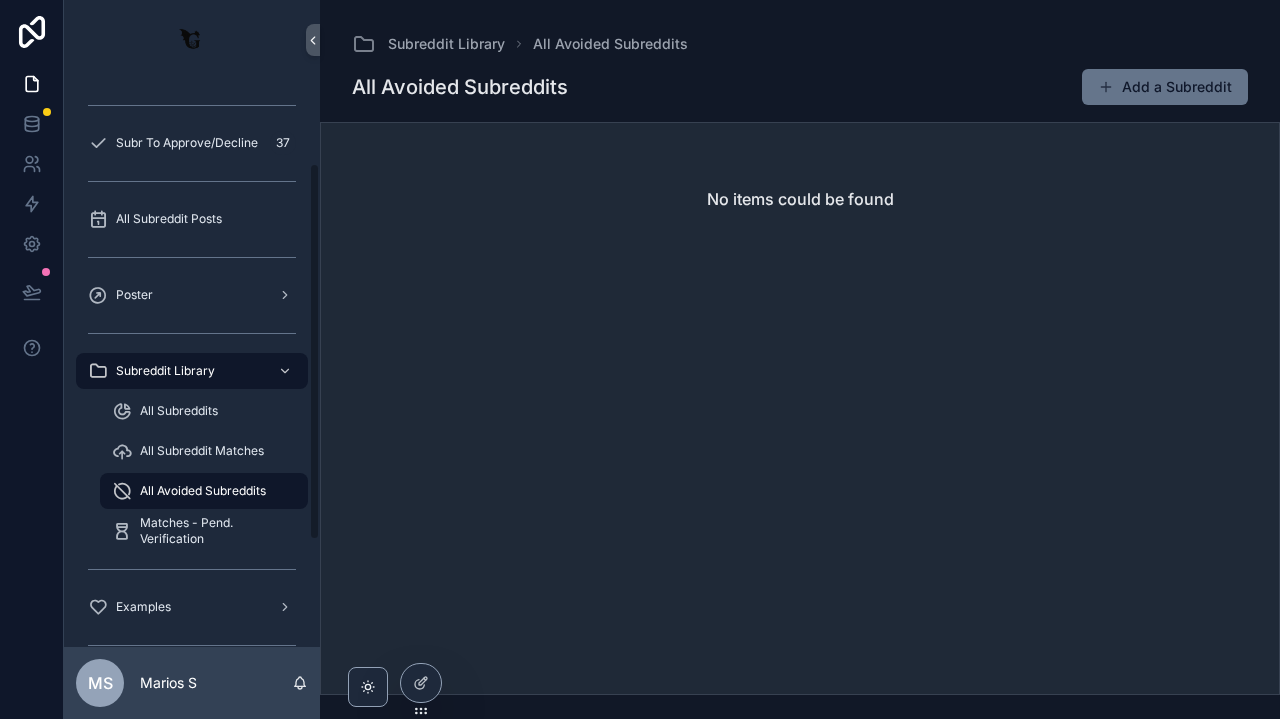 scroll, scrollTop: 0, scrollLeft: 0, axis: both 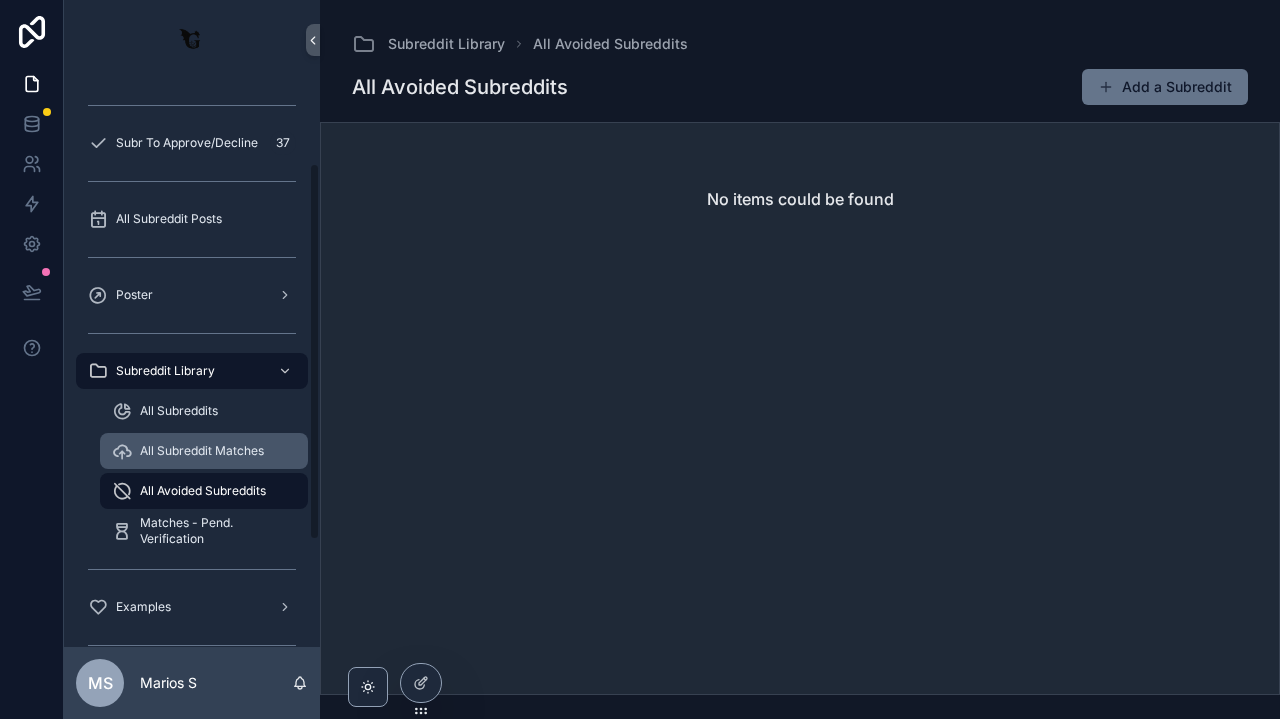 click on "All Subreddit Matches" at bounding box center (204, 451) 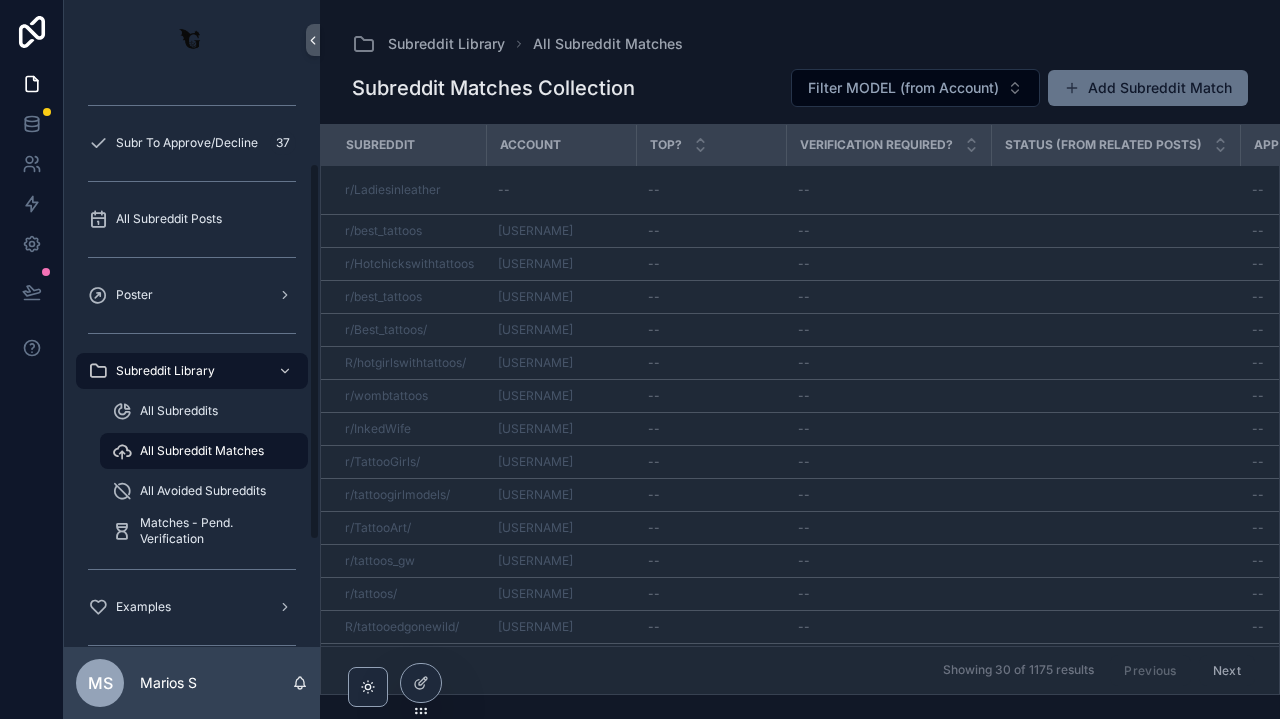 click on "All Subreddit Matches" at bounding box center (202, 451) 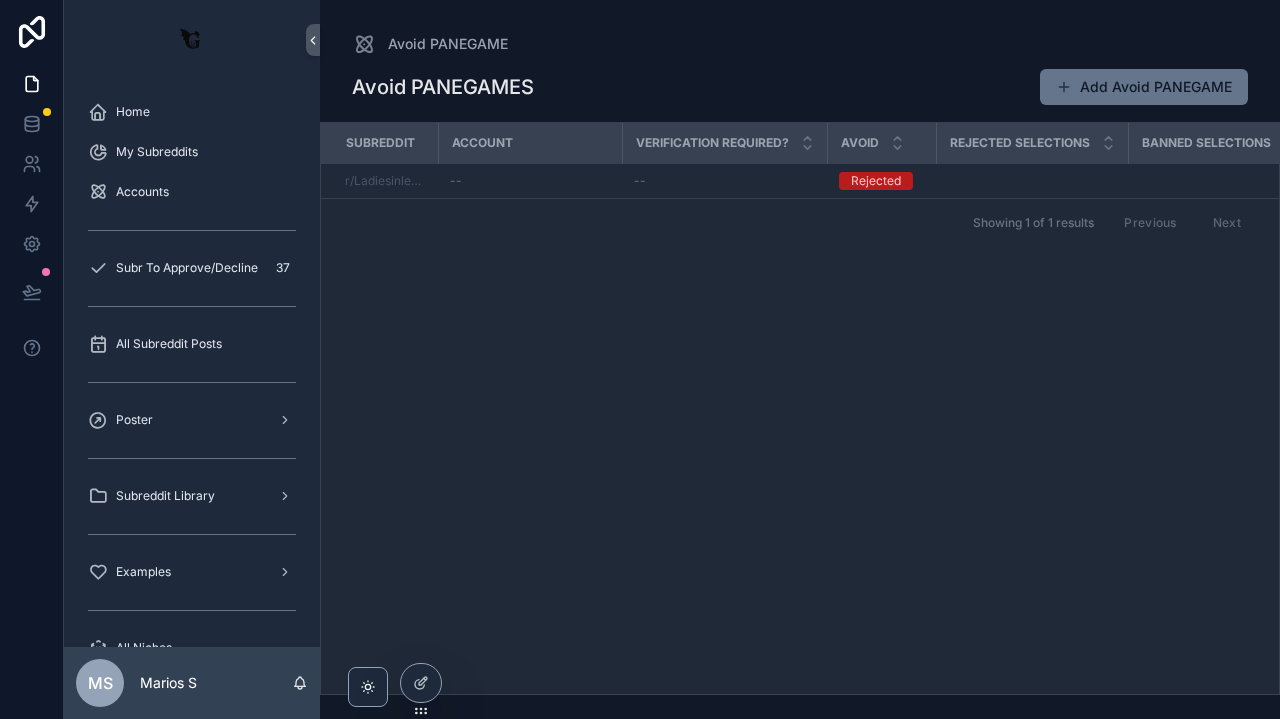 scroll, scrollTop: 0, scrollLeft: 0, axis: both 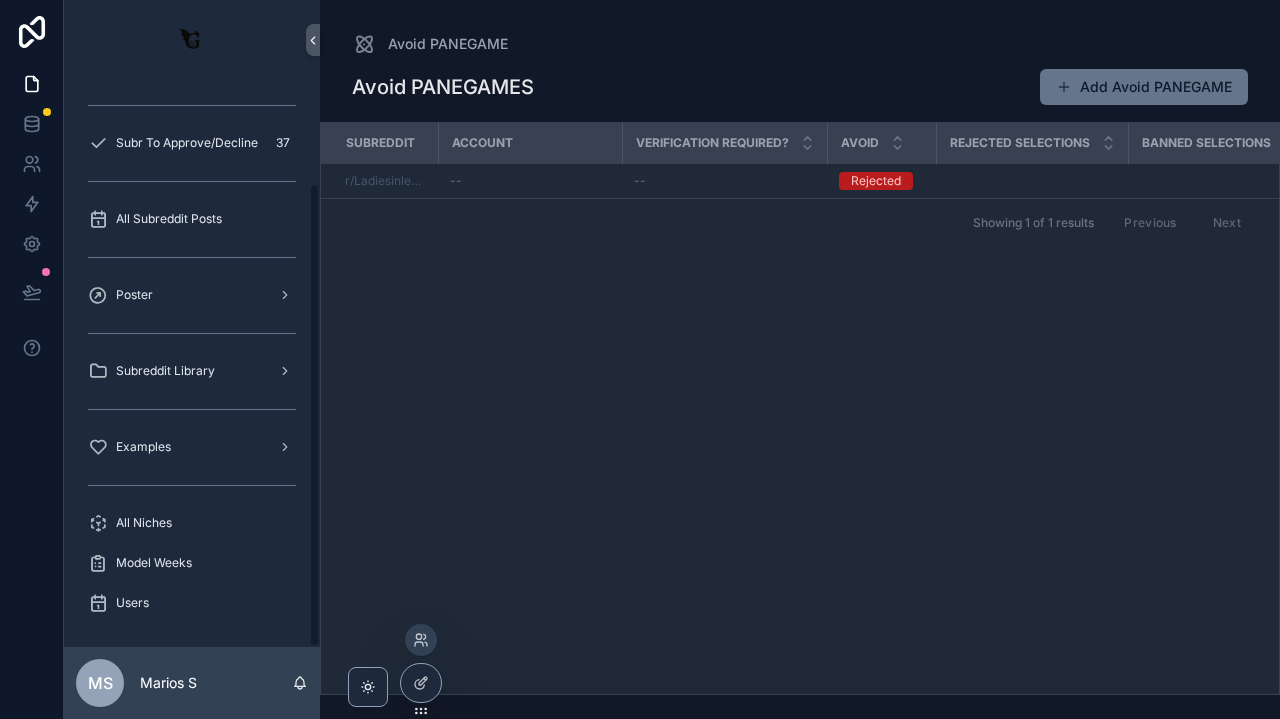 click at bounding box center [421, 691] 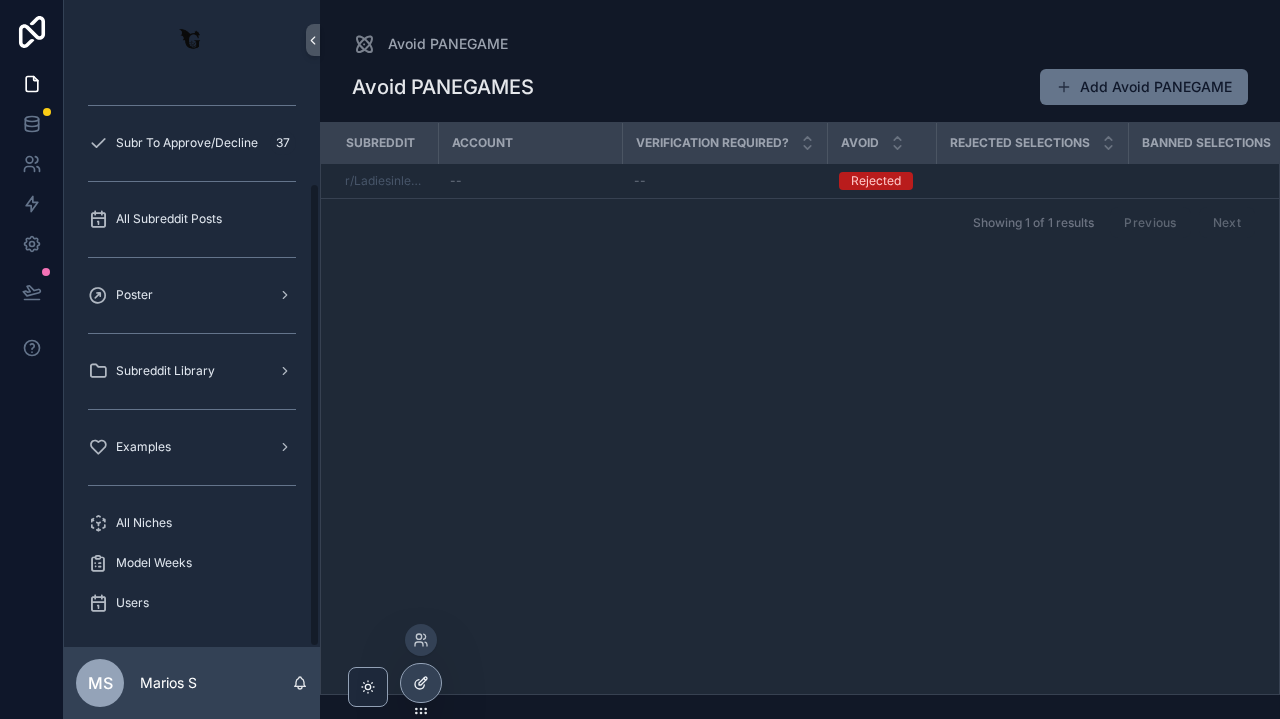 click at bounding box center [421, 683] 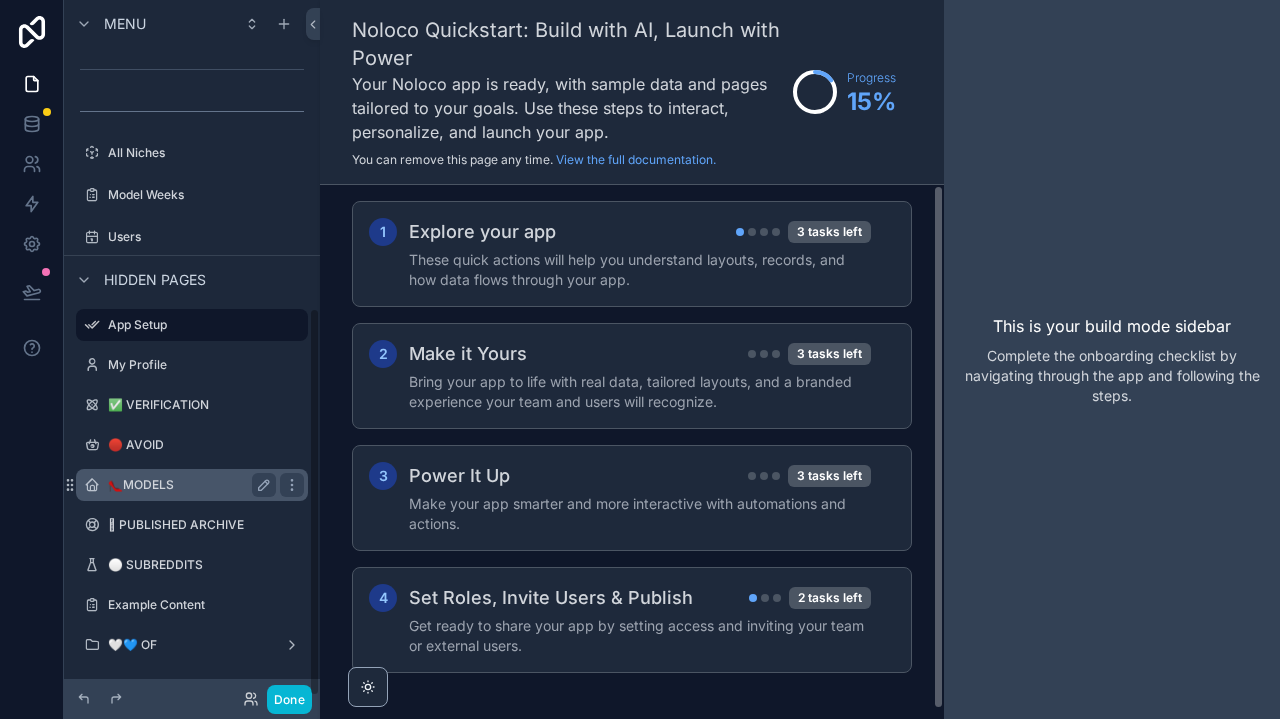 scroll, scrollTop: 549, scrollLeft: 0, axis: vertical 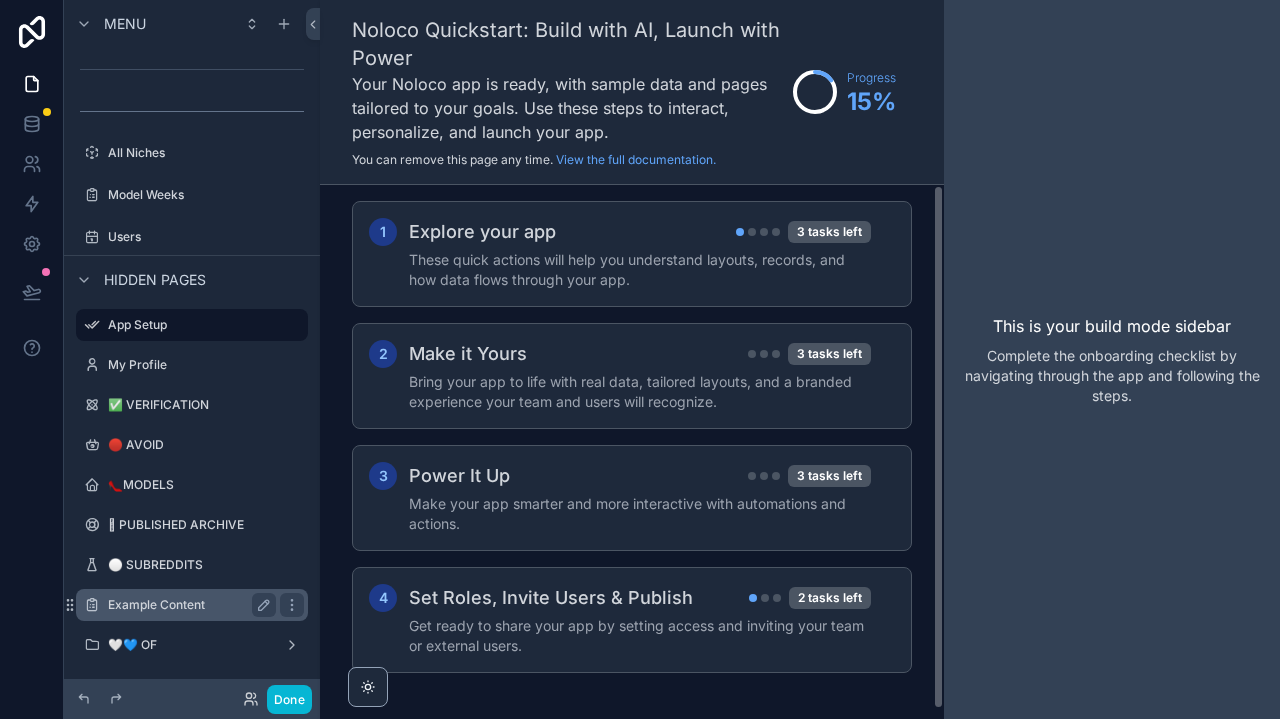 click on "Example Content" at bounding box center (188, 605) 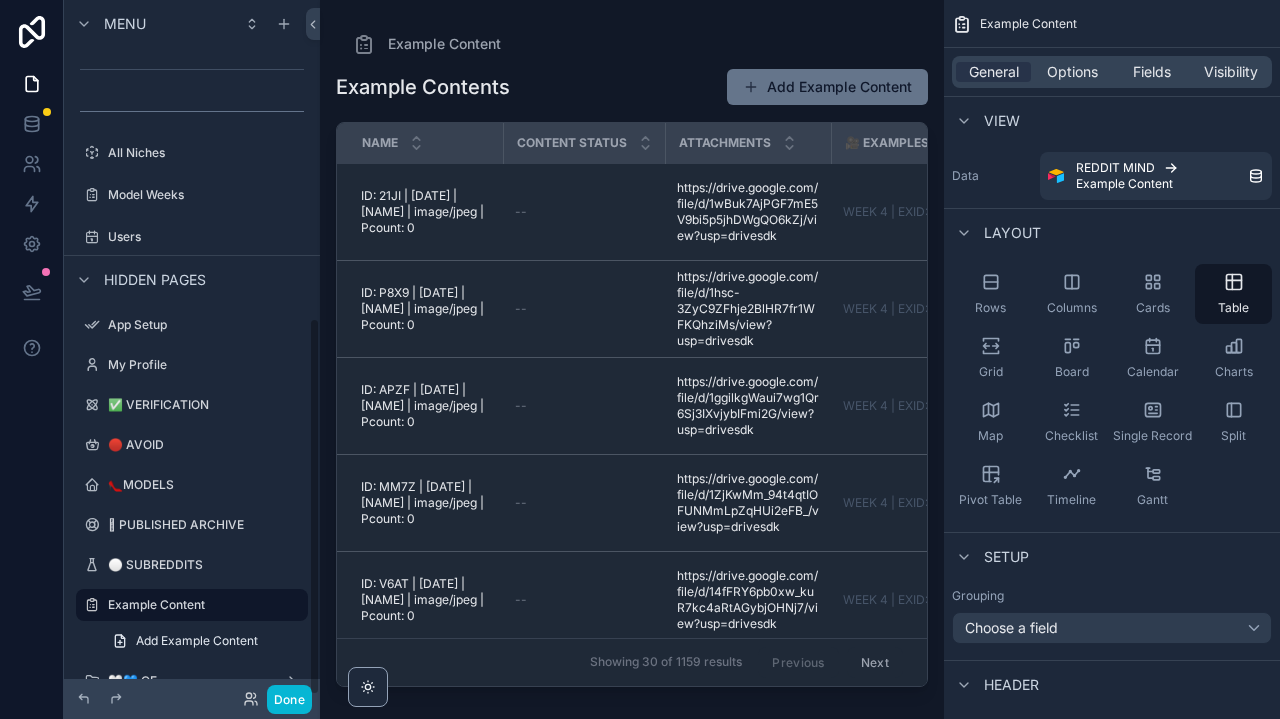 scroll, scrollTop: 585, scrollLeft: 0, axis: vertical 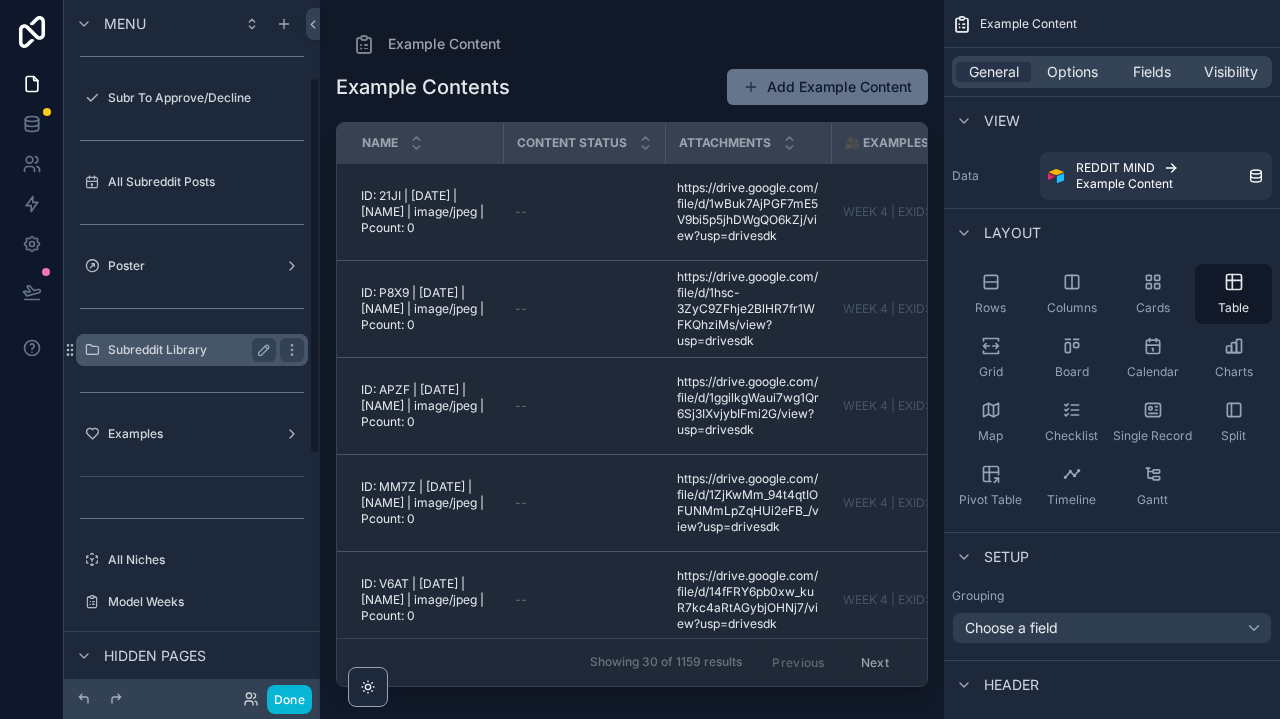 click on "Subreddit Library" at bounding box center (188, 350) 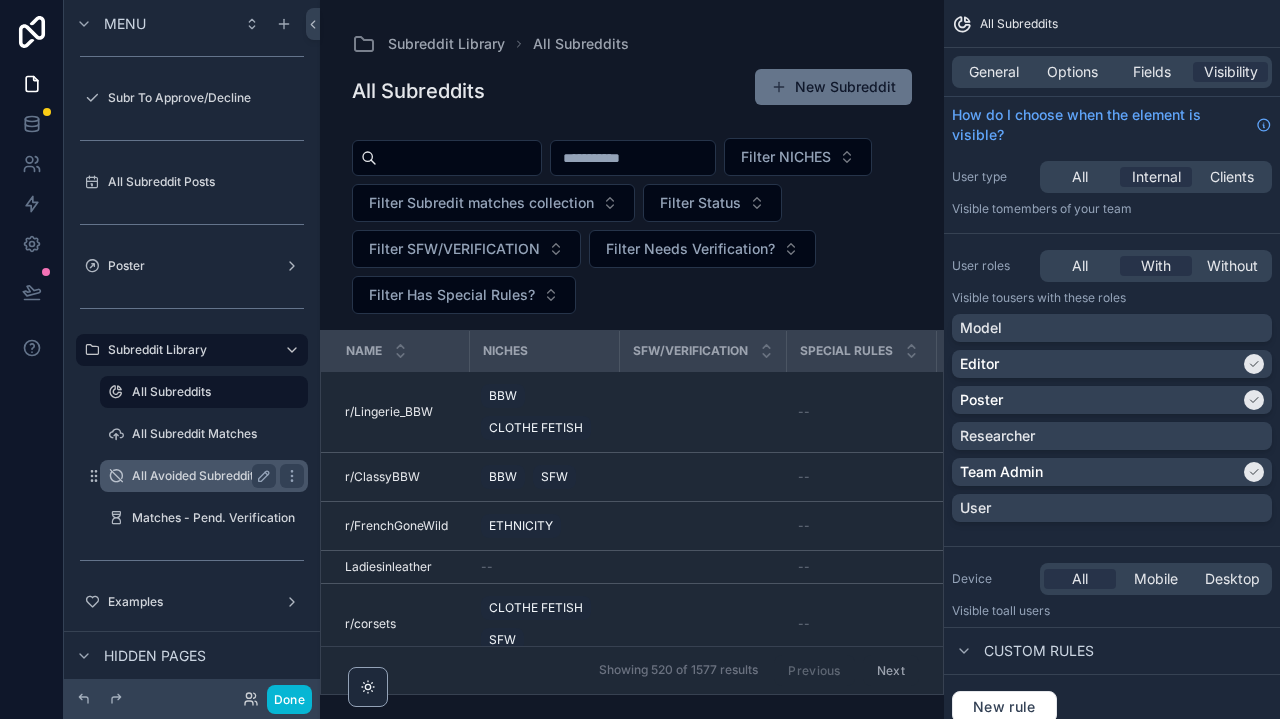 click on "All Avoided Subreddits" at bounding box center [200, 476] 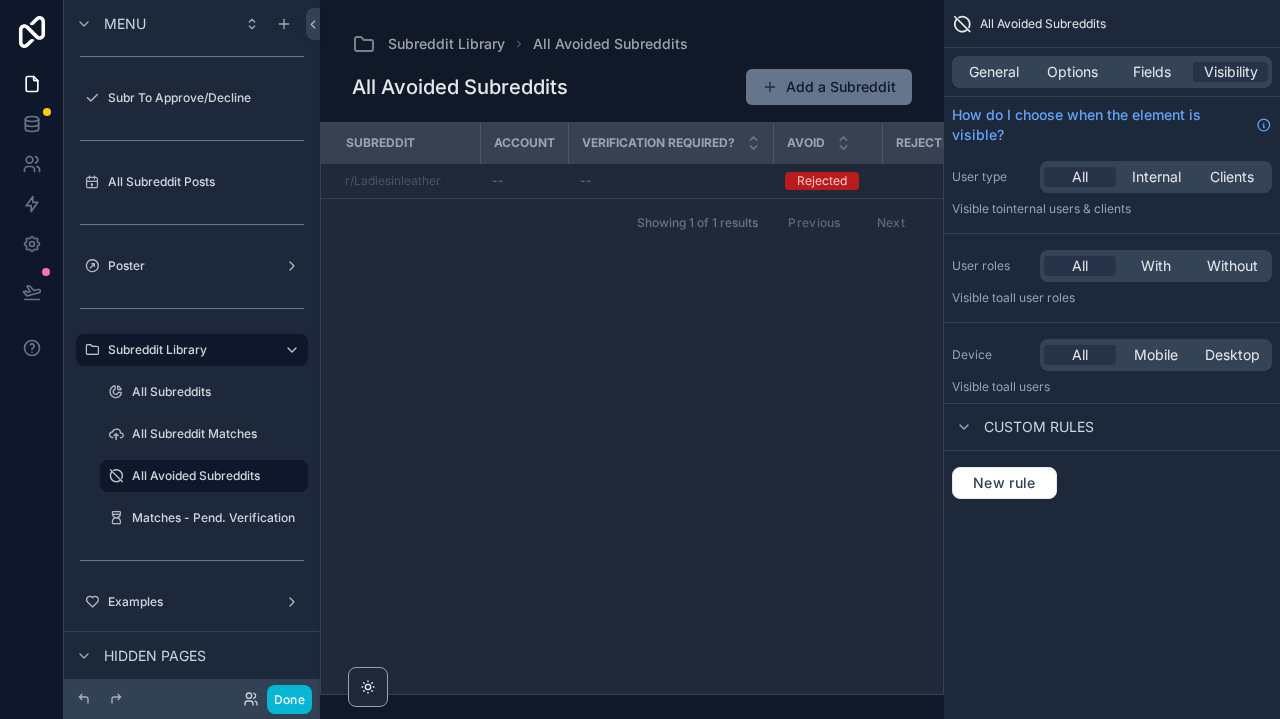 scroll, scrollTop: 0, scrollLeft: 0, axis: both 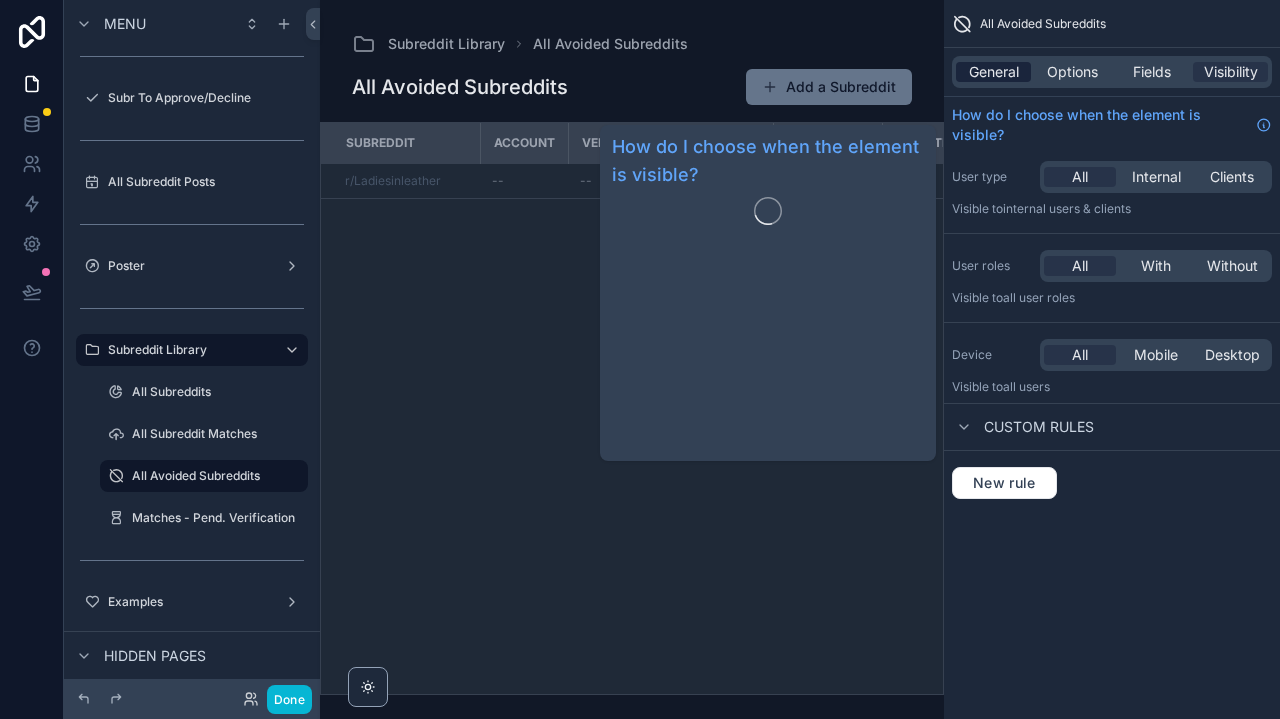 click on "General" at bounding box center (994, 72) 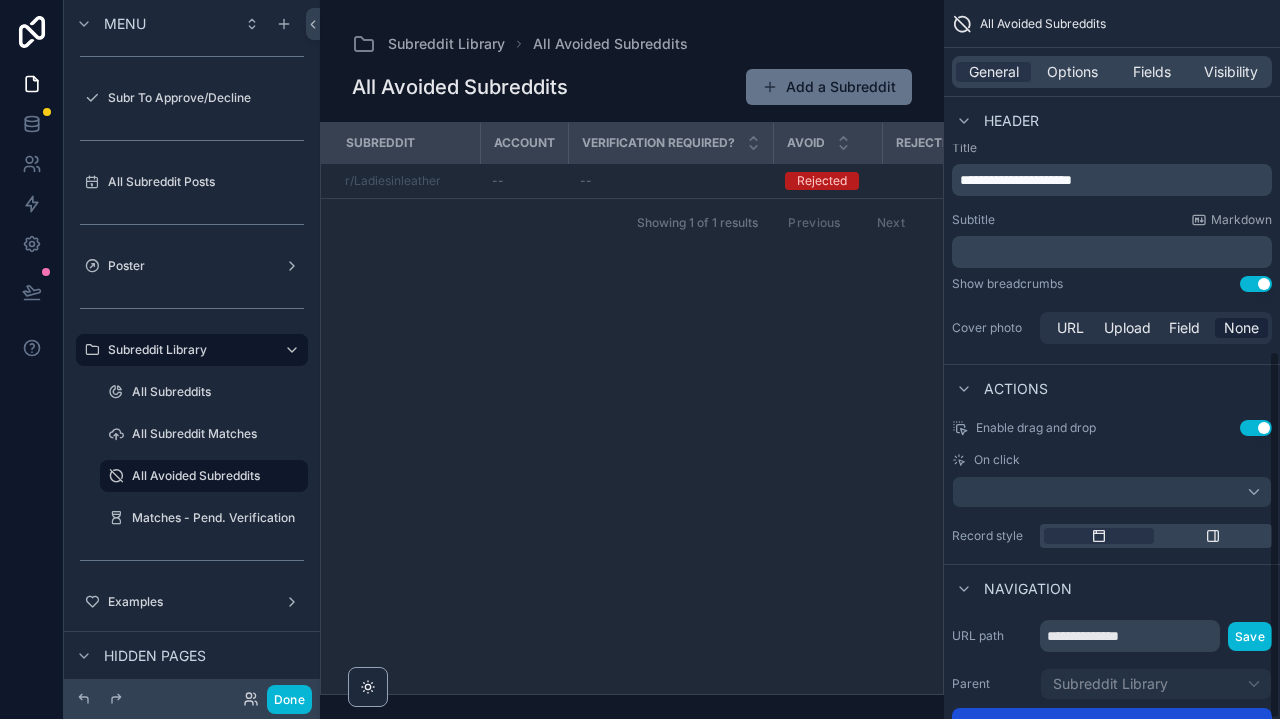 scroll, scrollTop: 685, scrollLeft: 0, axis: vertical 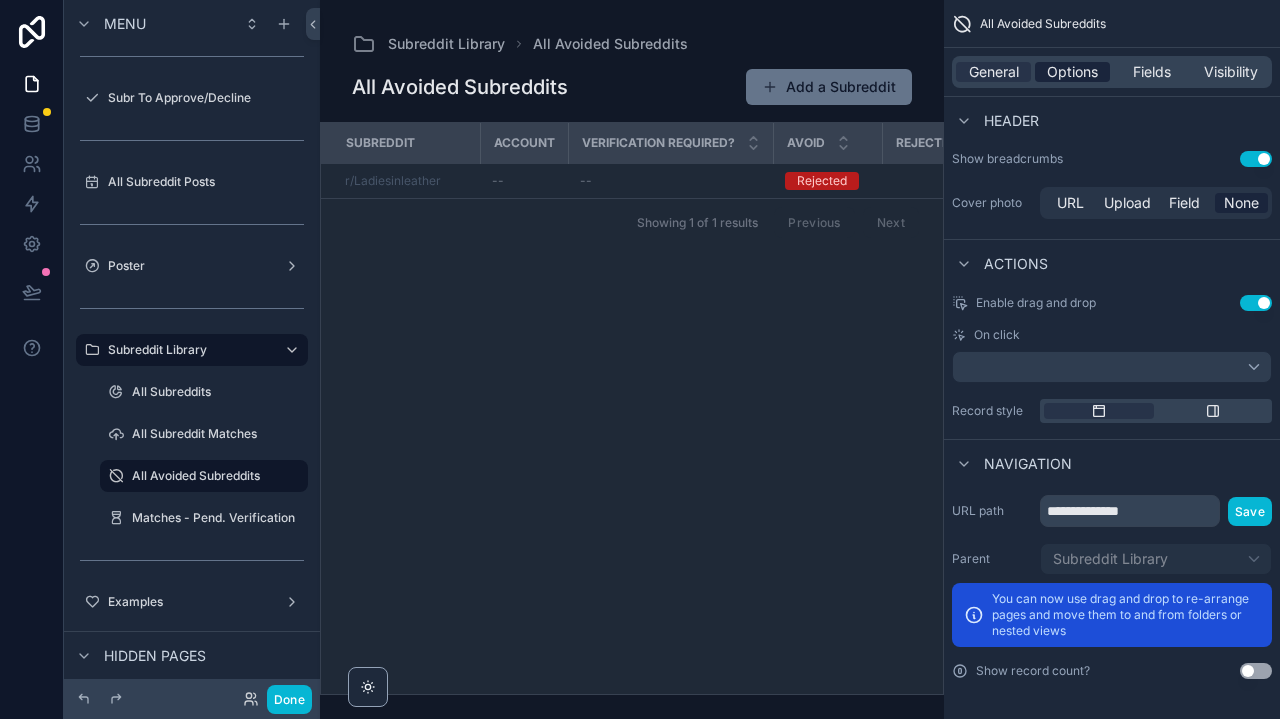 click on "Options" at bounding box center [1072, 72] 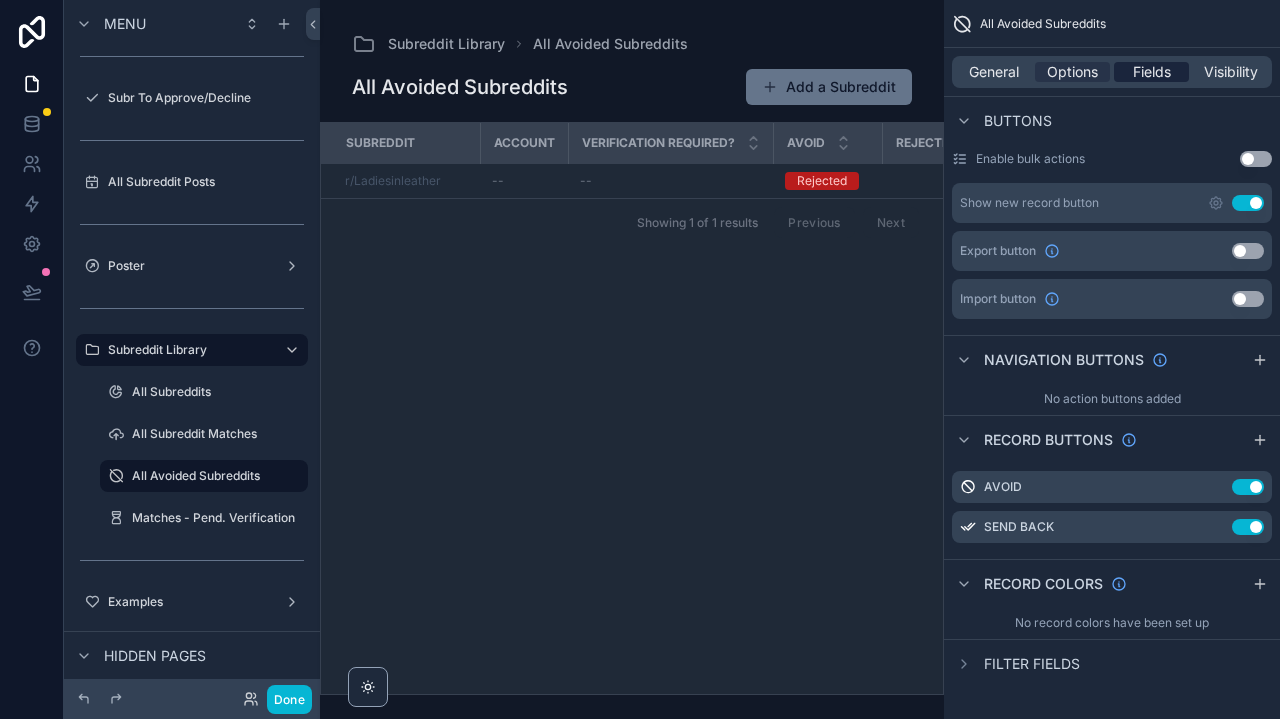 click on "Fields" at bounding box center [1152, 72] 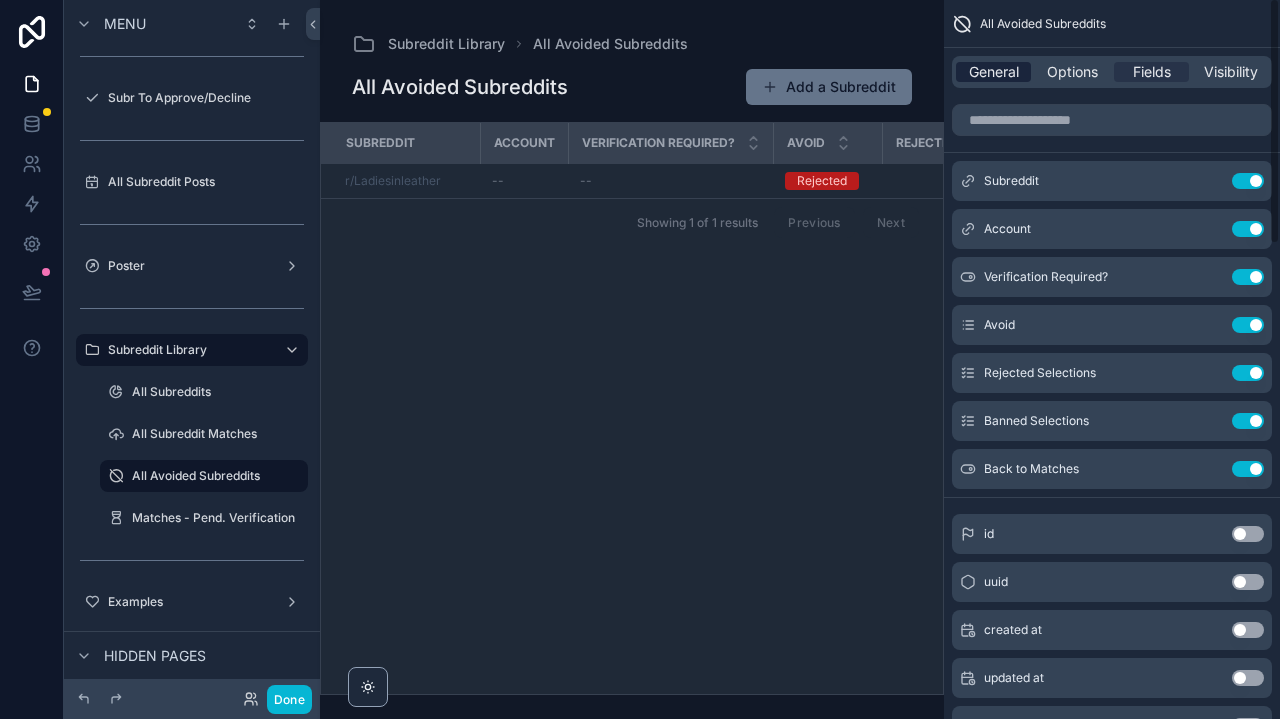 scroll, scrollTop: 0, scrollLeft: 0, axis: both 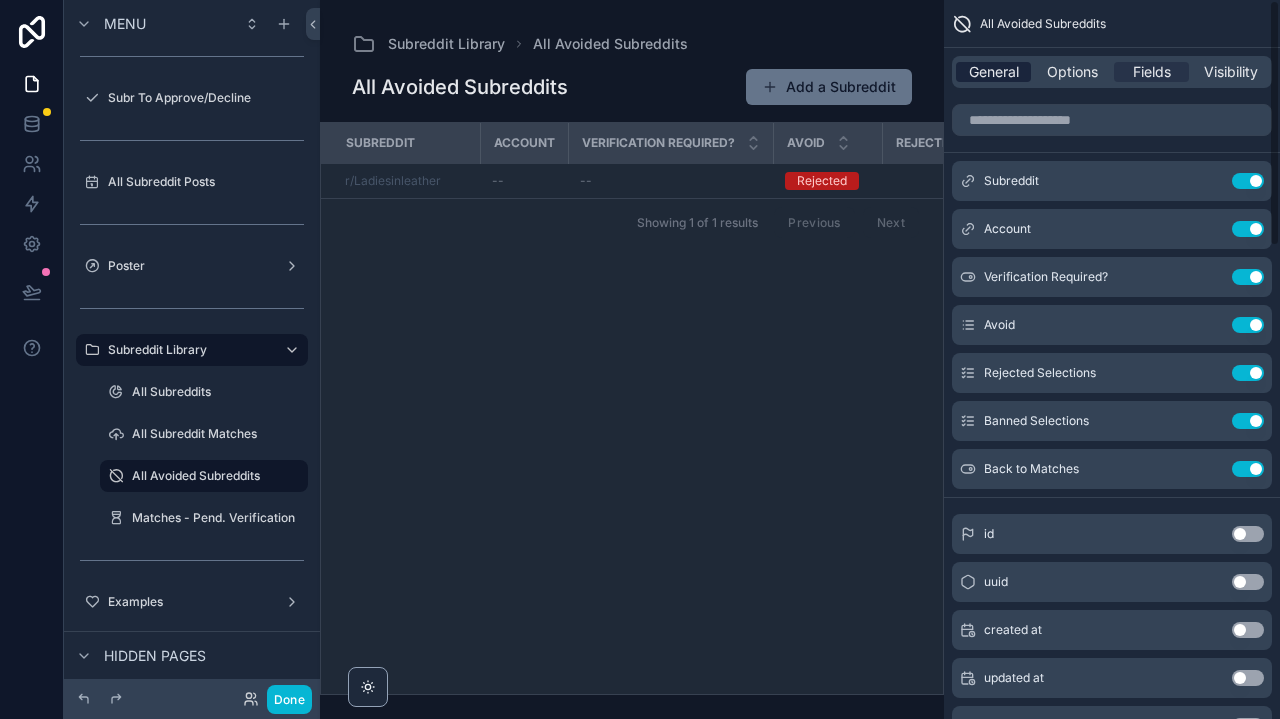 click on "General" at bounding box center [994, 72] 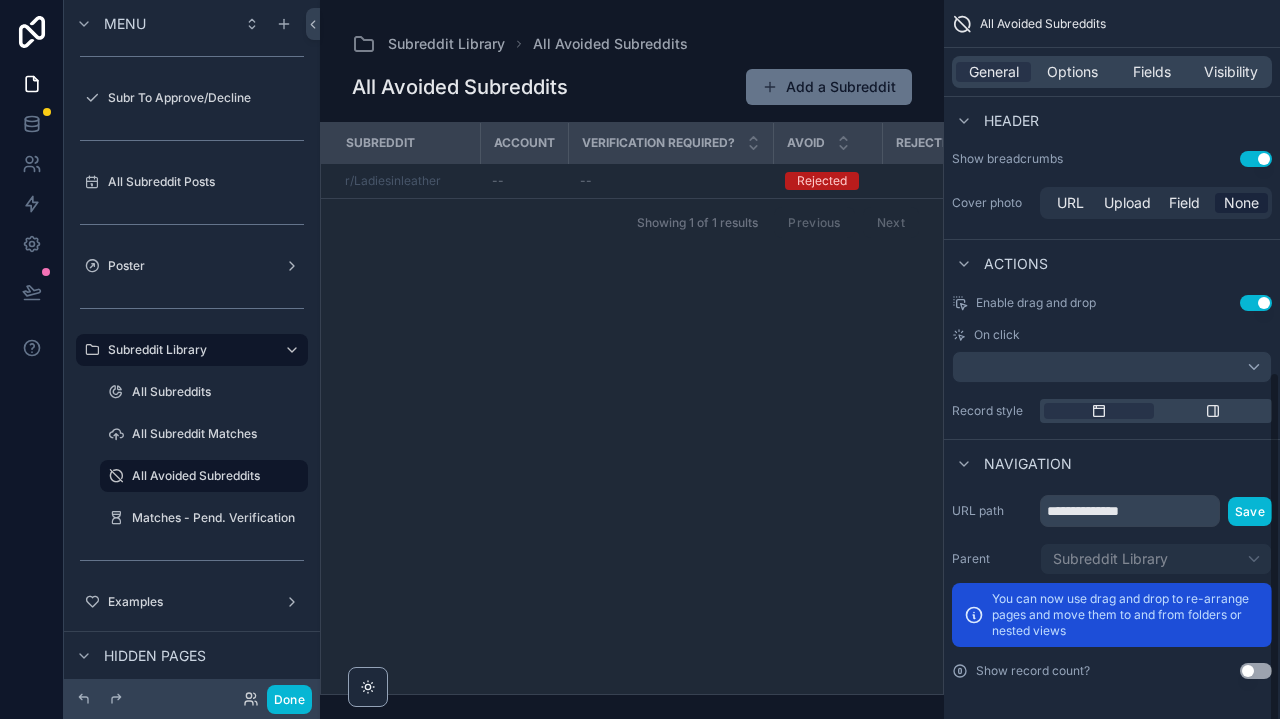 scroll, scrollTop: 685, scrollLeft: 0, axis: vertical 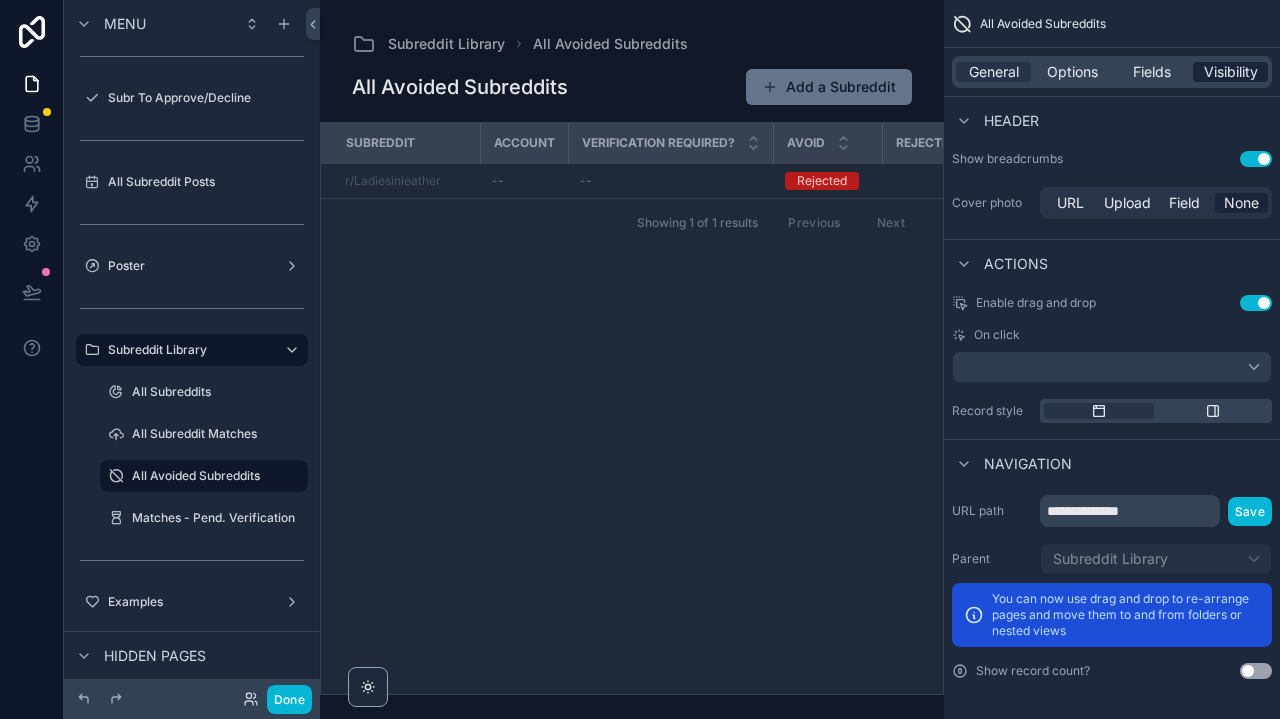 click on "Visibility" at bounding box center [1231, 72] 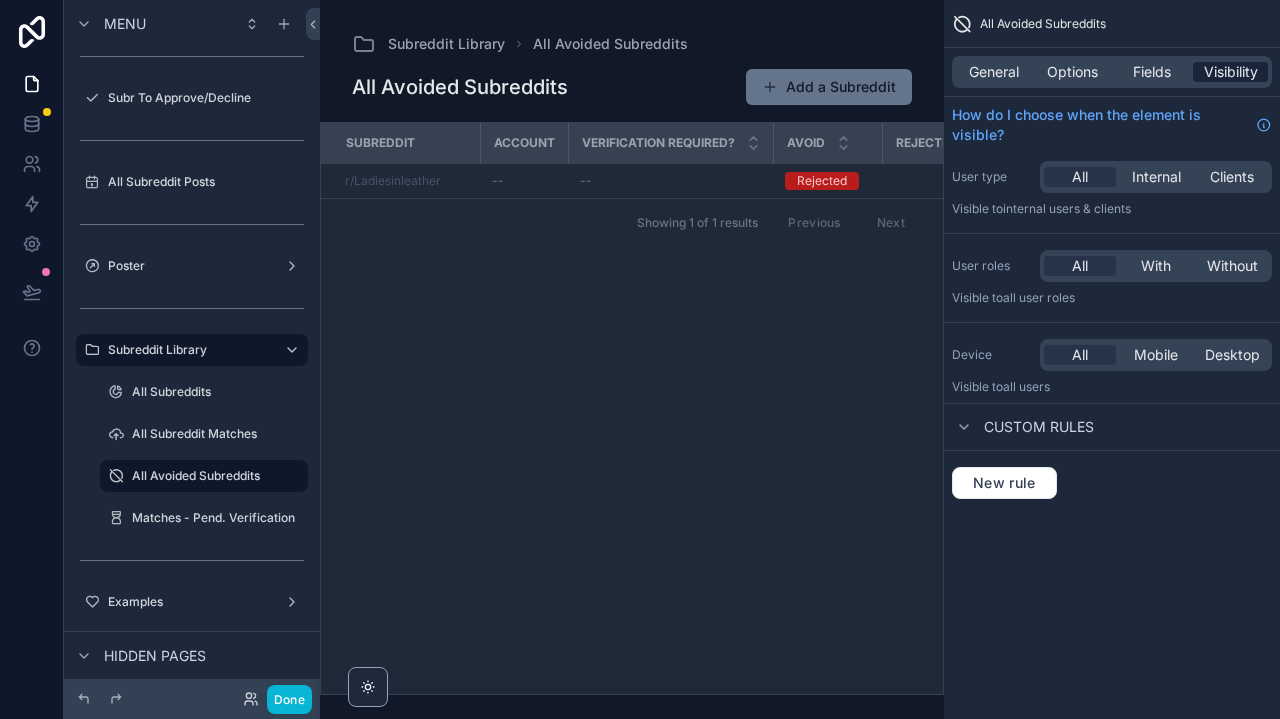scroll, scrollTop: 0, scrollLeft: 0, axis: both 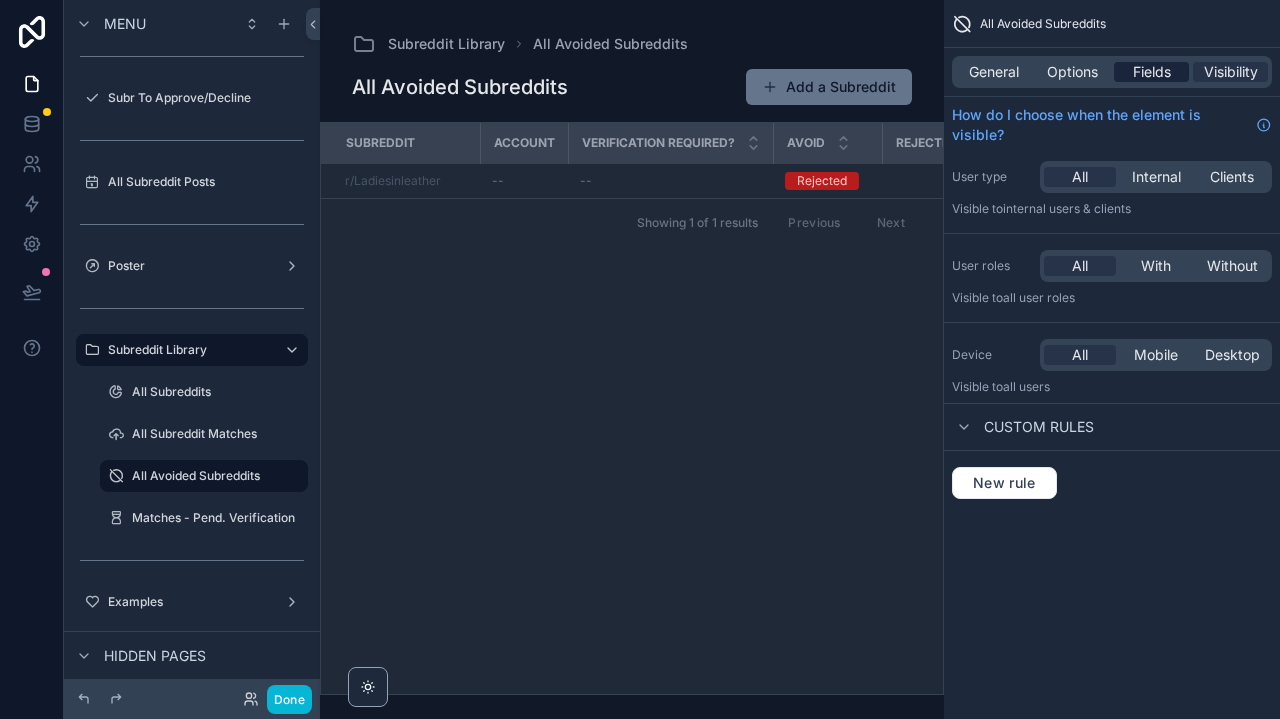 click on "Fields" at bounding box center (1152, 72) 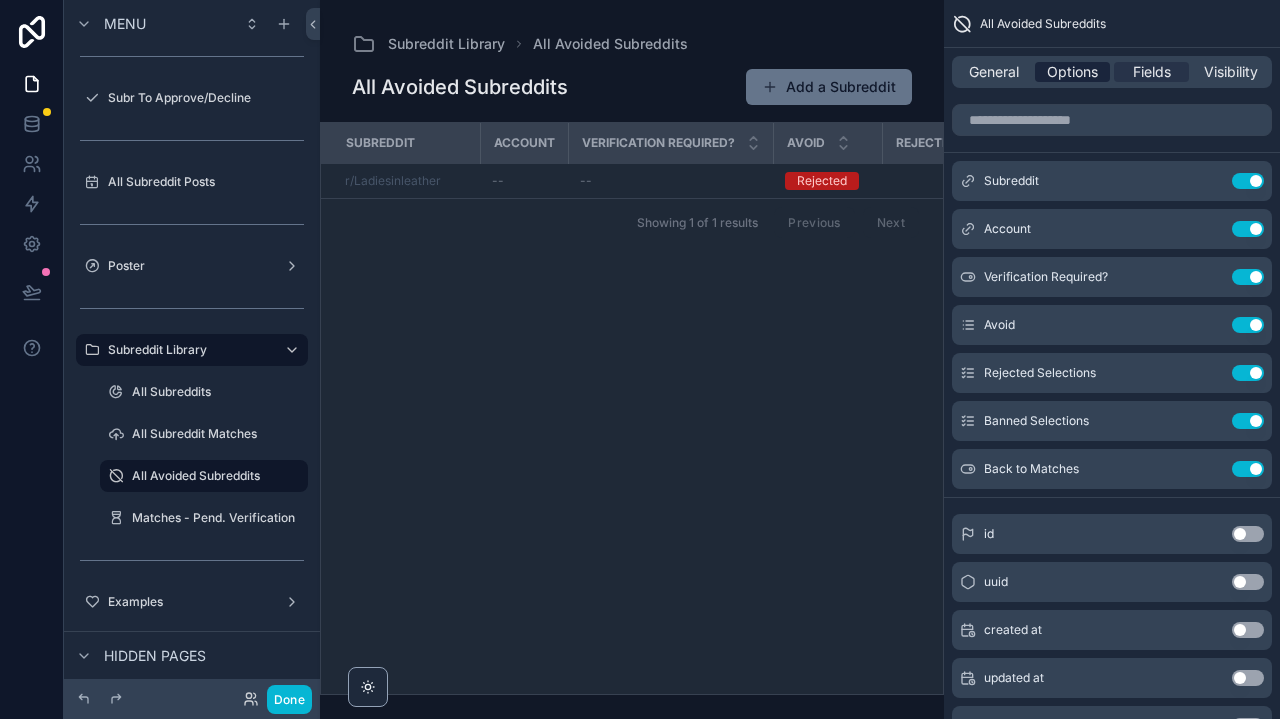 click on "Options" at bounding box center [1072, 72] 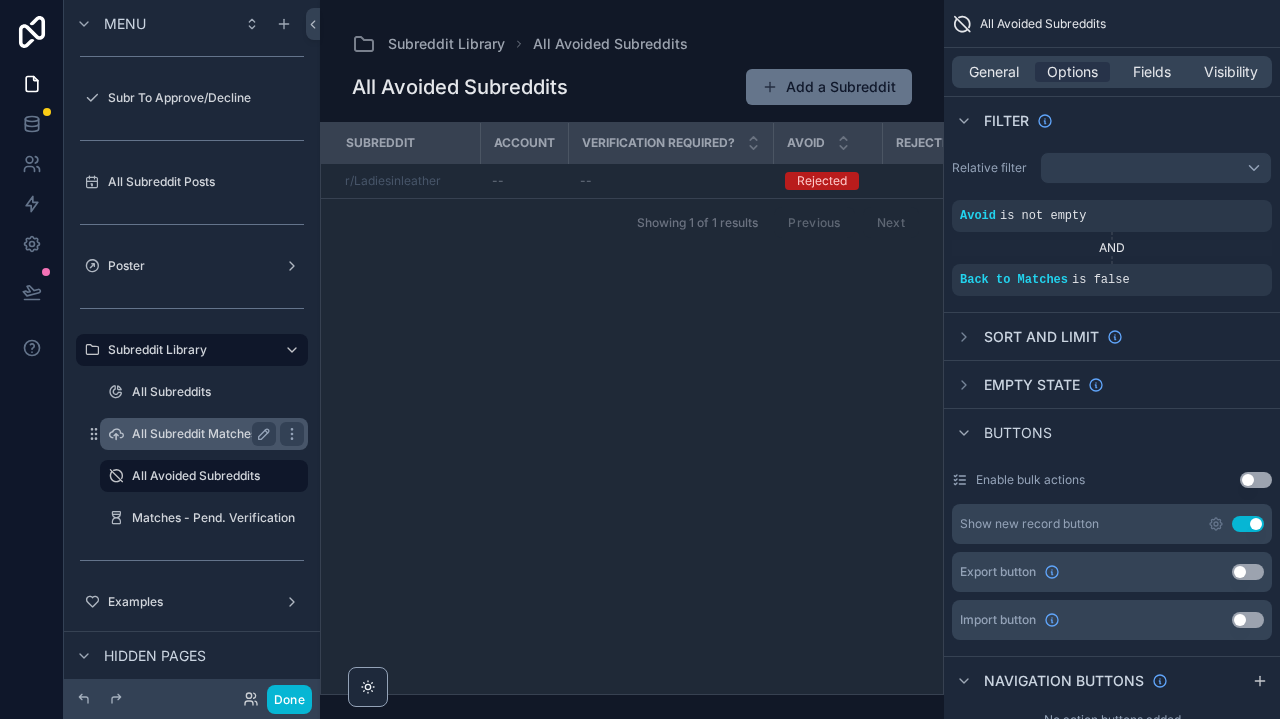 click on "All Subreddit Matches" at bounding box center (204, 434) 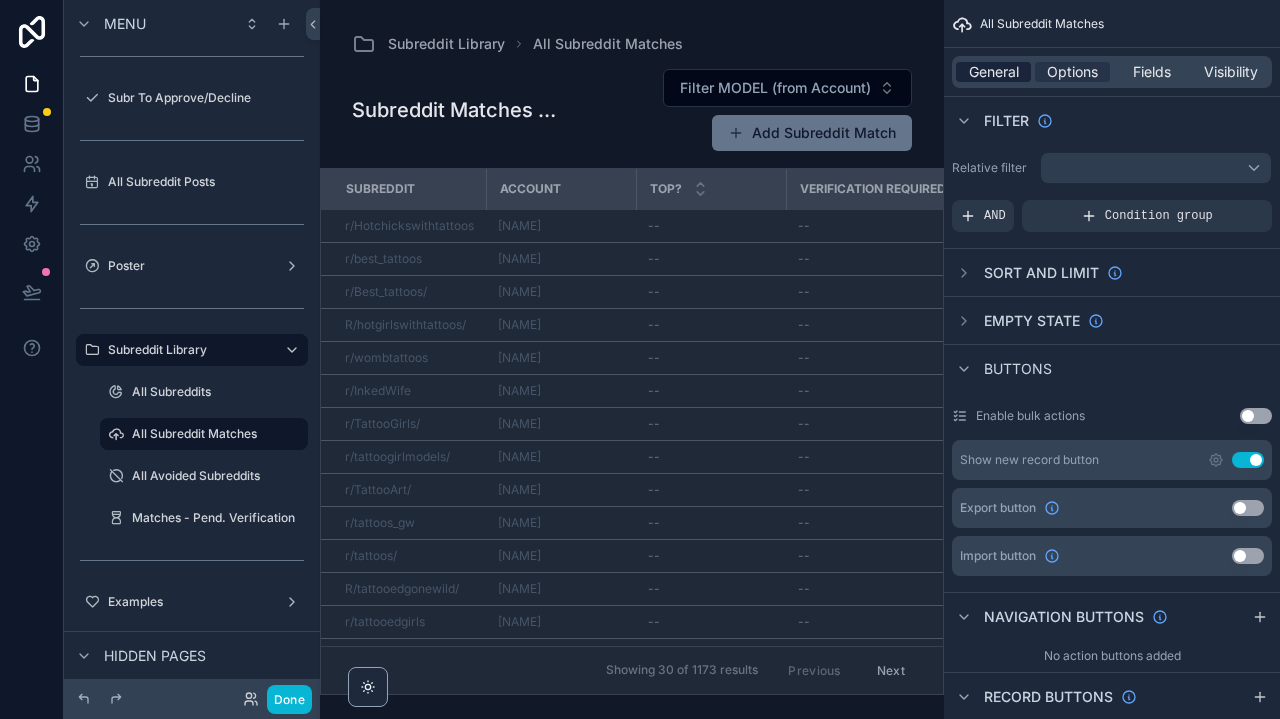 click on "General" at bounding box center (994, 72) 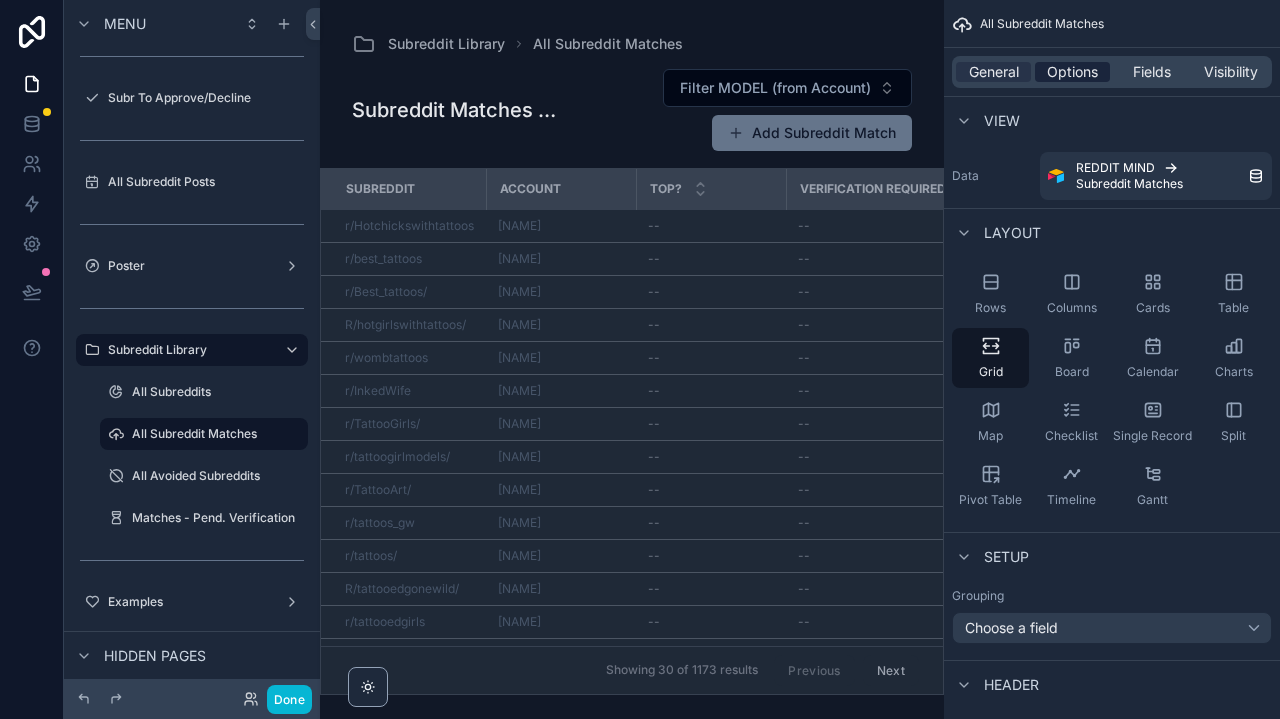 click on "Options" at bounding box center (1072, 72) 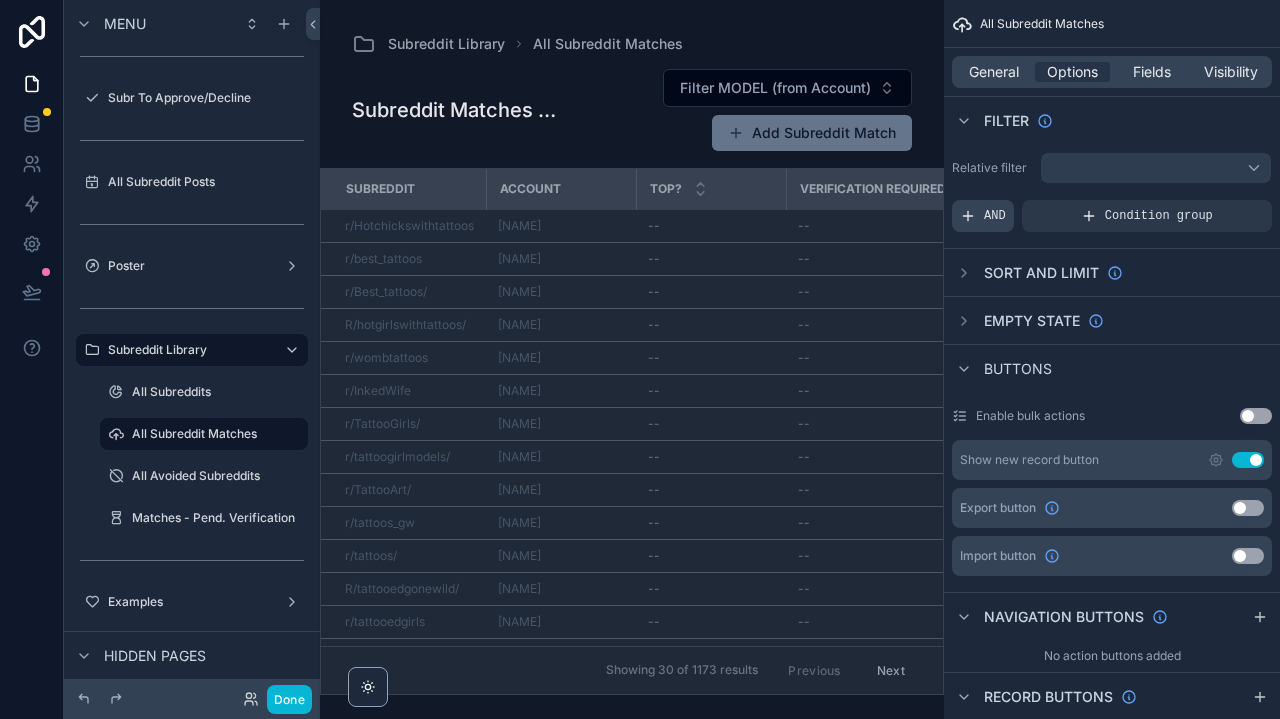 click on "AND" at bounding box center (995, 216) 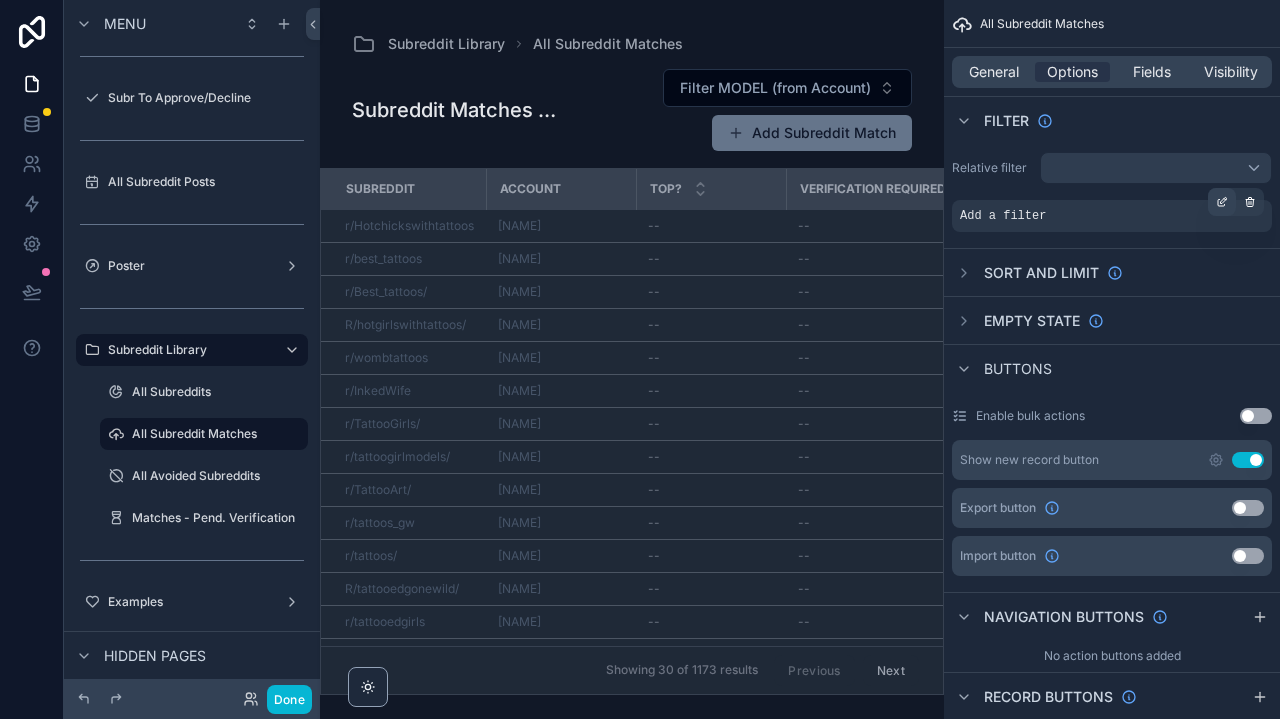 click 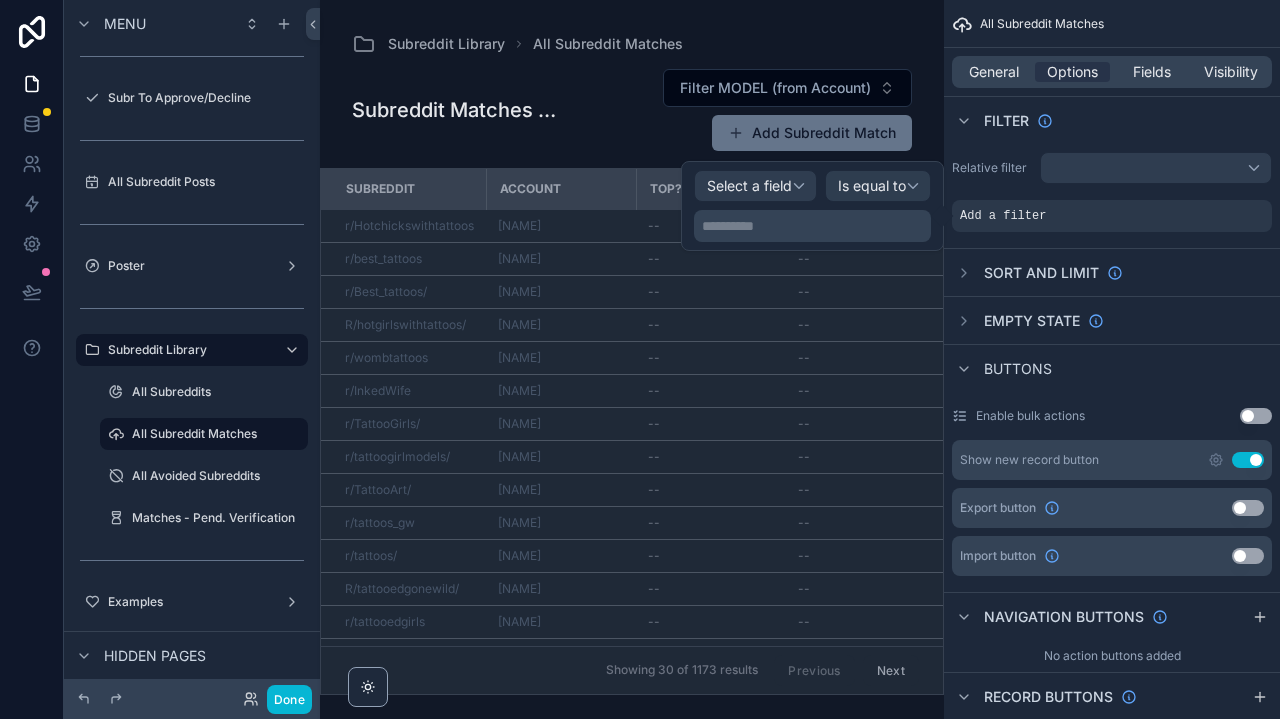 click on "Select a field" at bounding box center (755, 186) 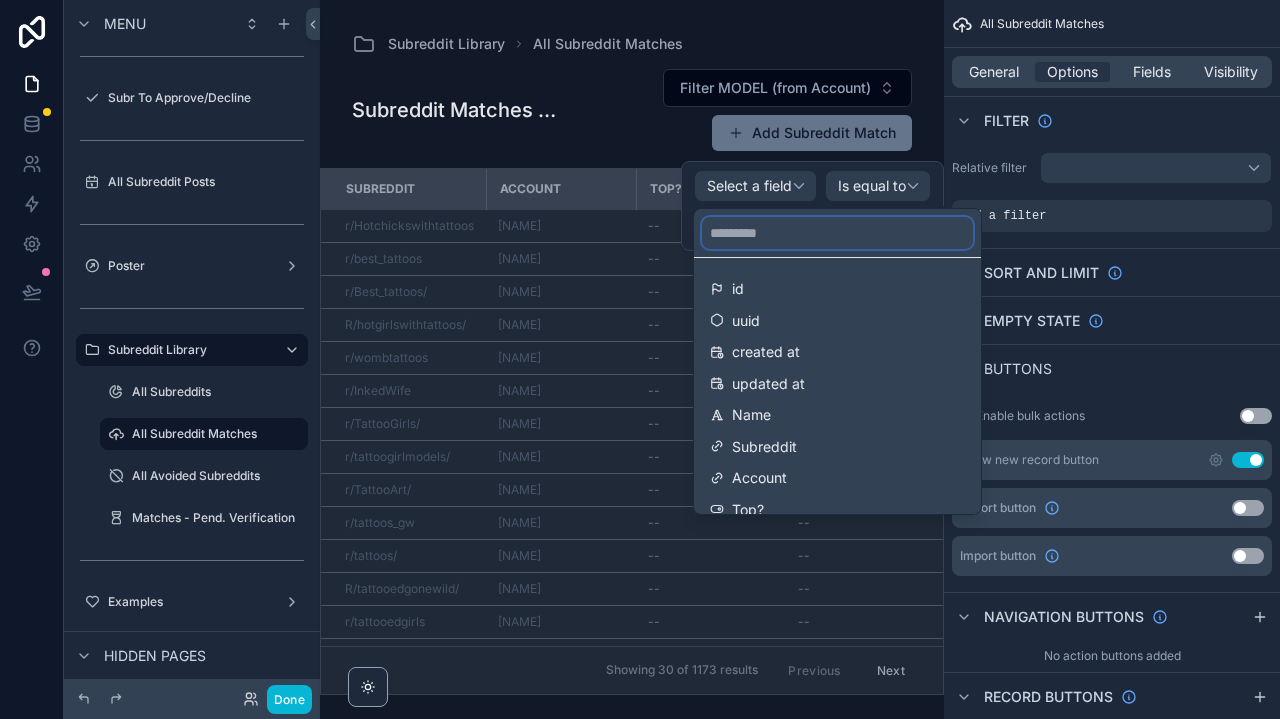 click at bounding box center [837, 233] 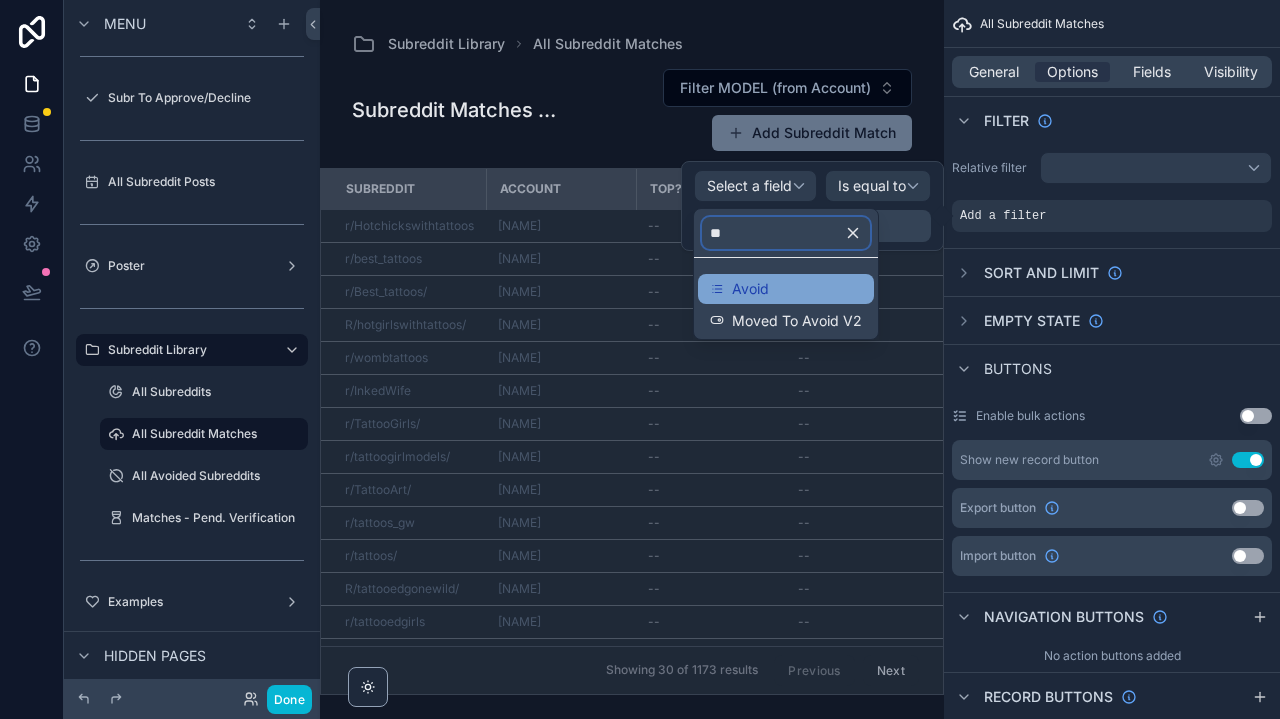 type on "**" 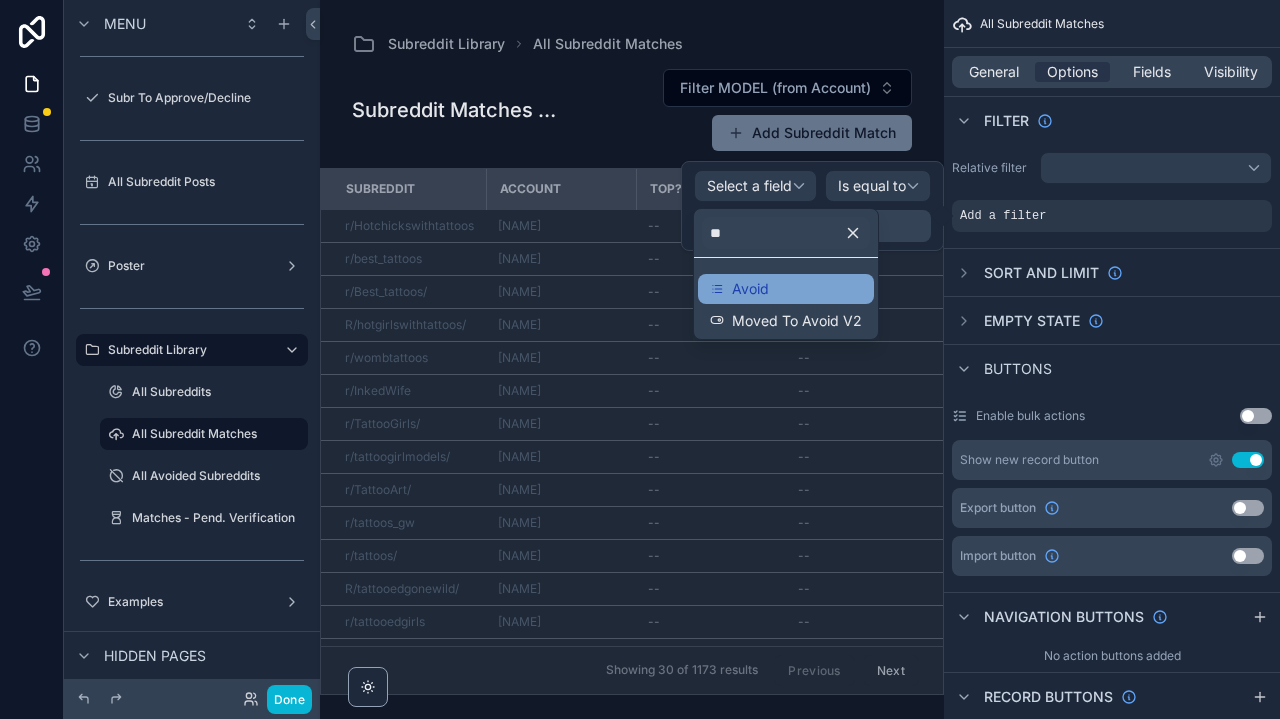 click on "Avoid" at bounding box center (750, 289) 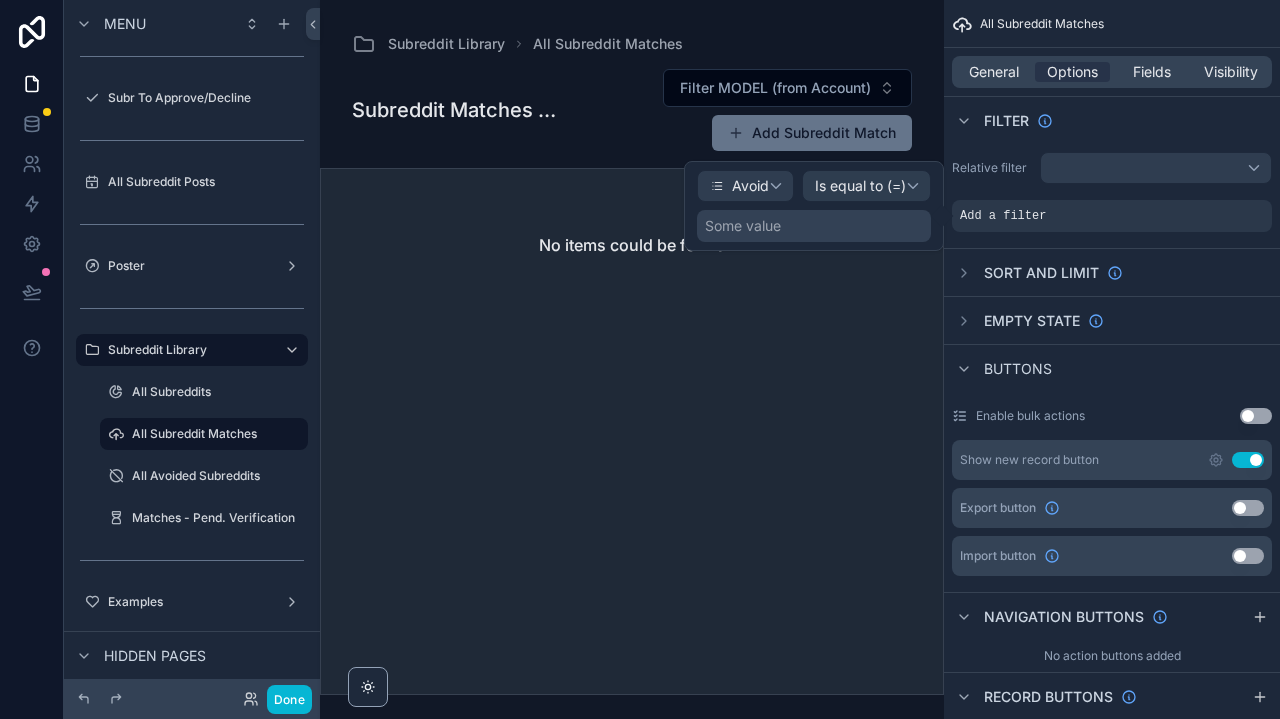 click on "Is equal to (=)" at bounding box center [866, 186] 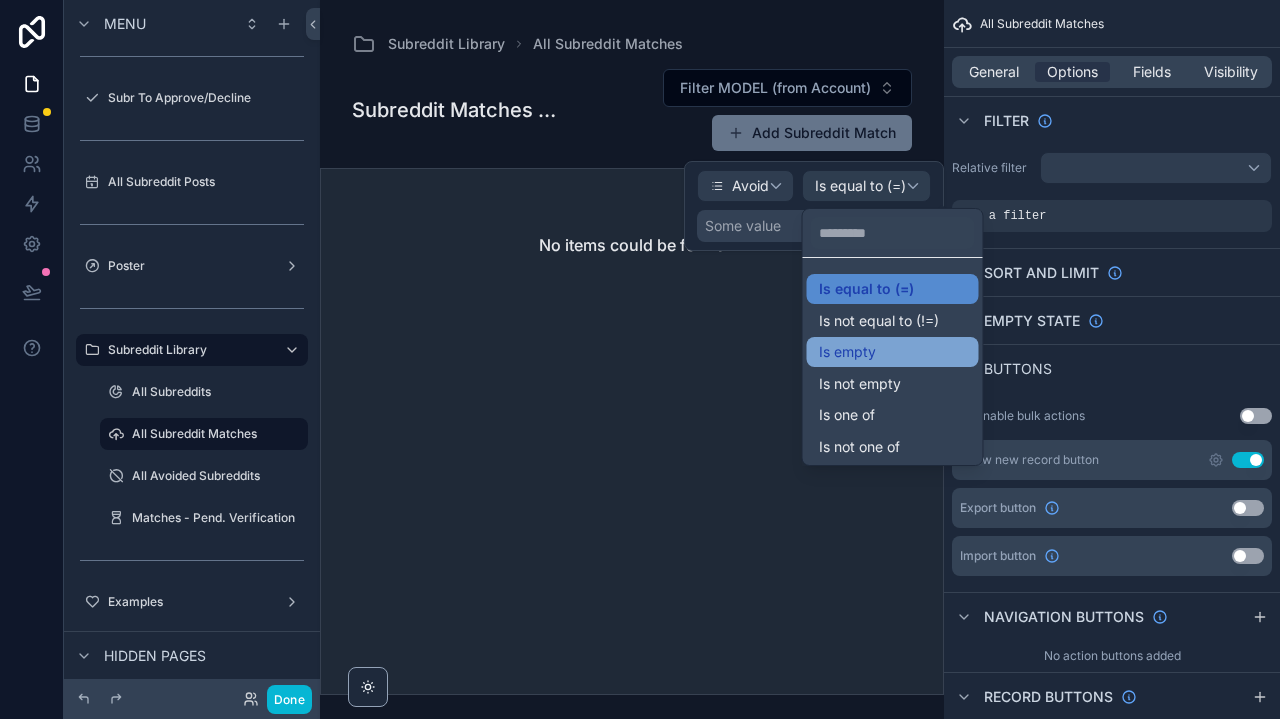 click on "Is empty" at bounding box center (893, 352) 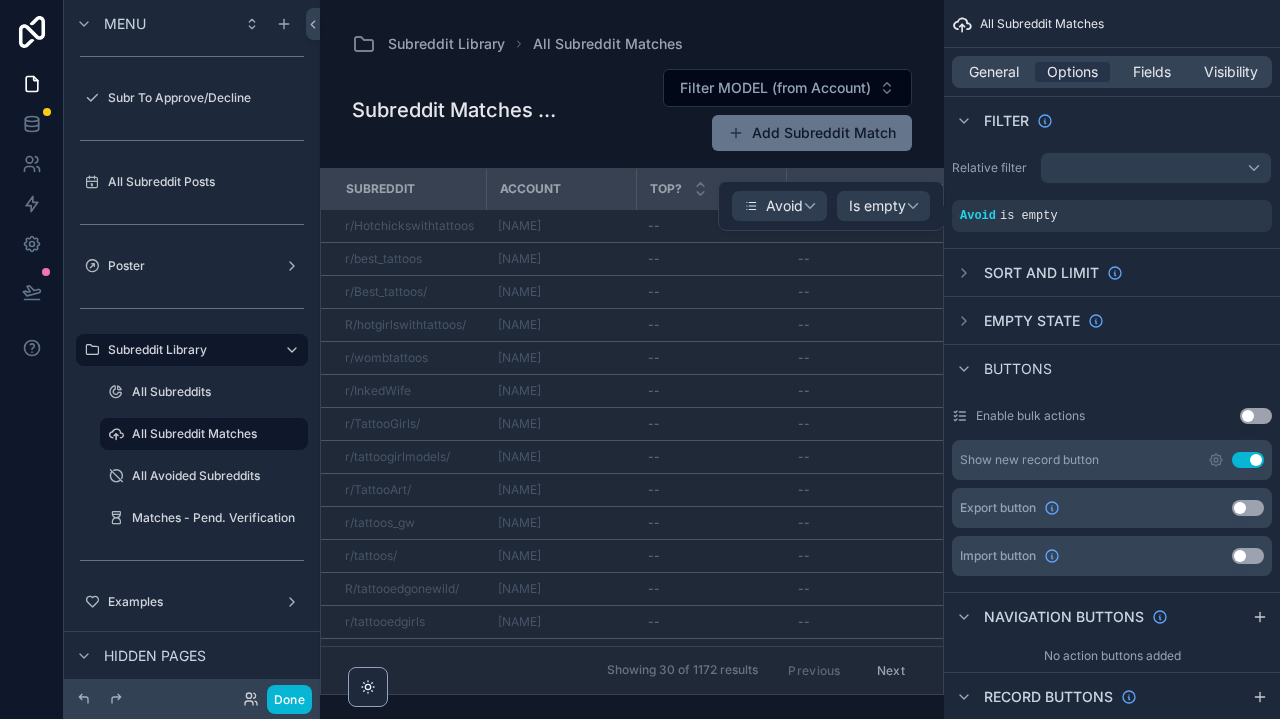 scroll, scrollTop: 0, scrollLeft: 0, axis: both 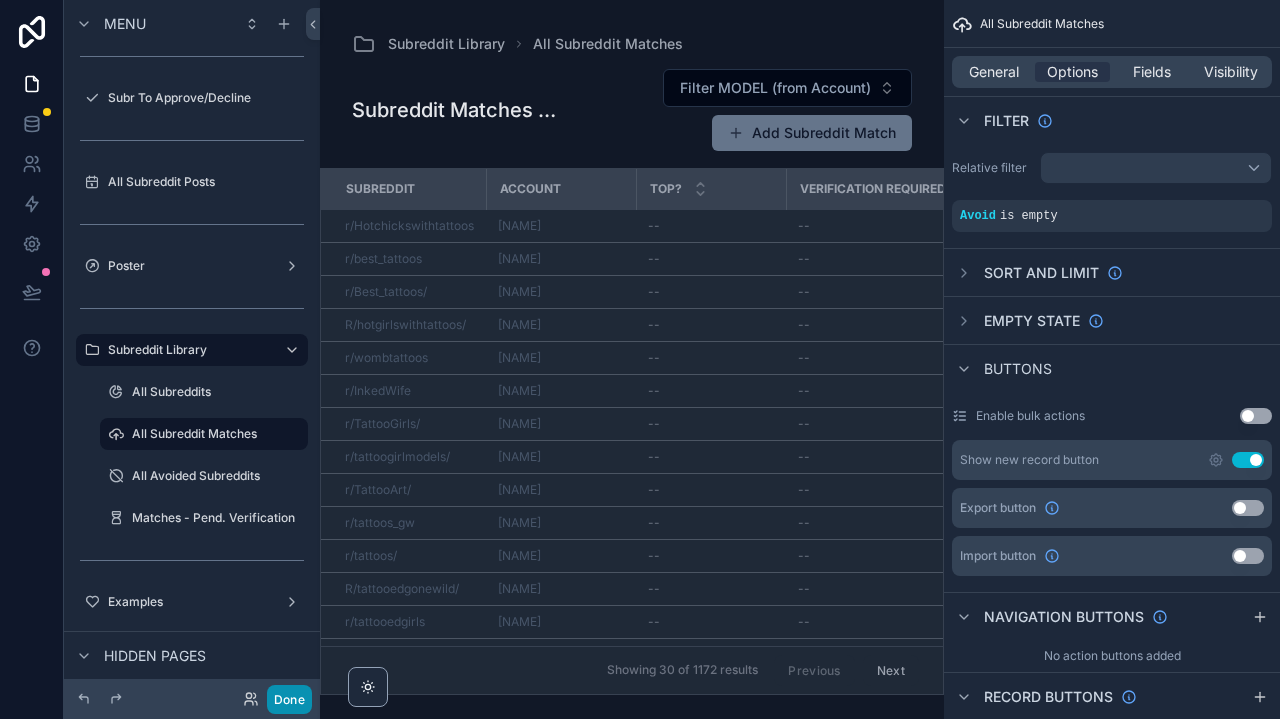click on "Done" at bounding box center (289, 699) 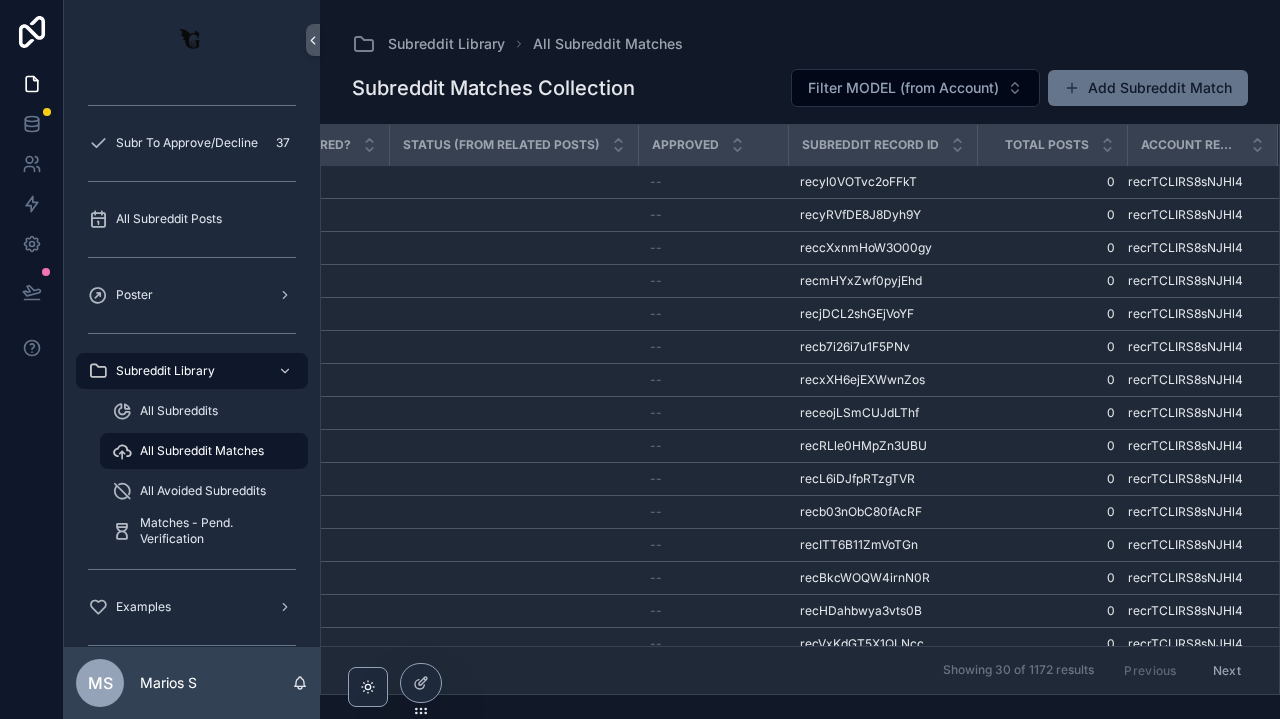 scroll, scrollTop: 0, scrollLeft: 599, axis: horizontal 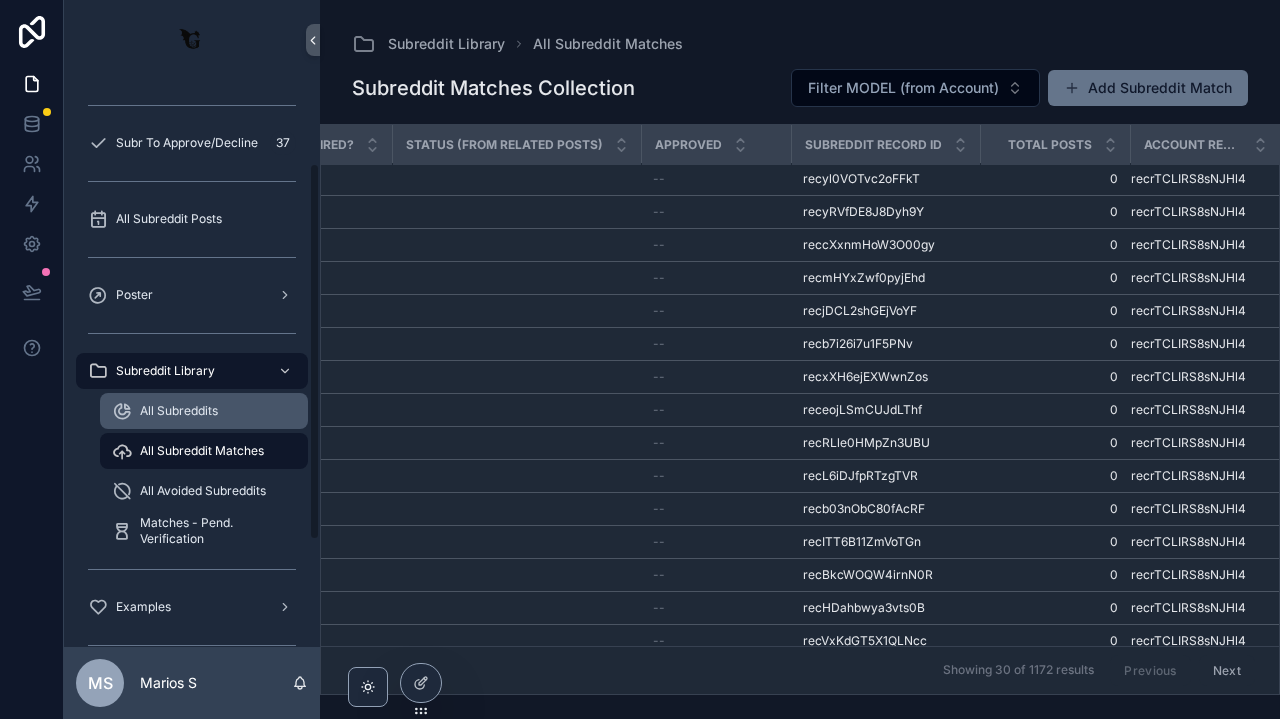 click on "All Subreddits" at bounding box center (204, 411) 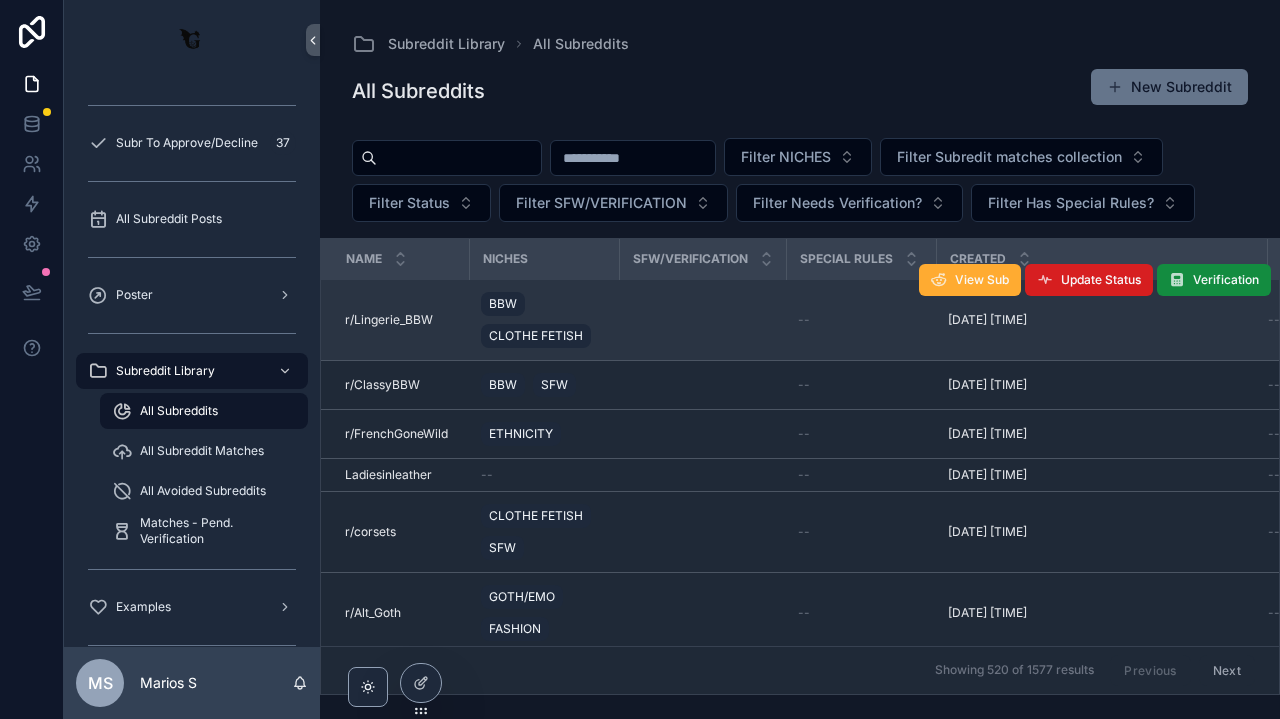 click on "Update Status" at bounding box center (1101, 280) 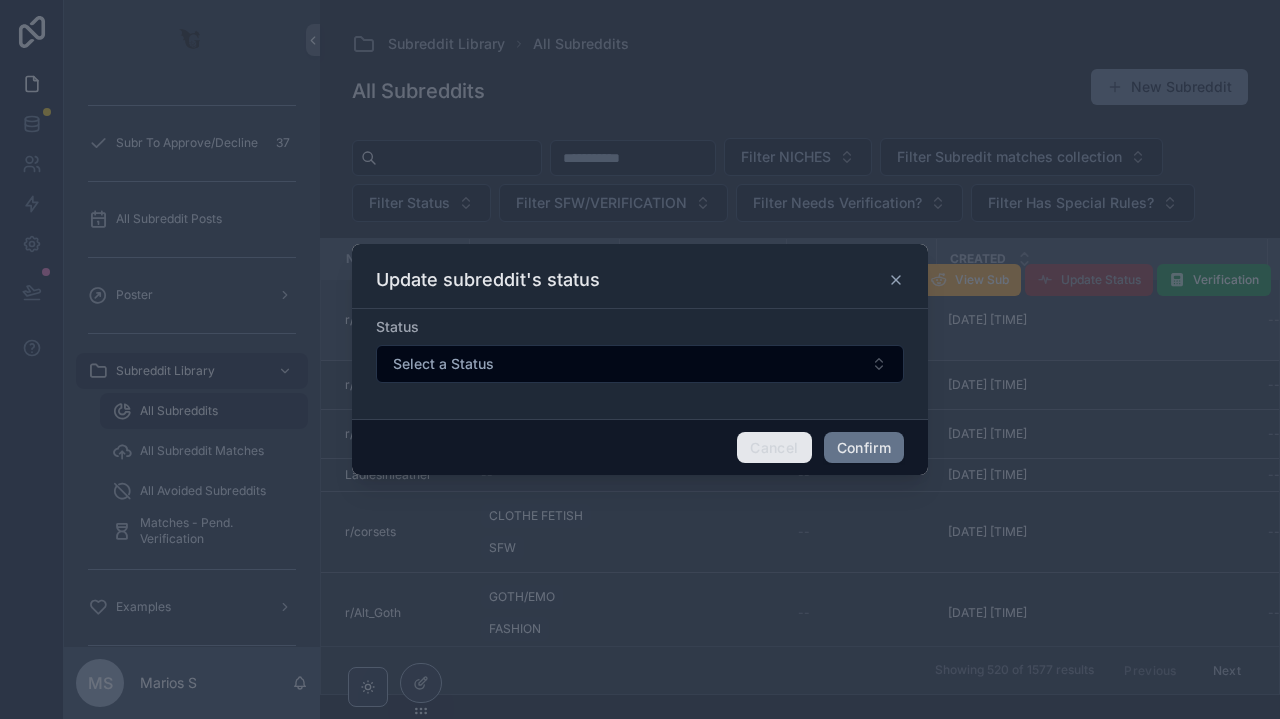 click on "Cancel" at bounding box center (774, 448) 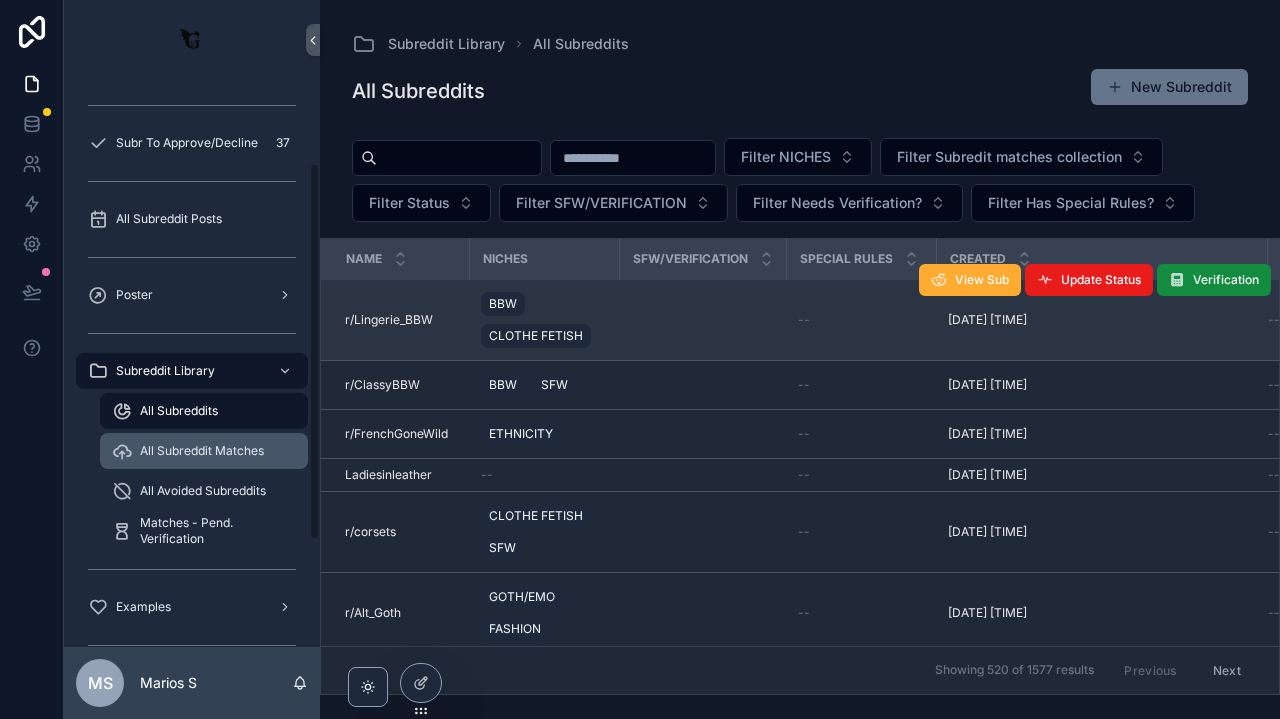 click on "All Subreddit Matches" at bounding box center (204, 451) 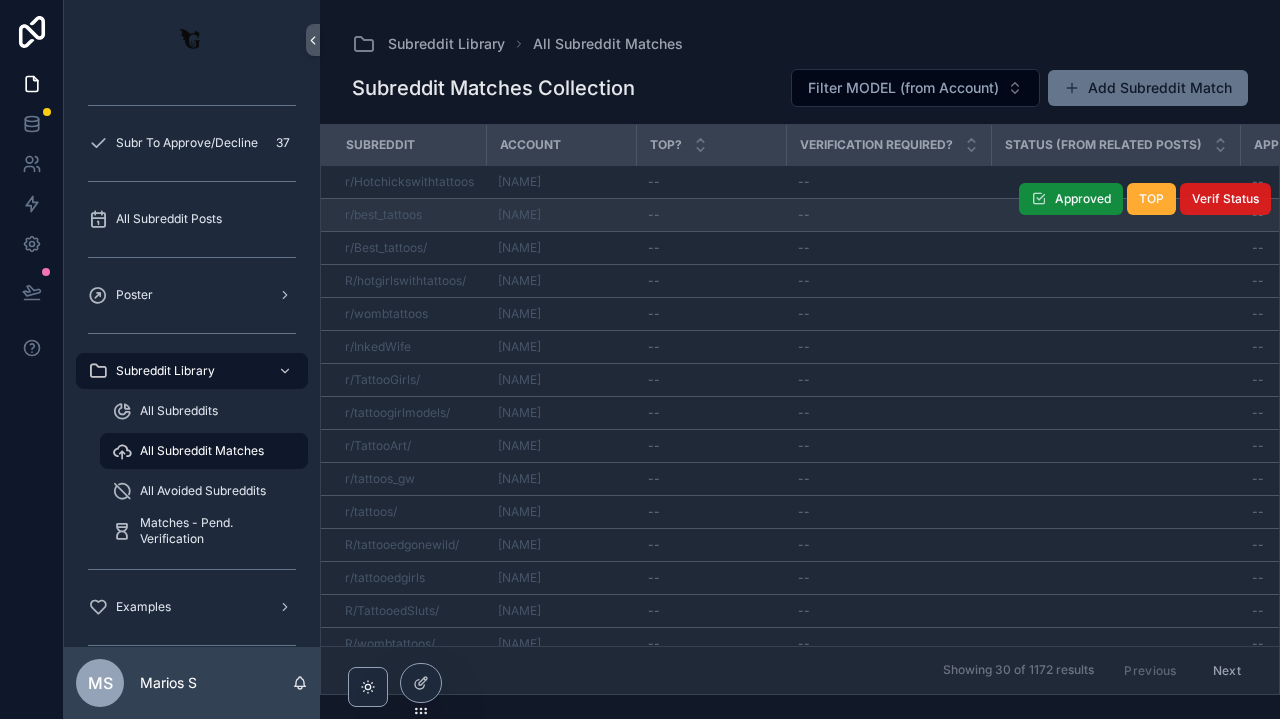 click on "Verif Status" at bounding box center [1225, 199] 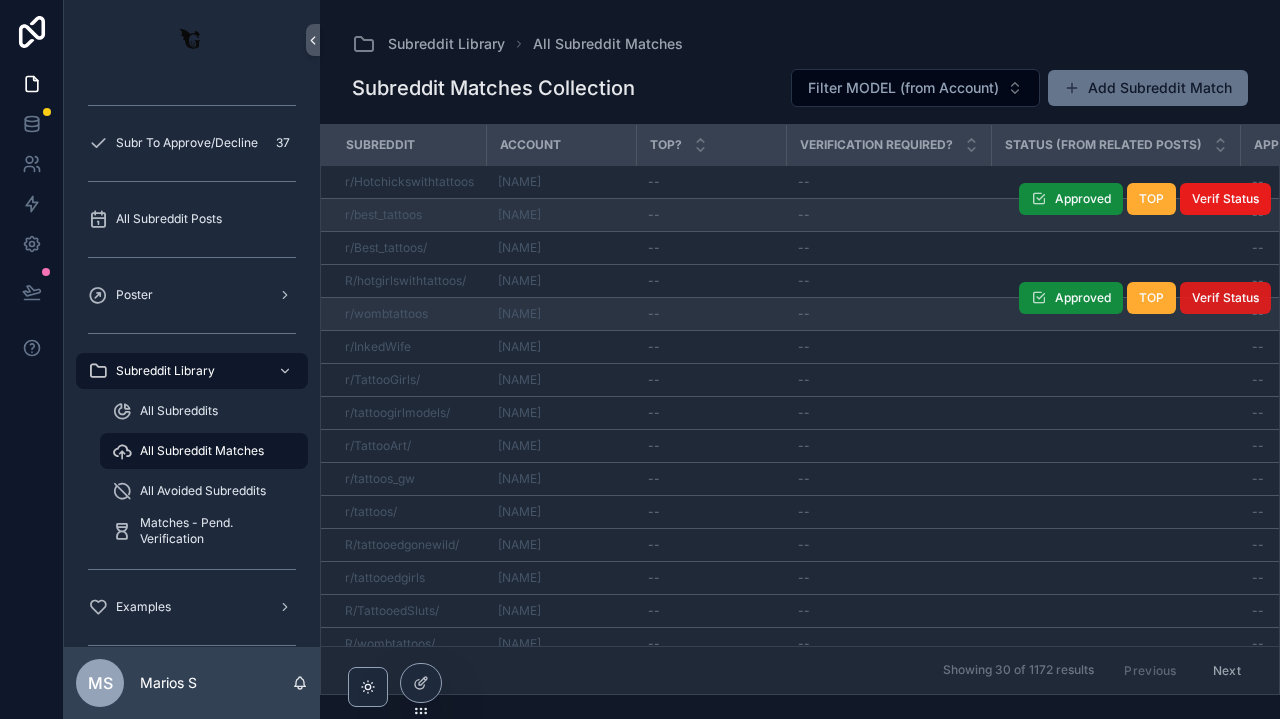 click on "Verif Status" at bounding box center (1225, 298) 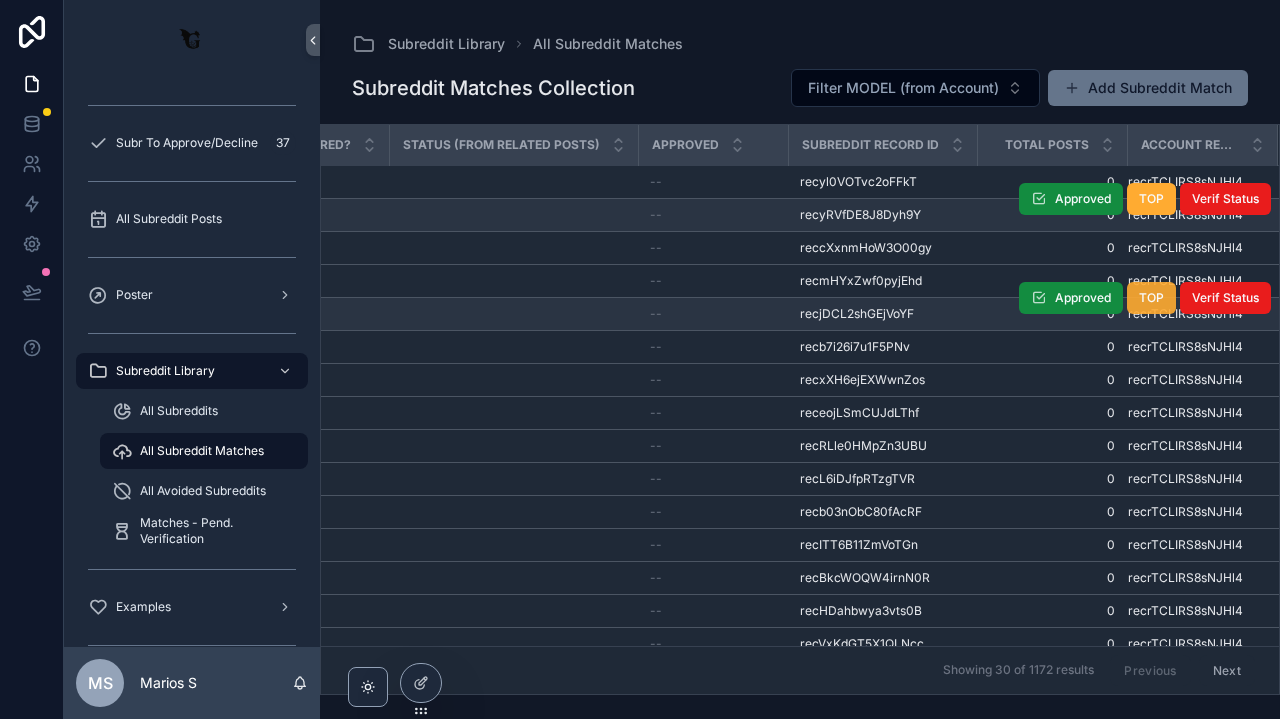 scroll, scrollTop: 0, scrollLeft: 599, axis: horizontal 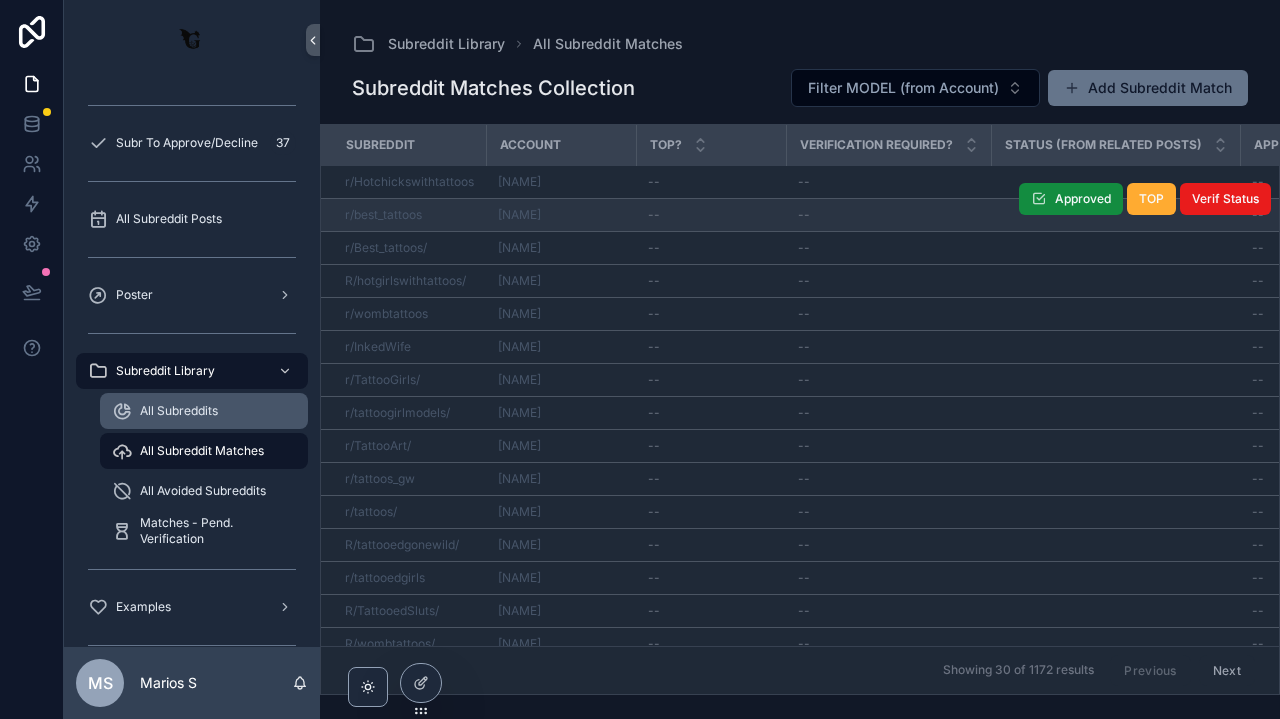 click on "All Subreddits" at bounding box center [204, 411] 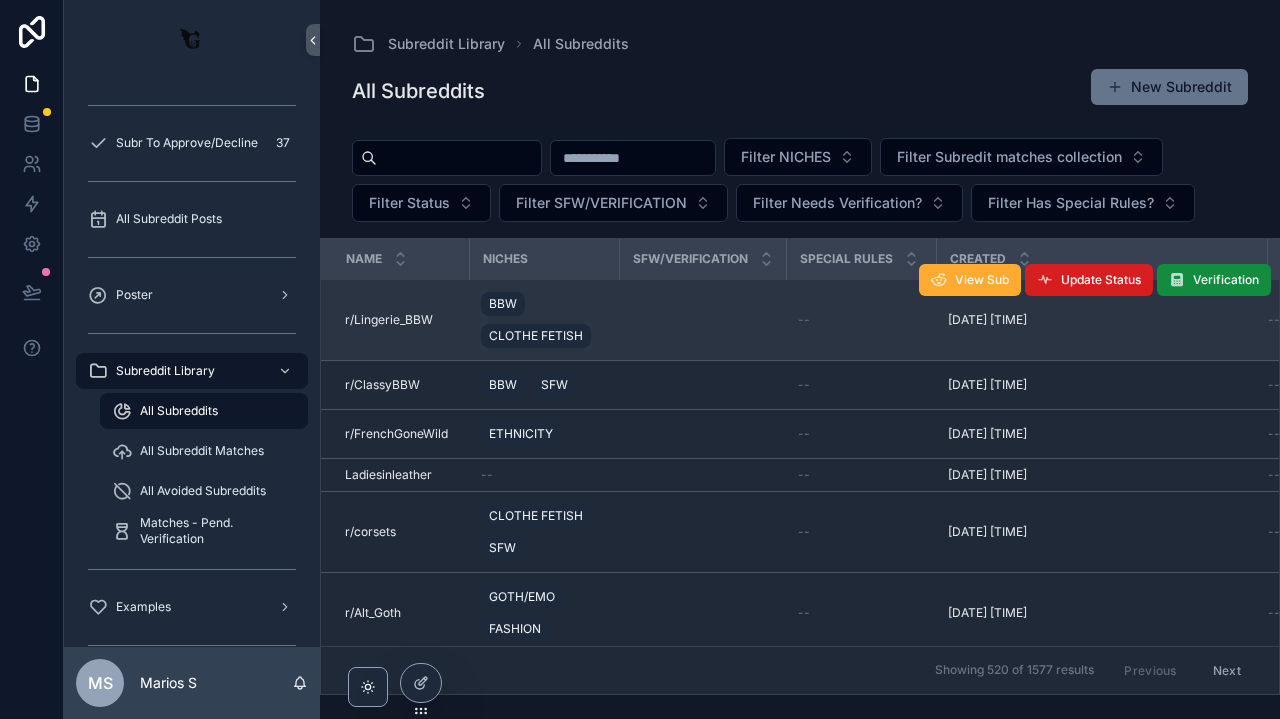 click on "Update Status" at bounding box center (1089, 280) 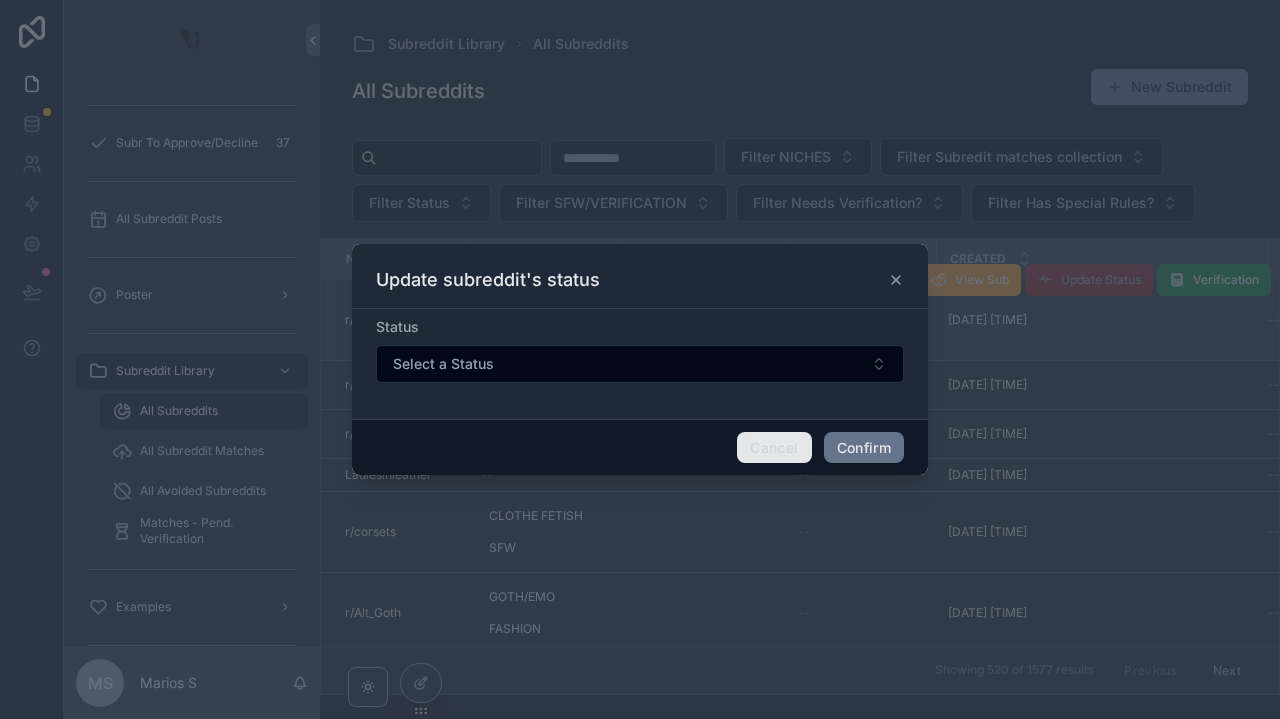 click on "Cancel" at bounding box center (774, 448) 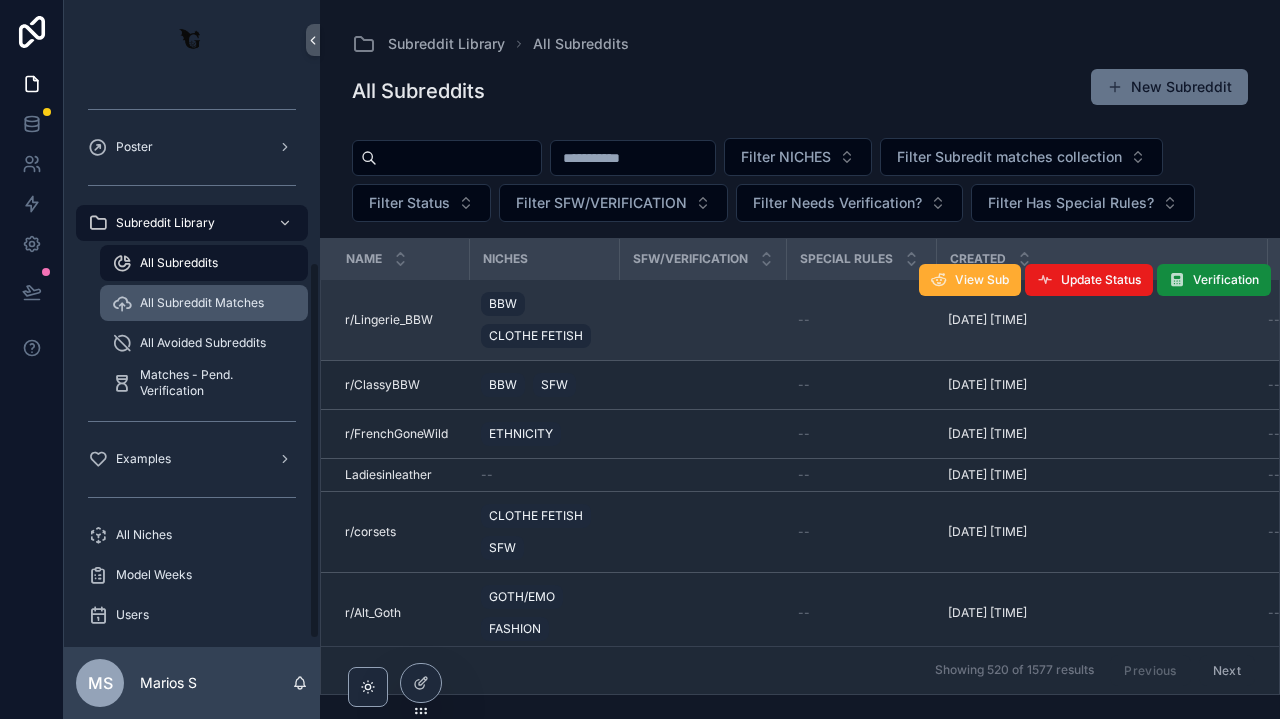scroll, scrollTop: 285, scrollLeft: 0, axis: vertical 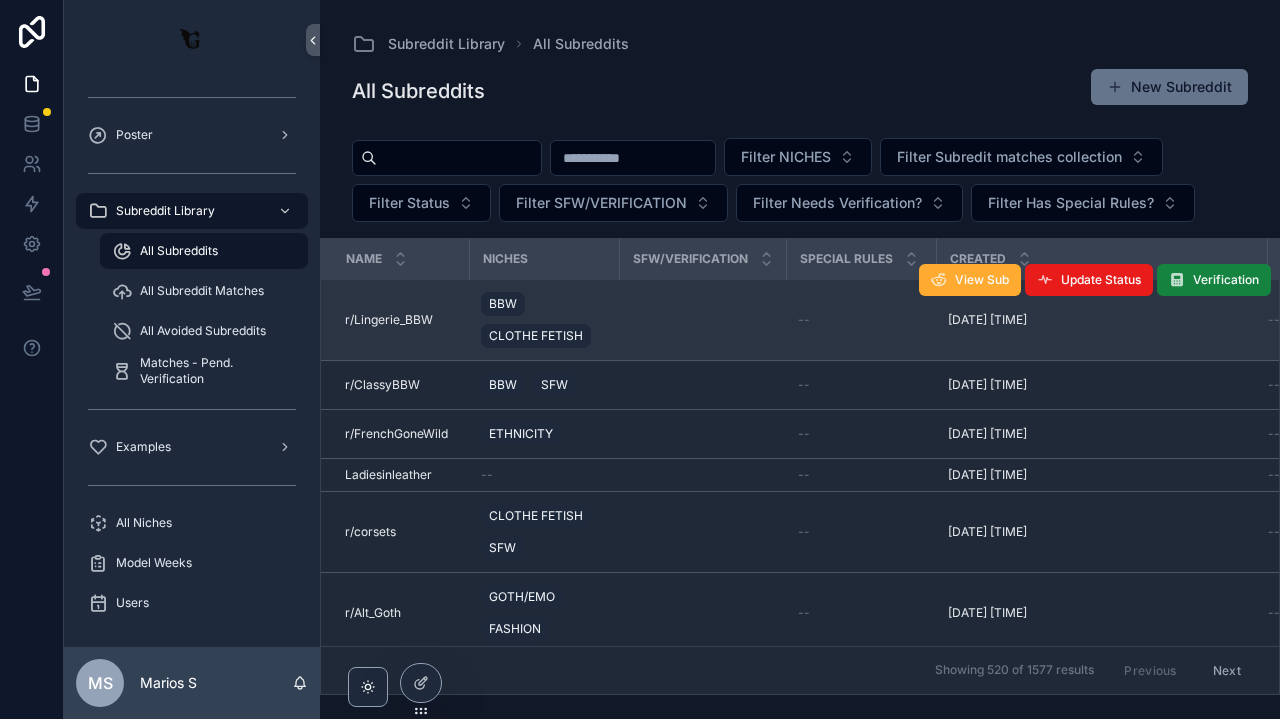click on "Verification" at bounding box center (1226, 280) 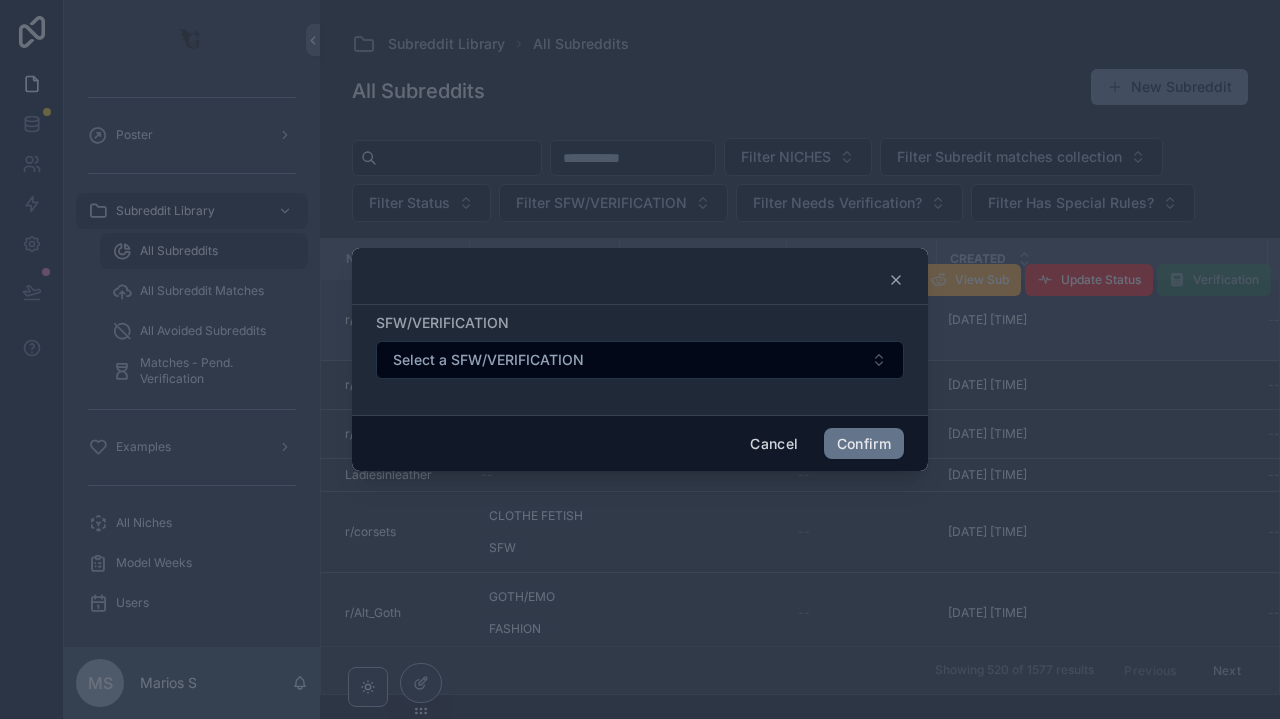 click on "SFW/VERIFICATION Select a SFW/VERIFICATION" at bounding box center [640, 356] 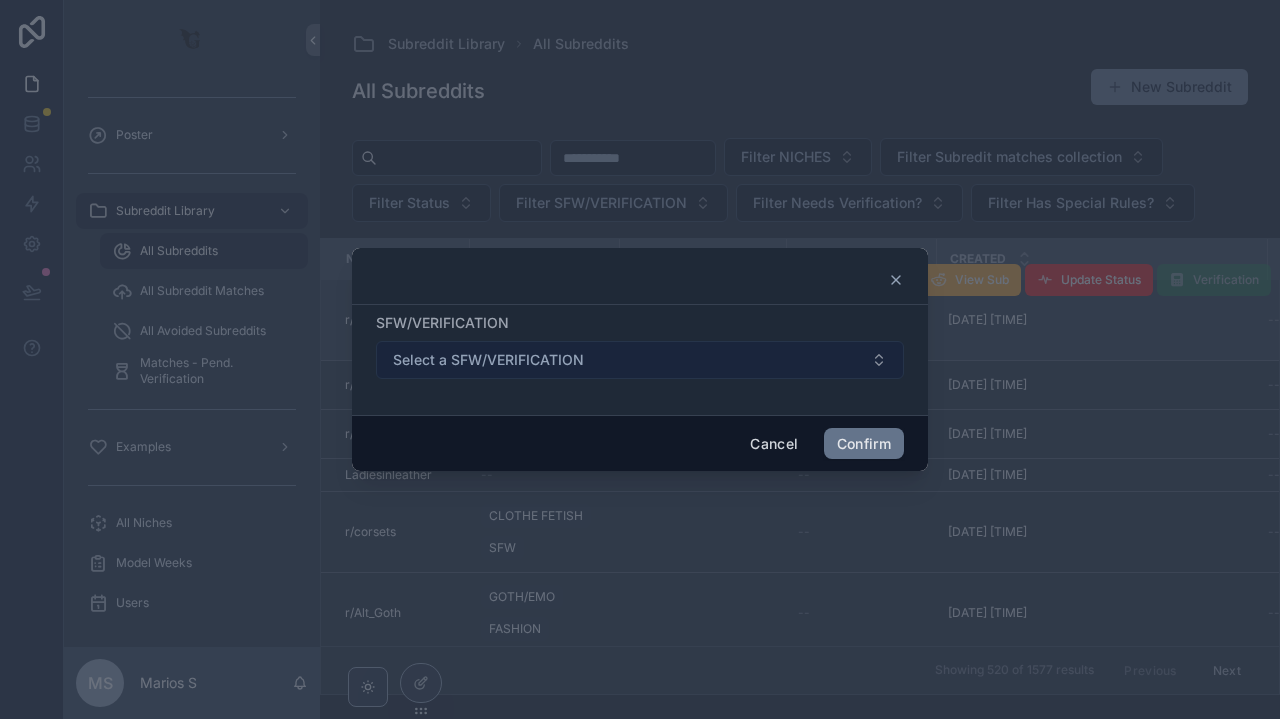 click on "Select a SFW/VERIFICATION" at bounding box center [640, 360] 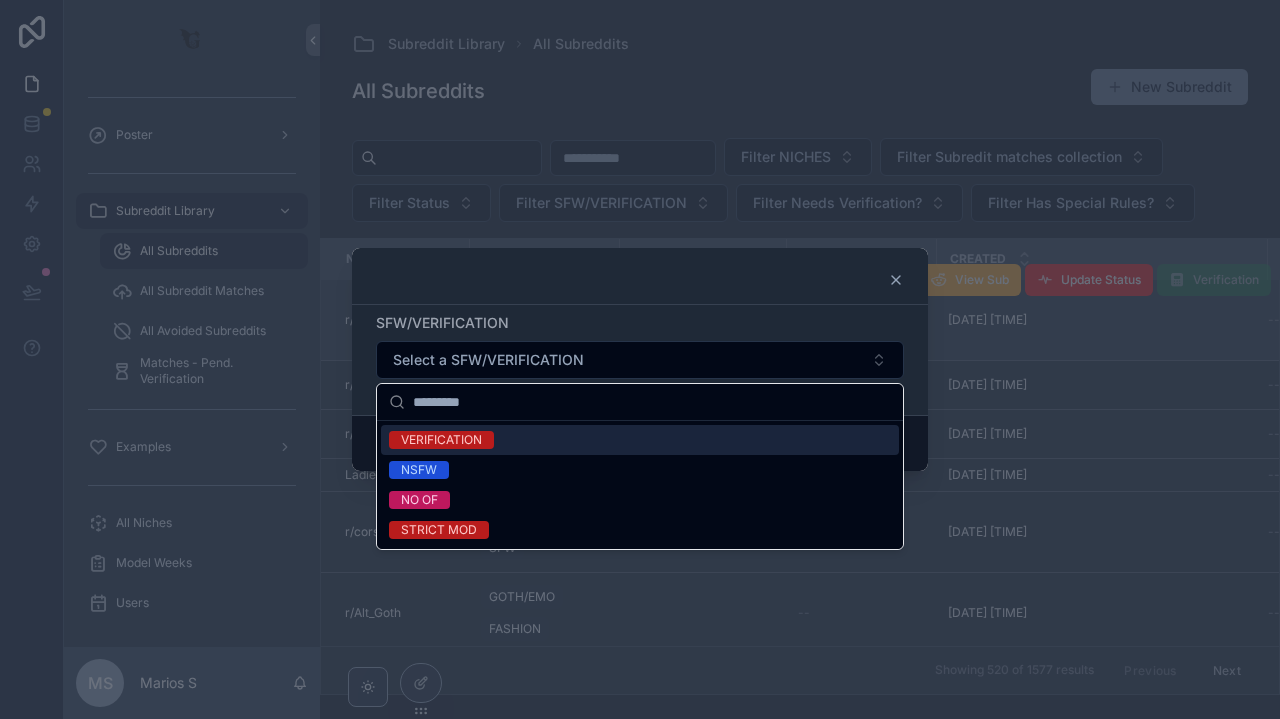 click on "SFW/VERIFICATION" at bounding box center [640, 323] 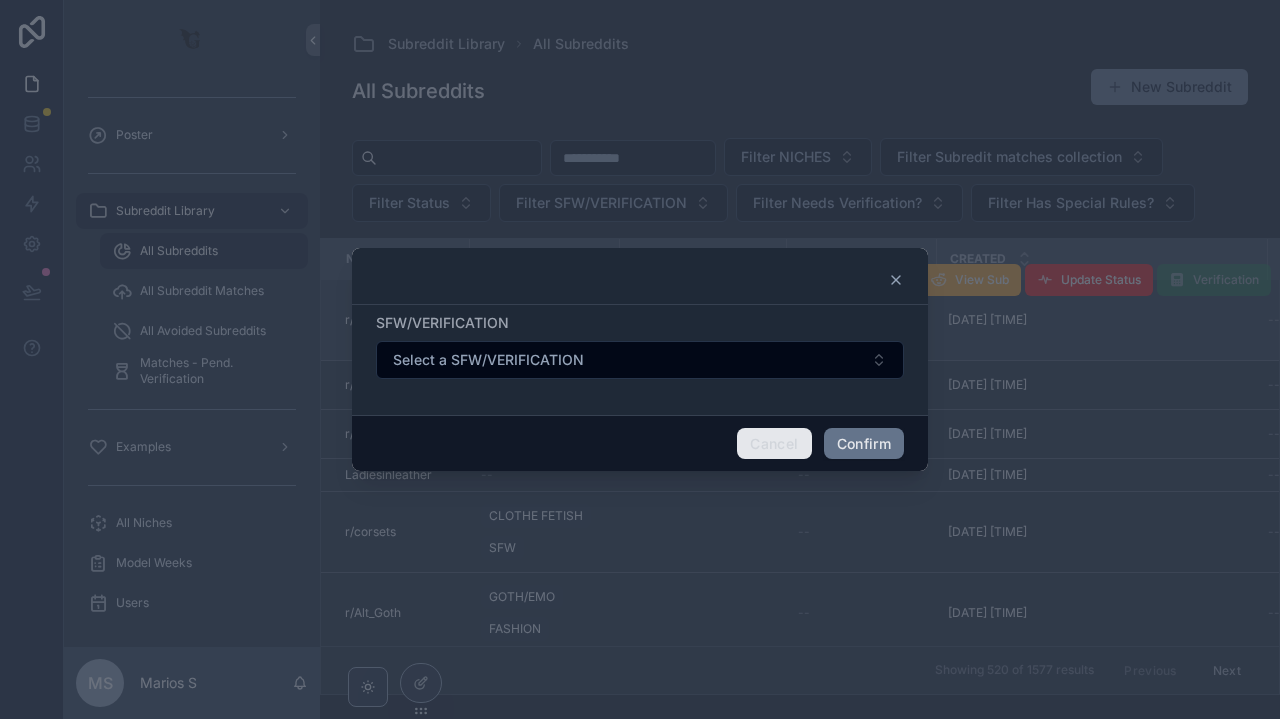 click on "Cancel" at bounding box center [774, 444] 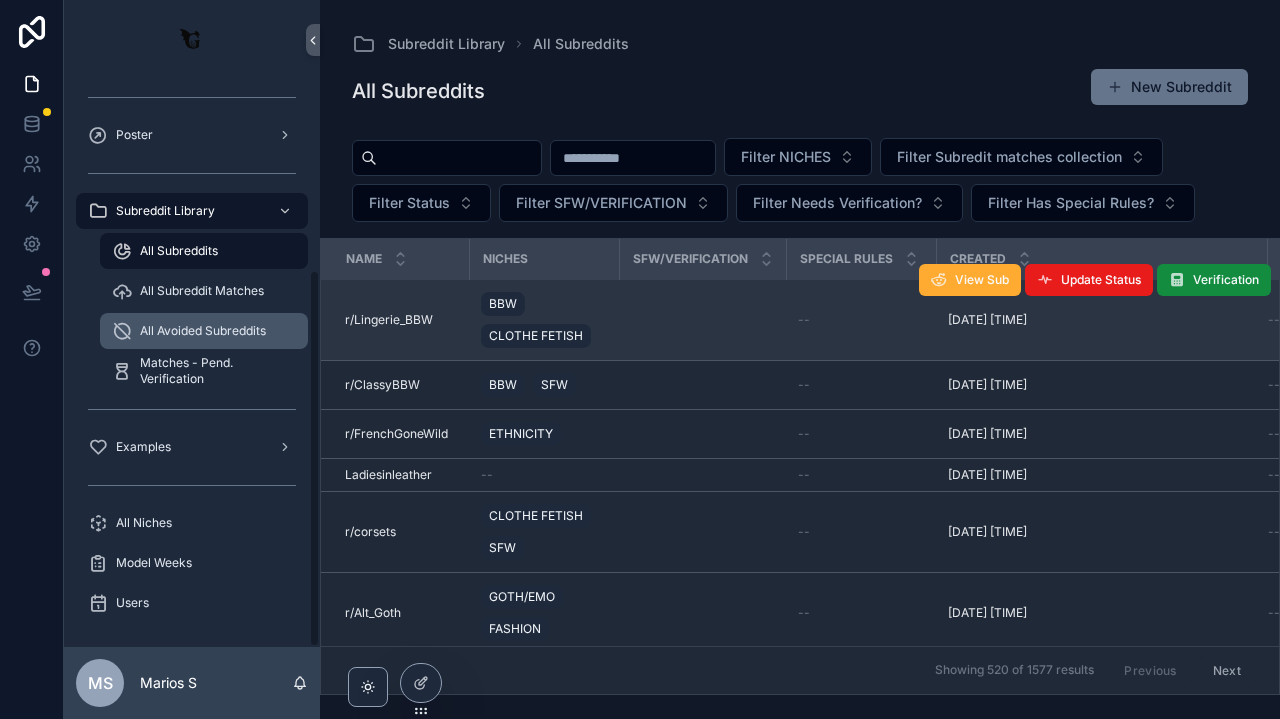 click on "All Avoided Subreddits" at bounding box center (203, 331) 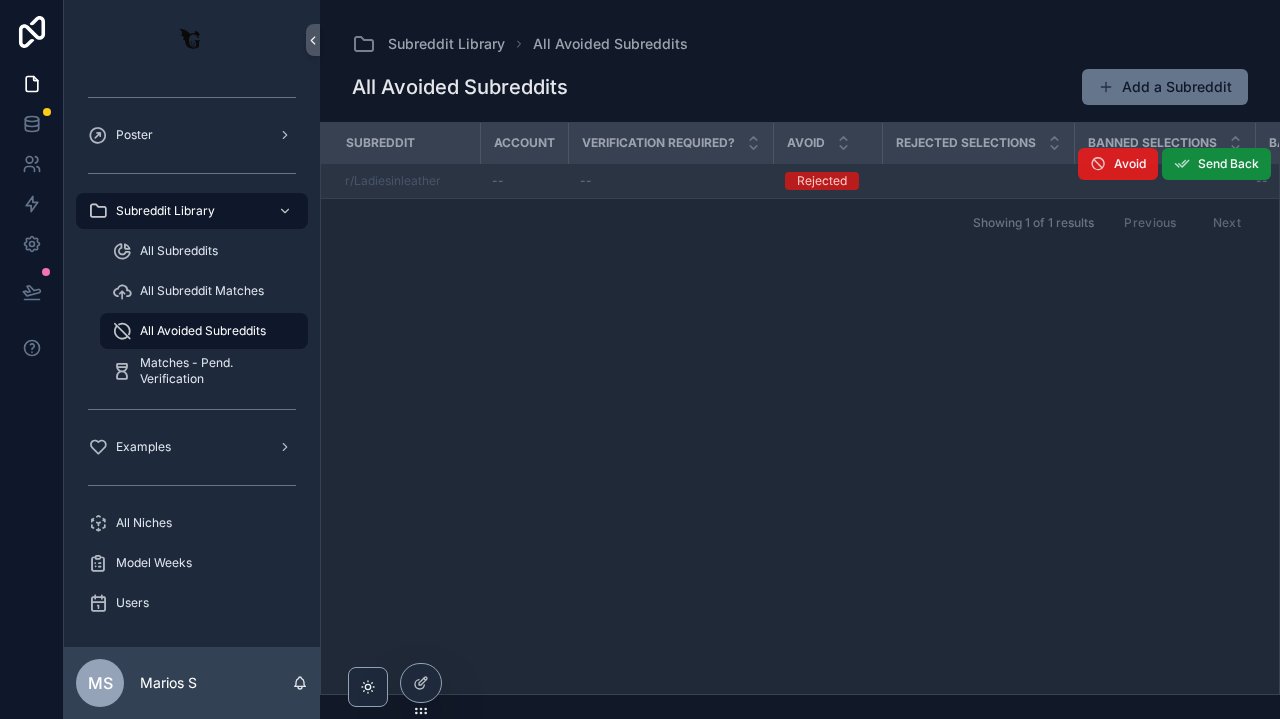 click on "Avoid" at bounding box center [1118, 164] 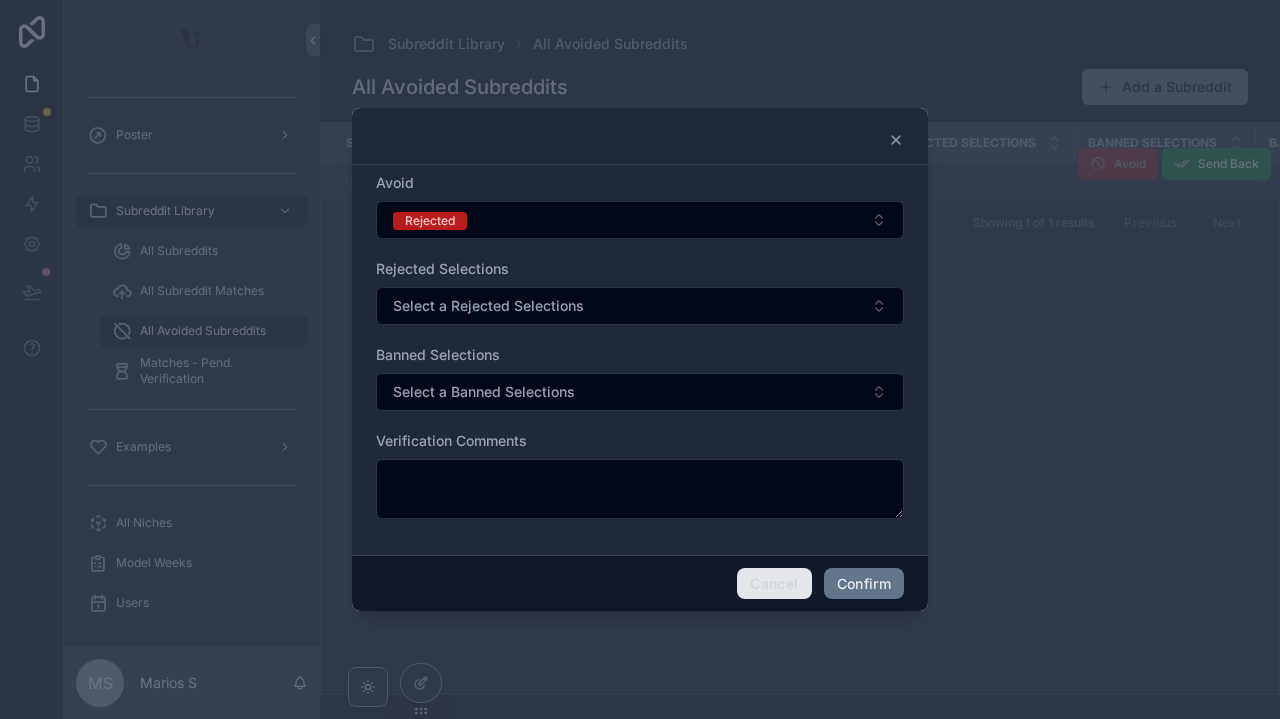 click on "Cancel" at bounding box center [774, 584] 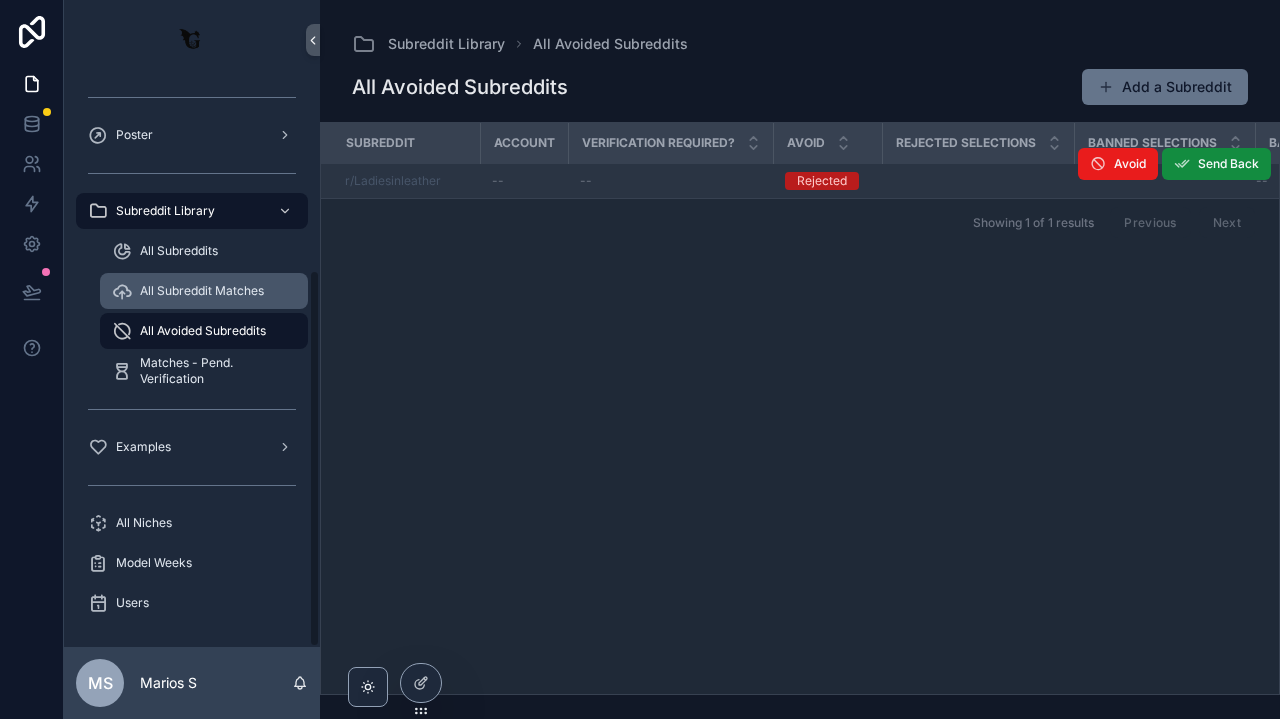 click on "All Subreddit Matches" at bounding box center (204, 291) 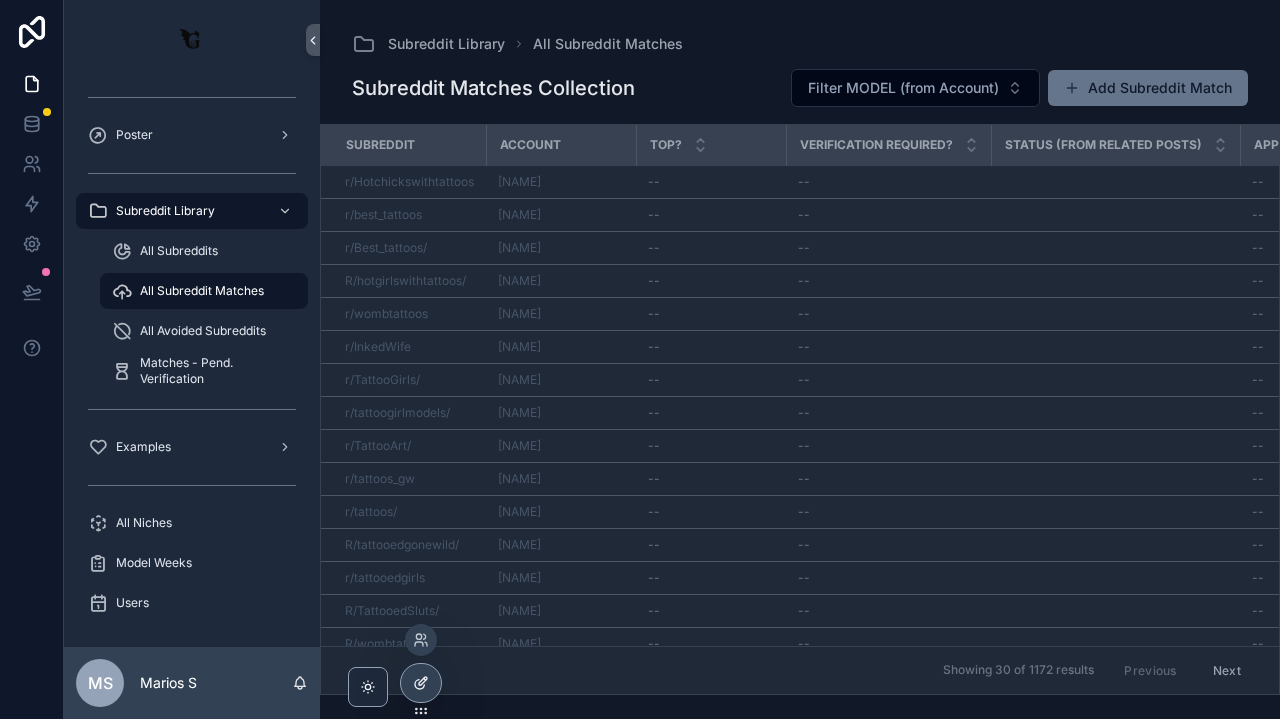 click at bounding box center [421, 683] 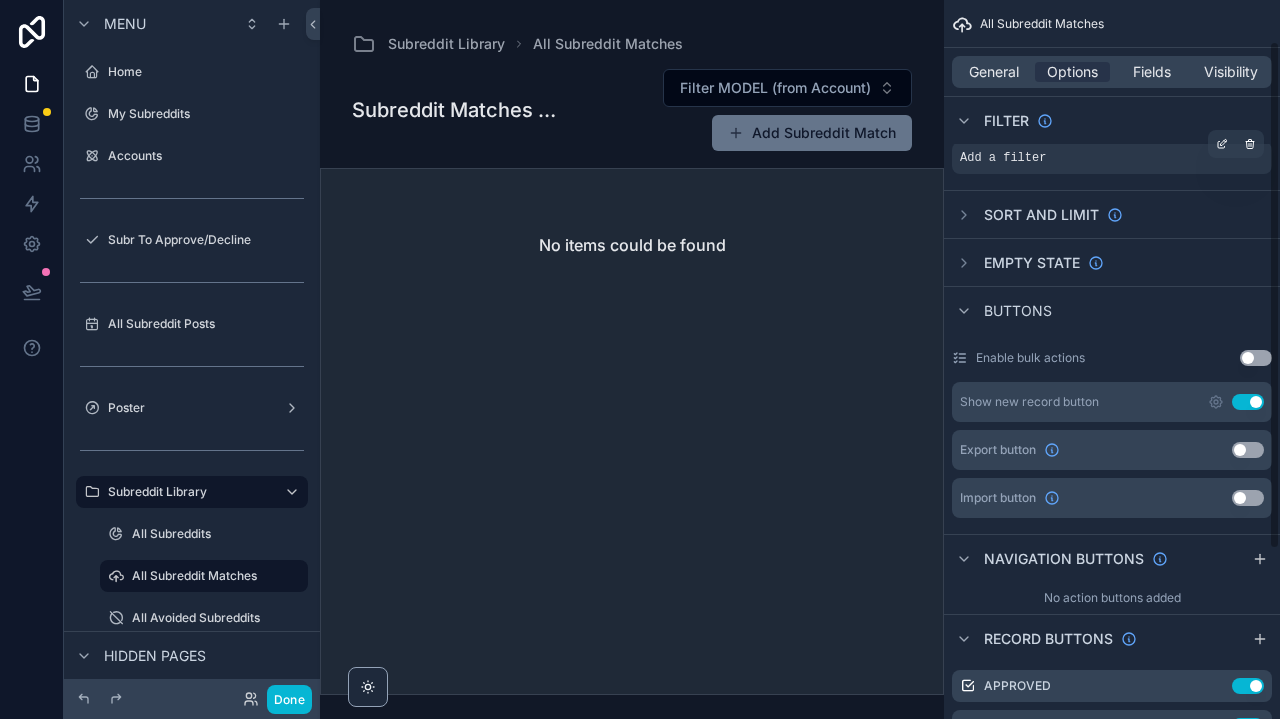 scroll, scrollTop: 57, scrollLeft: 0, axis: vertical 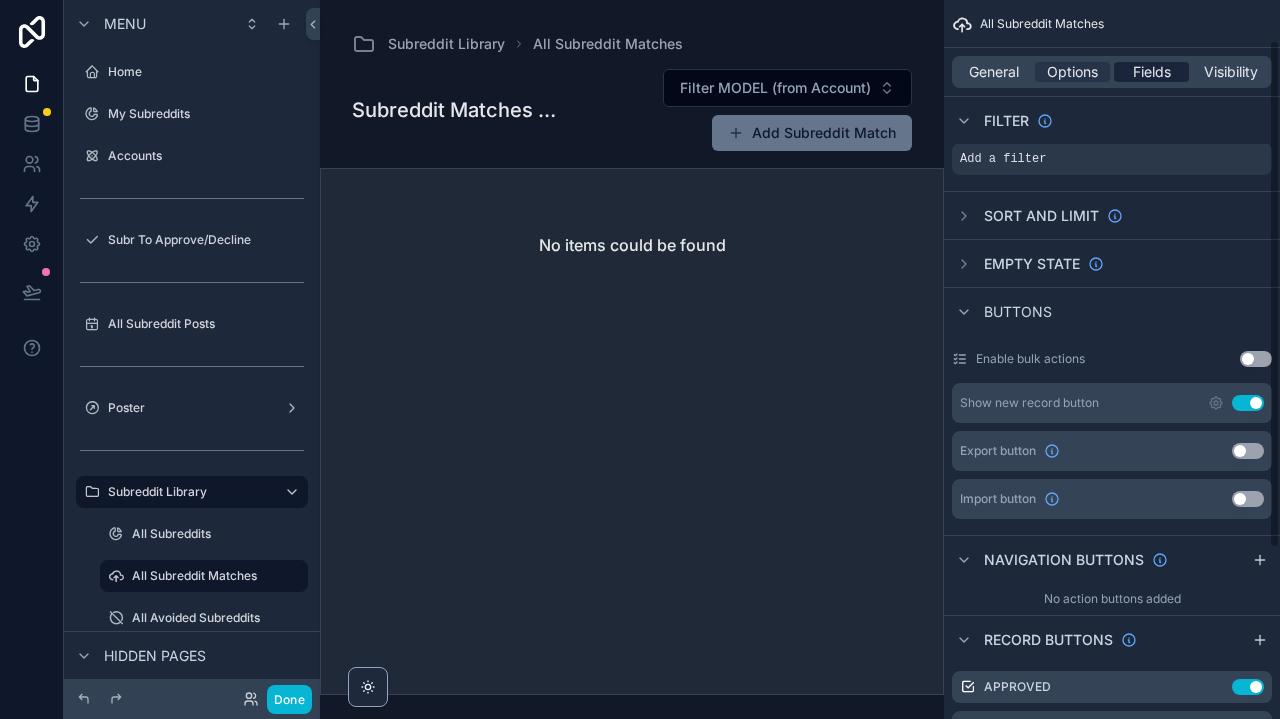 click on "Fields" at bounding box center [1151, 72] 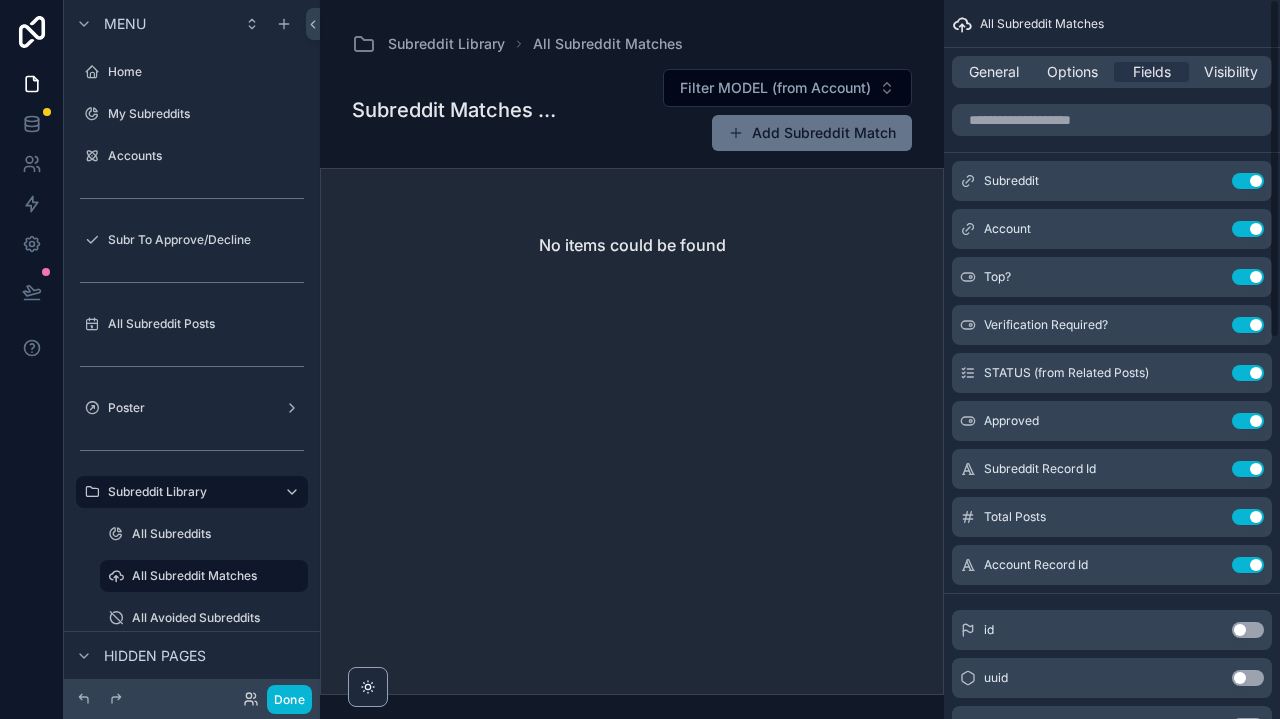 scroll, scrollTop: -1, scrollLeft: 0, axis: vertical 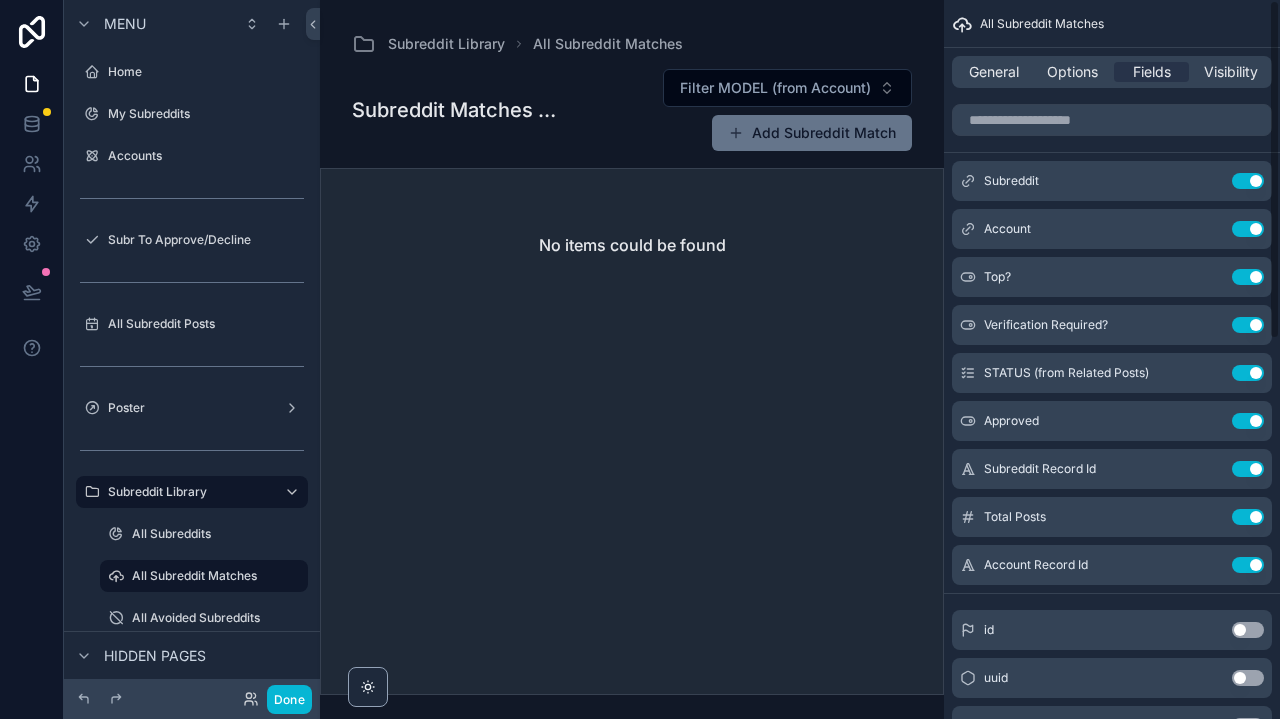 click at bounding box center (1112, 120) 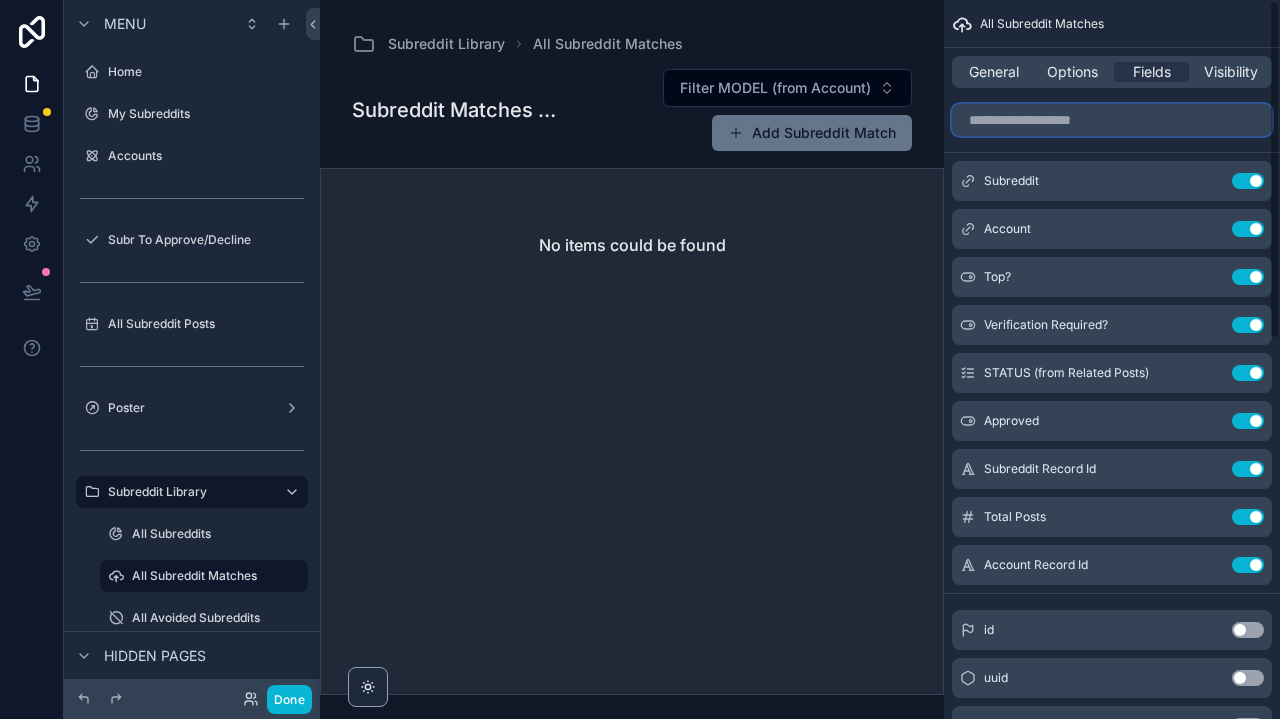 click at bounding box center [1112, 120] 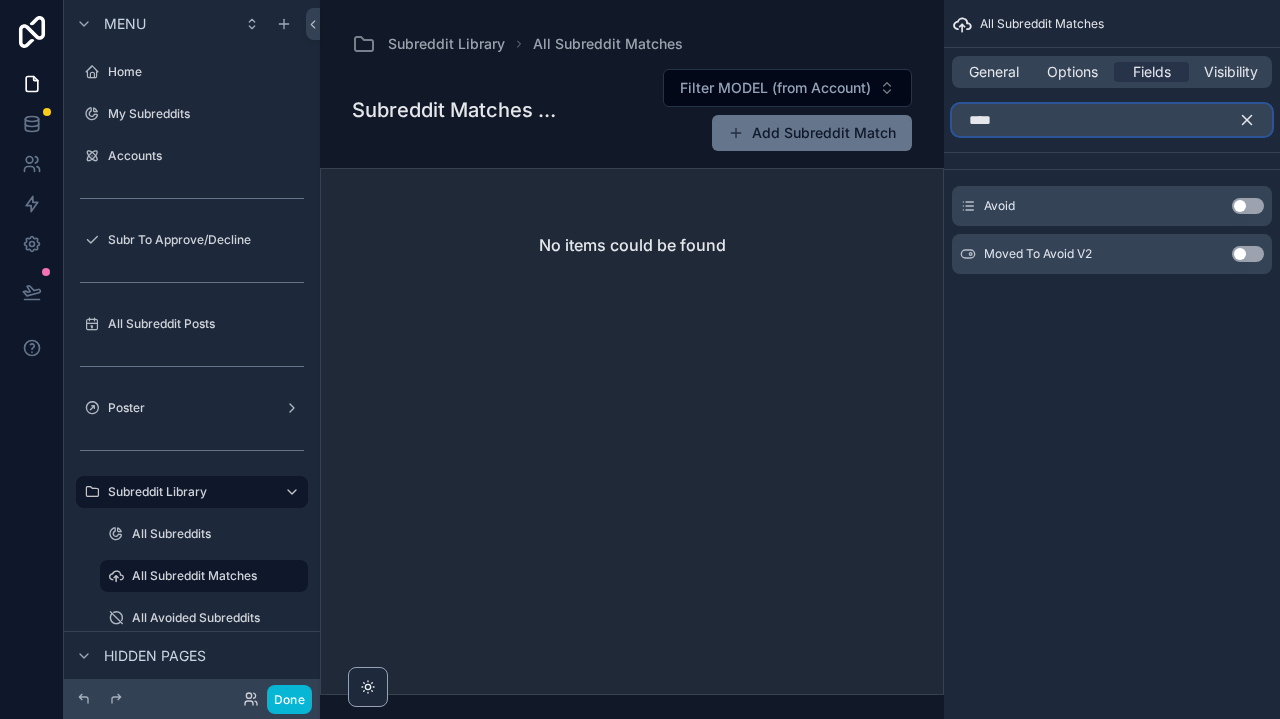 type on "****" 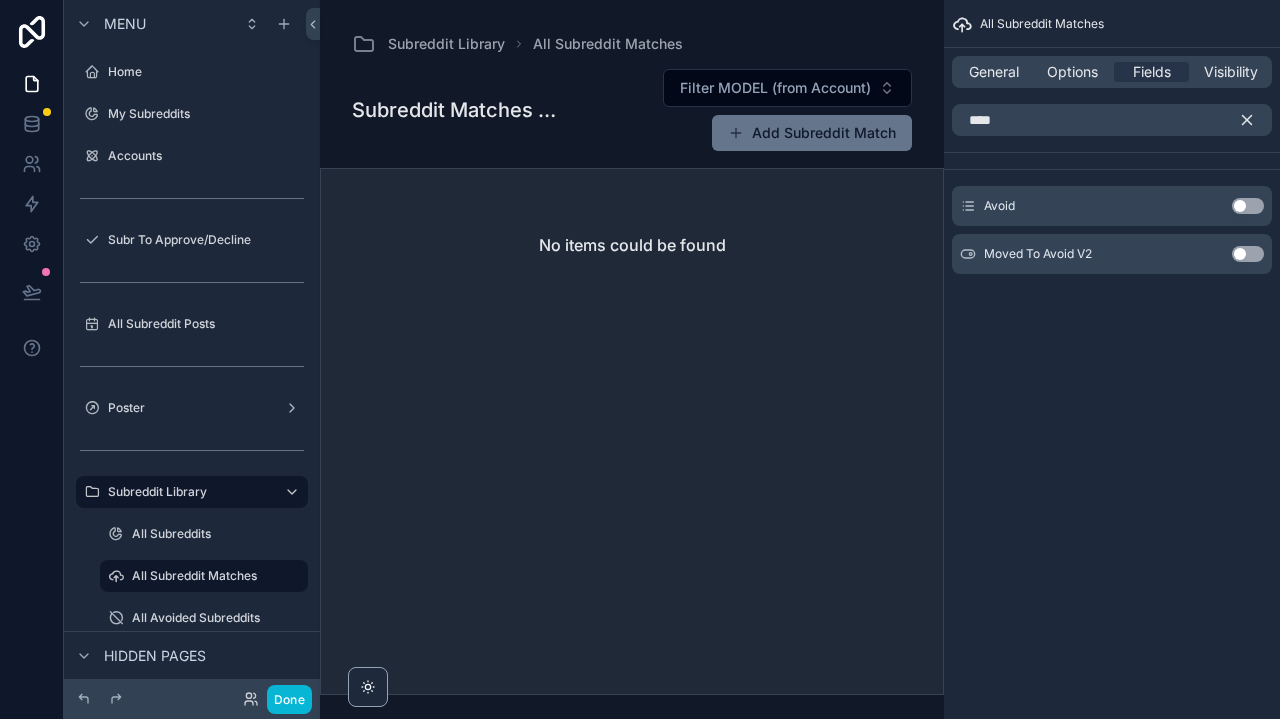click on "Use setting" at bounding box center (1248, 206) 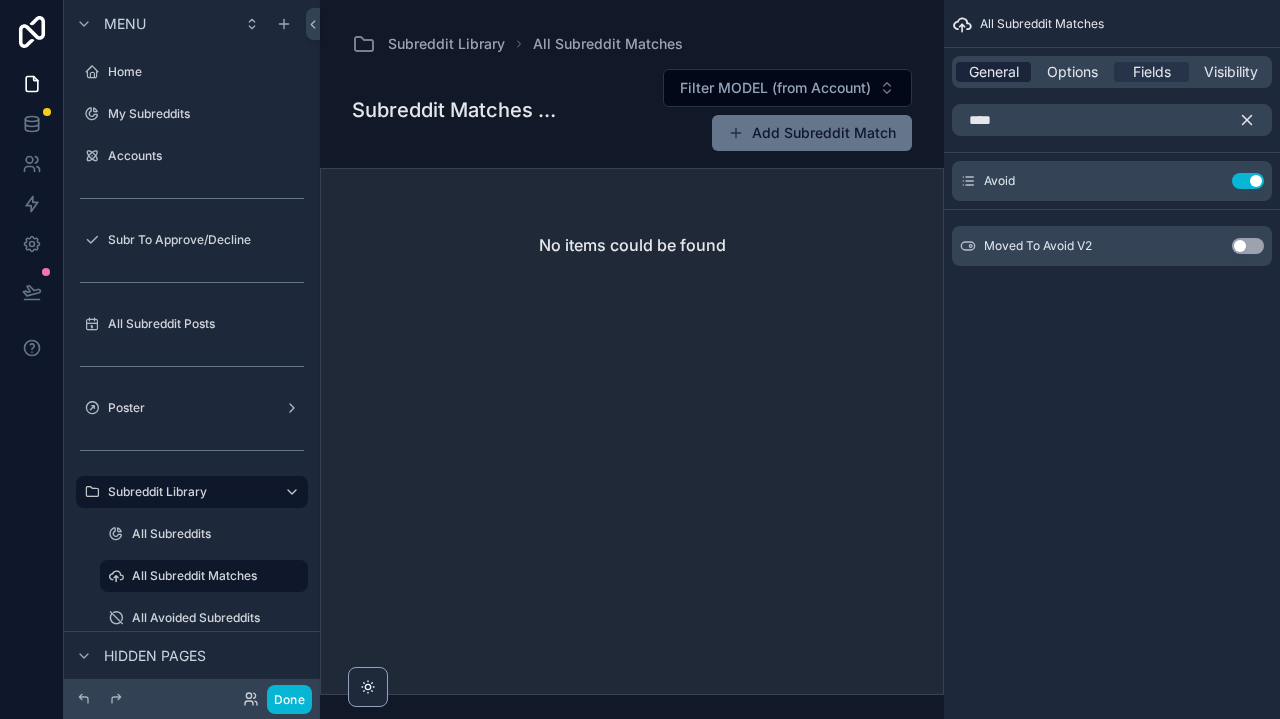 click on "General" at bounding box center (994, 72) 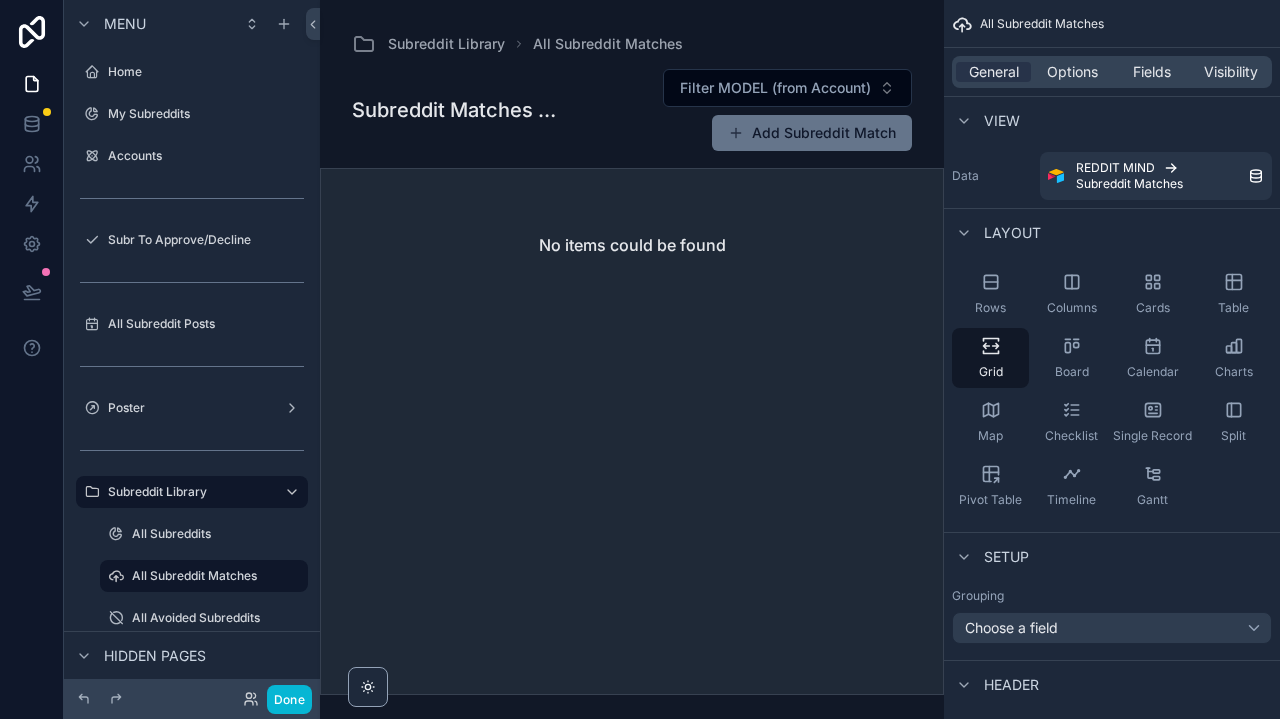 scroll, scrollTop: 0, scrollLeft: 0, axis: both 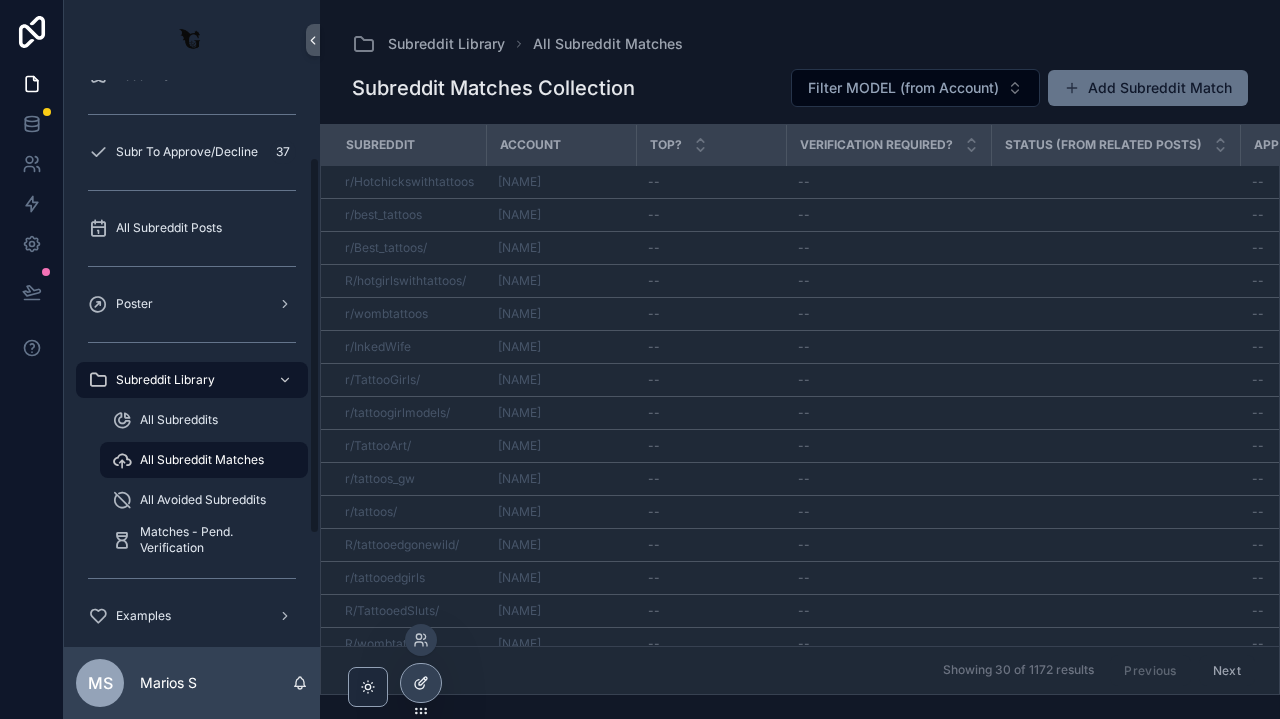 click at bounding box center [421, 683] 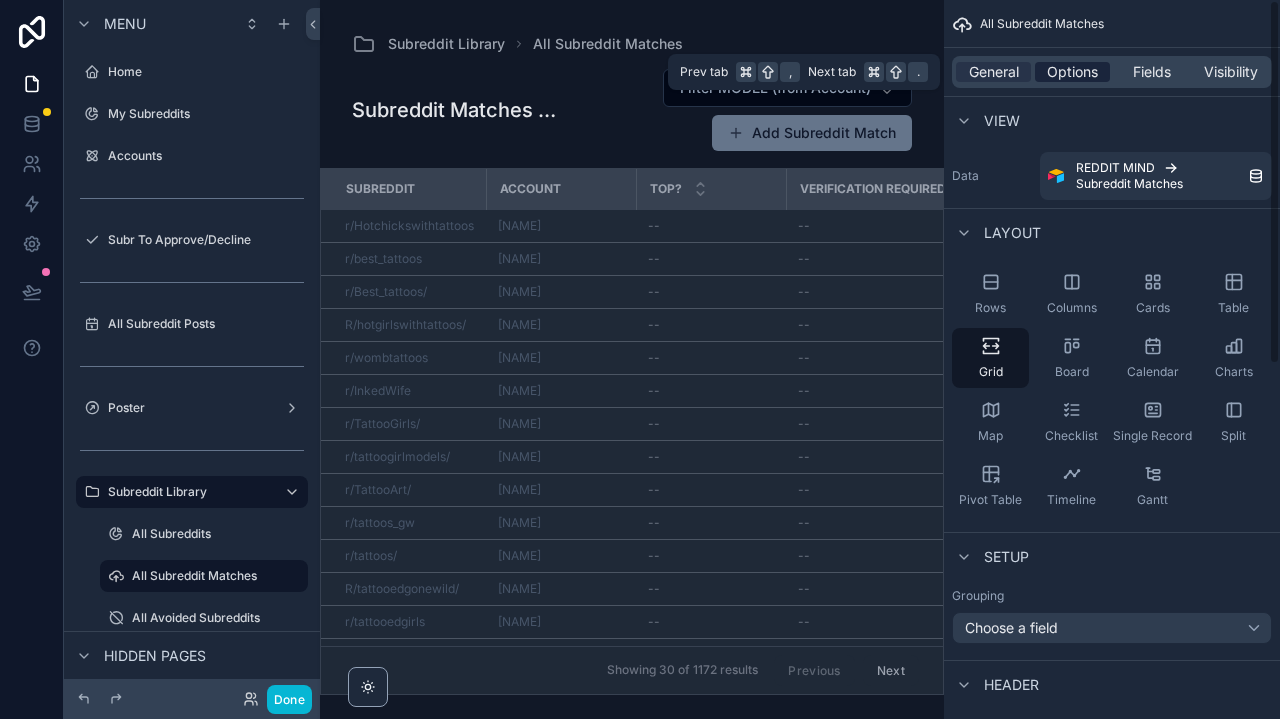 click on "Options" at bounding box center [1072, 72] 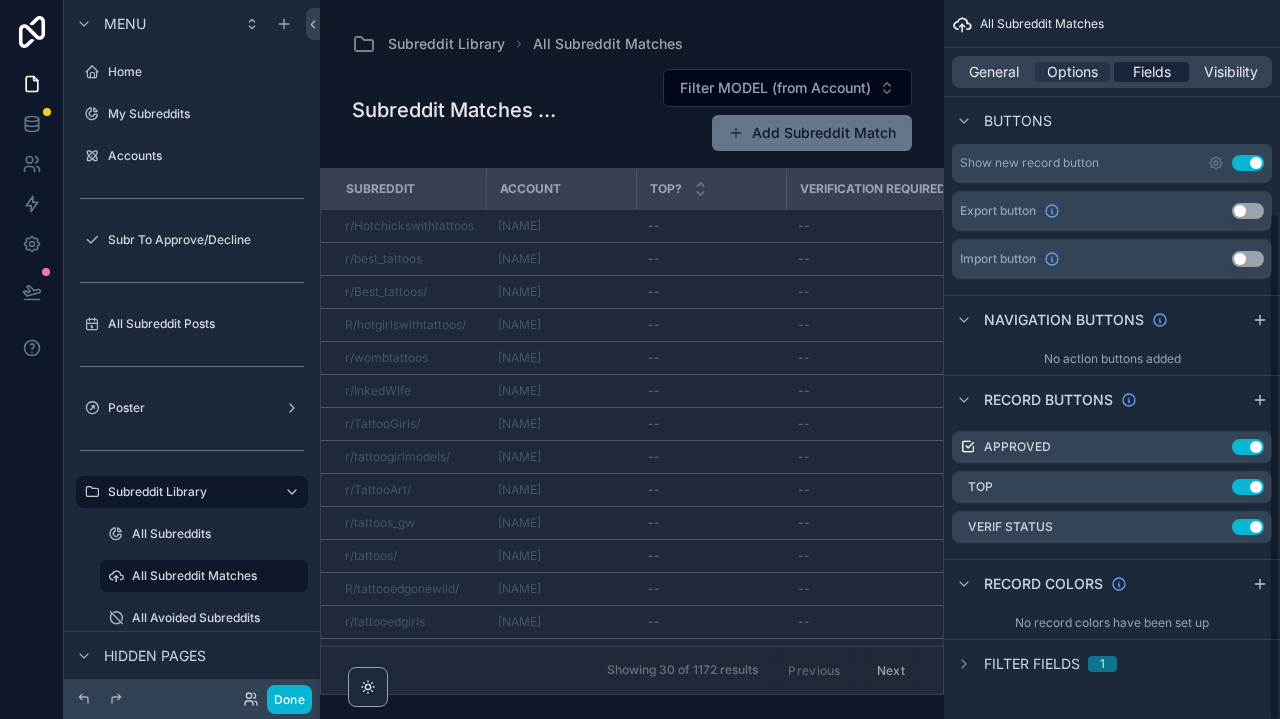 scroll, scrollTop: 297, scrollLeft: 0, axis: vertical 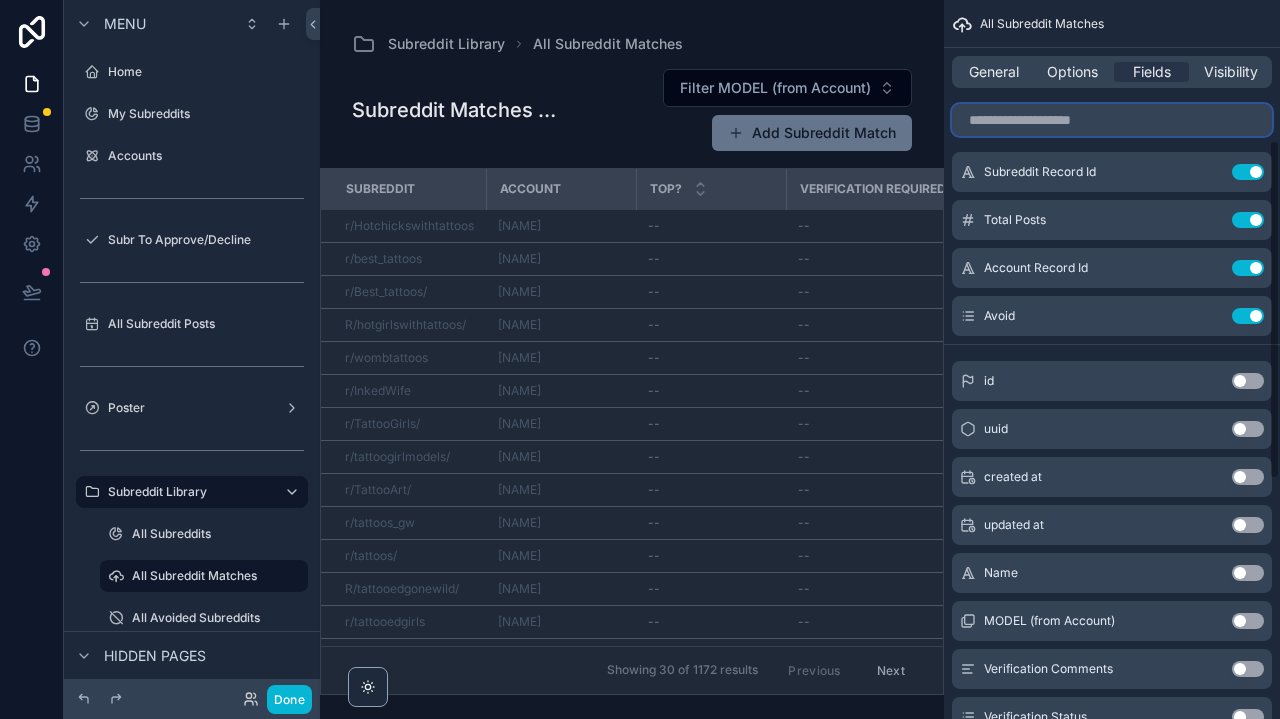 click at bounding box center [1112, 120] 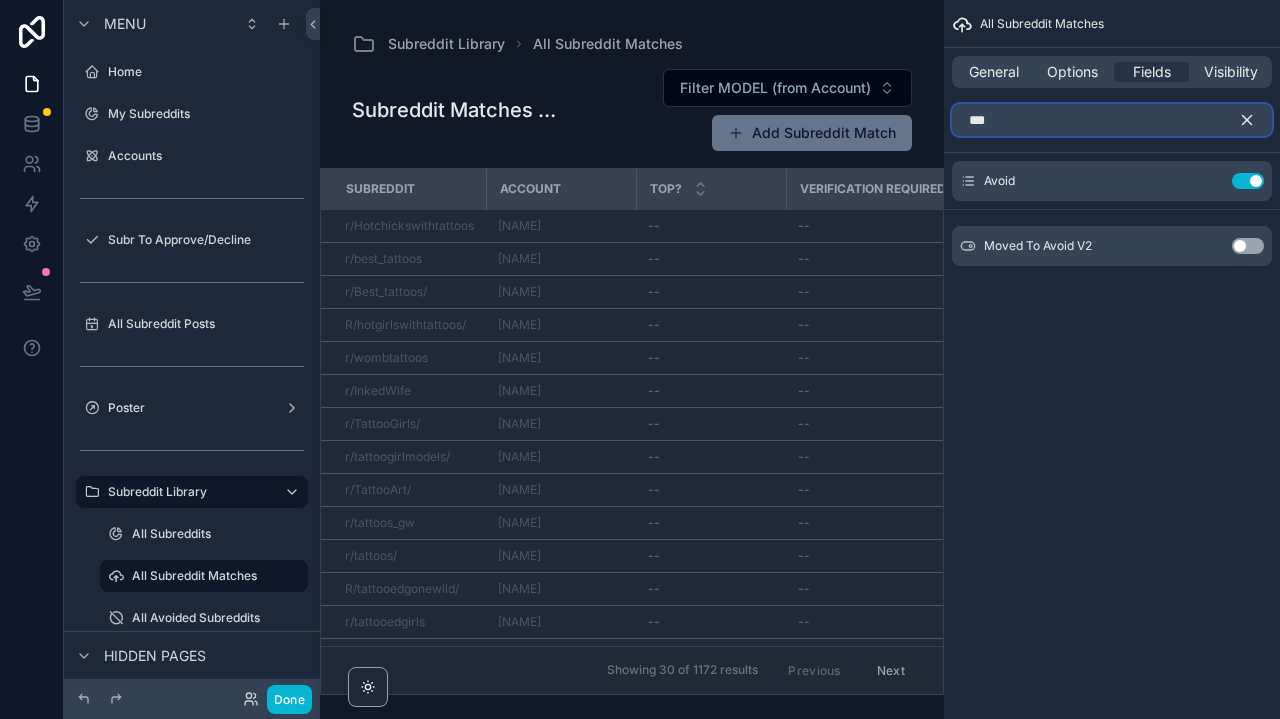 scroll, scrollTop: 0, scrollLeft: 0, axis: both 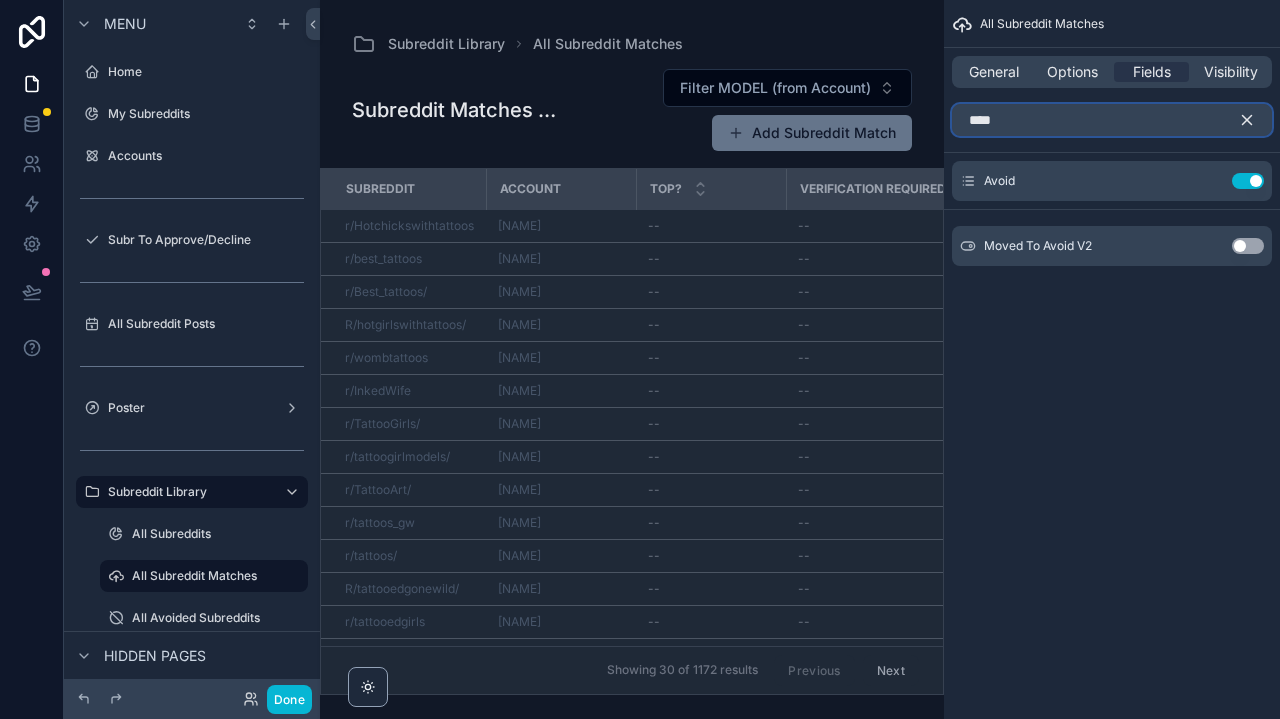 type on "****" 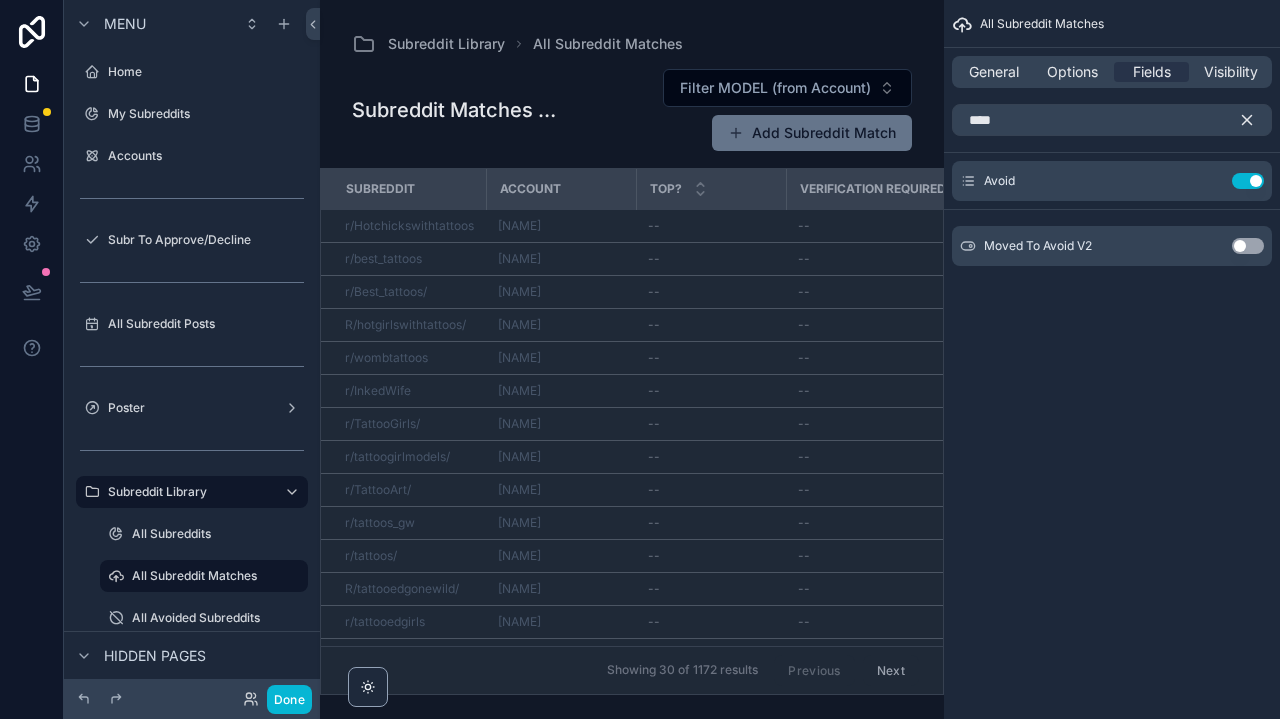 click at bounding box center [632, 359] 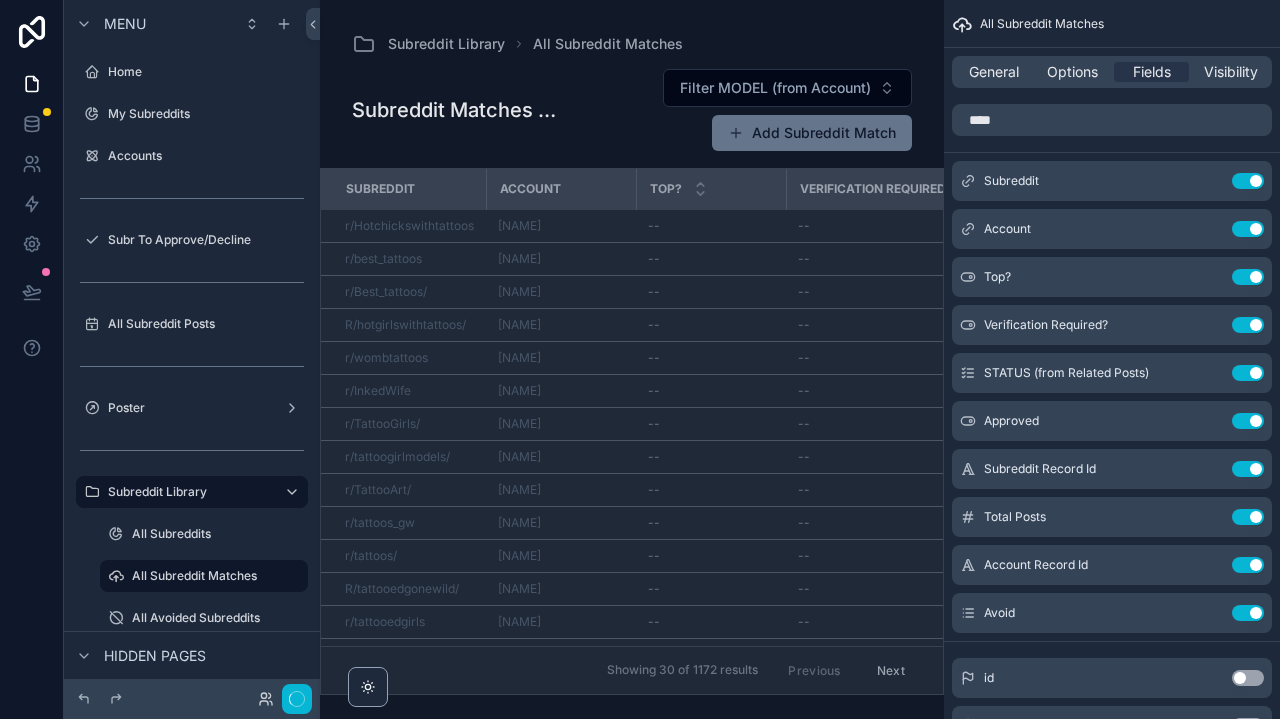 type 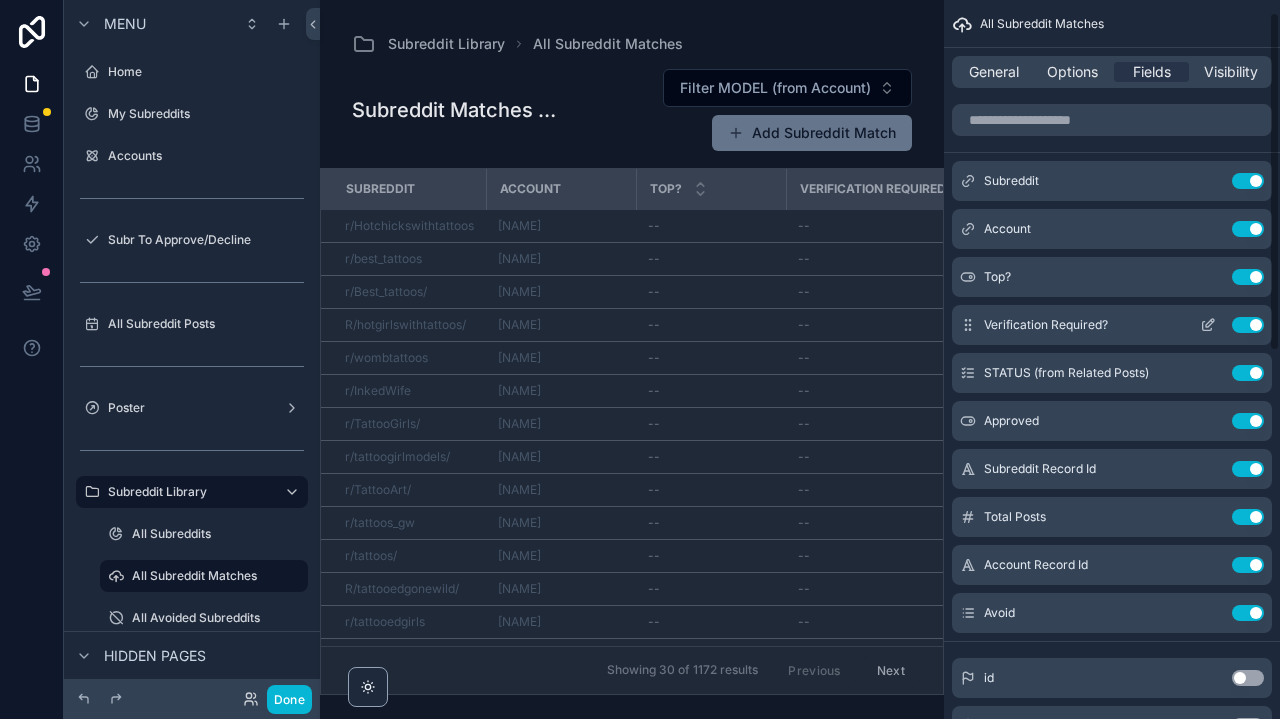 scroll, scrollTop: 35, scrollLeft: 0, axis: vertical 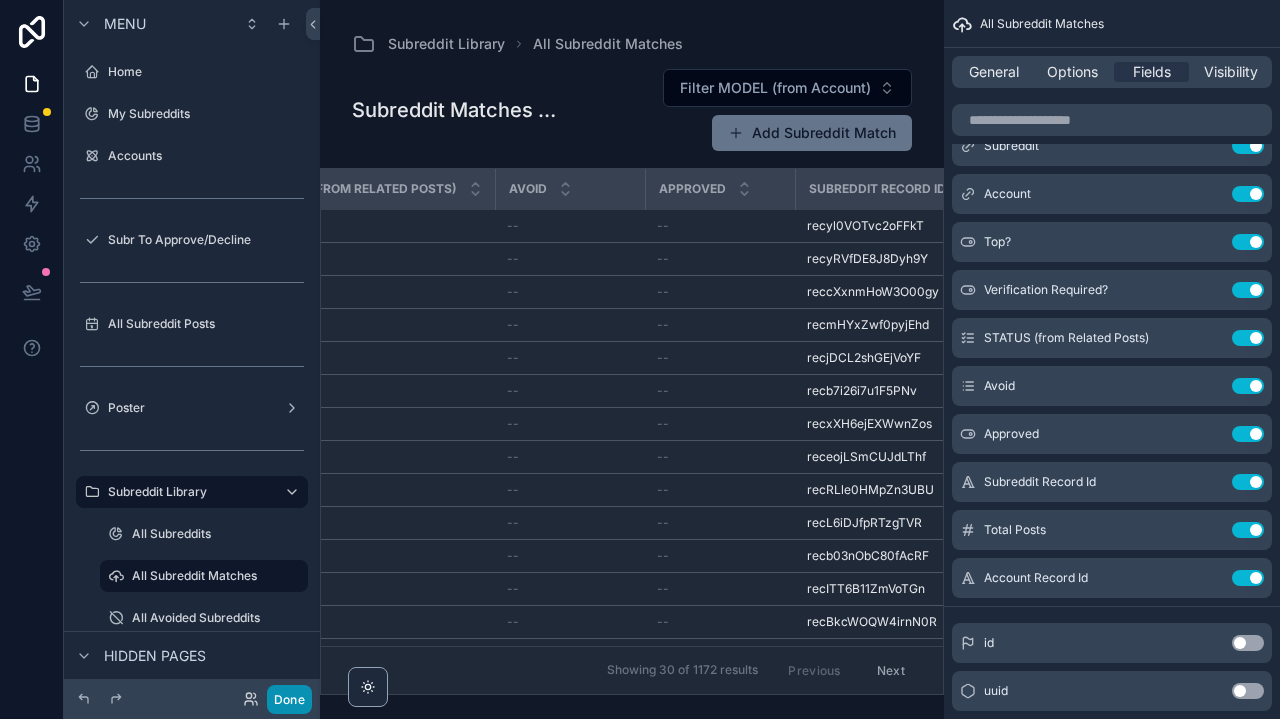 click on "Done" at bounding box center (289, 699) 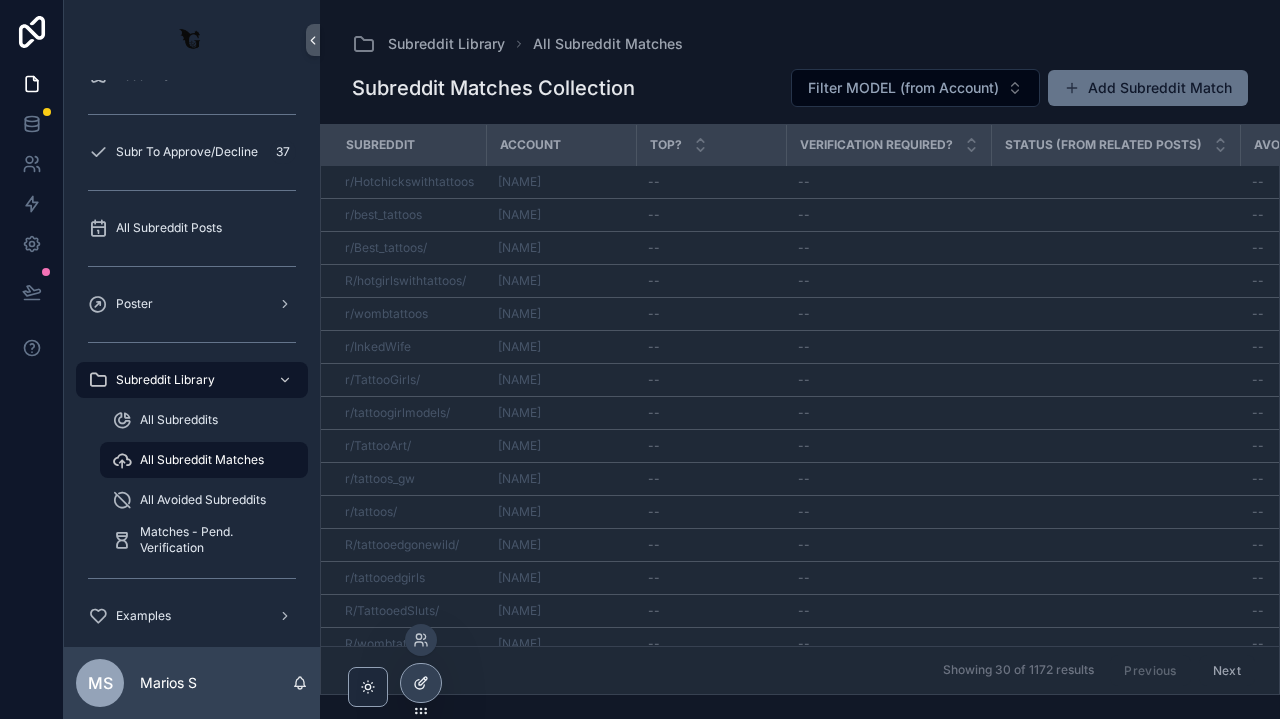click at bounding box center (421, 683) 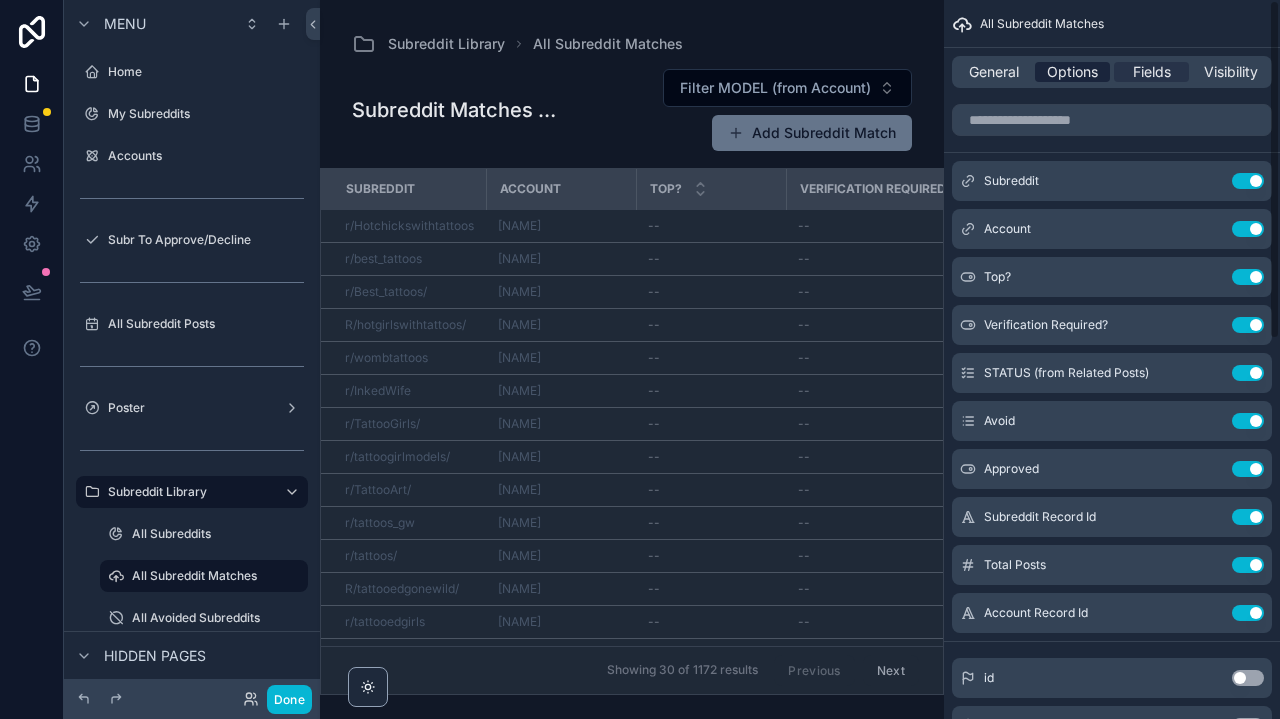 click on "Options" at bounding box center [1072, 72] 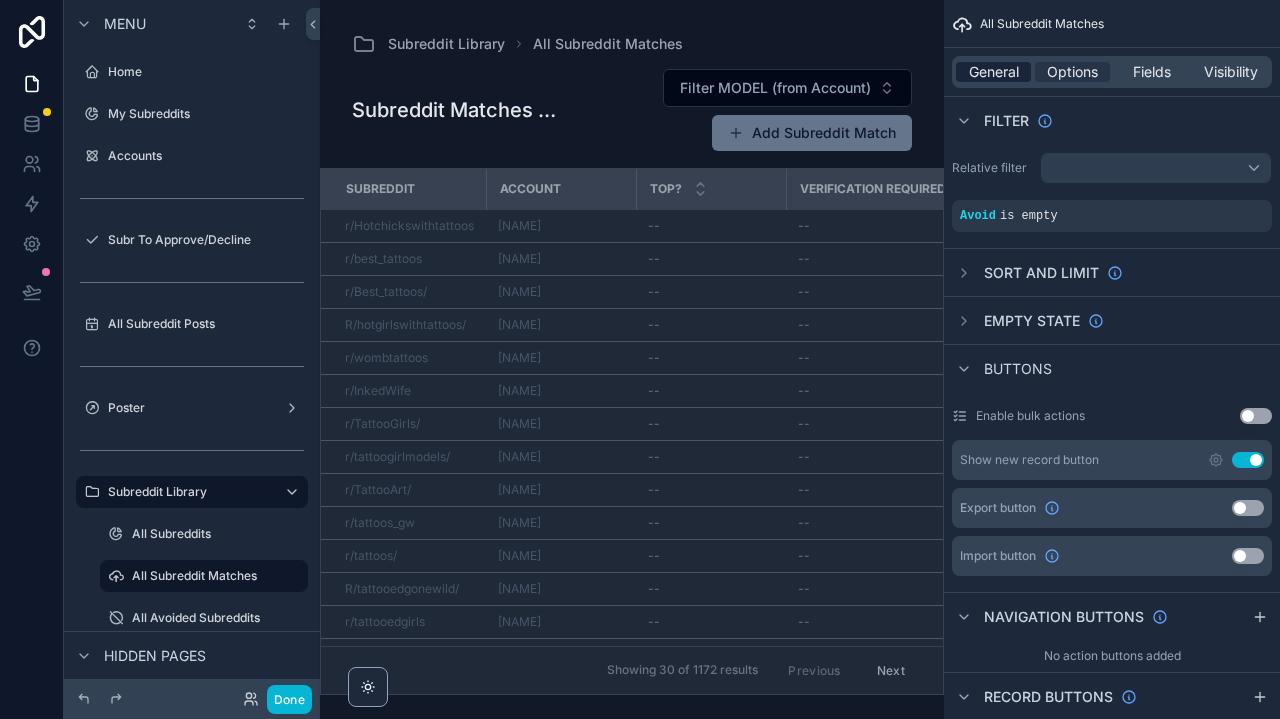 click on "General" at bounding box center (994, 72) 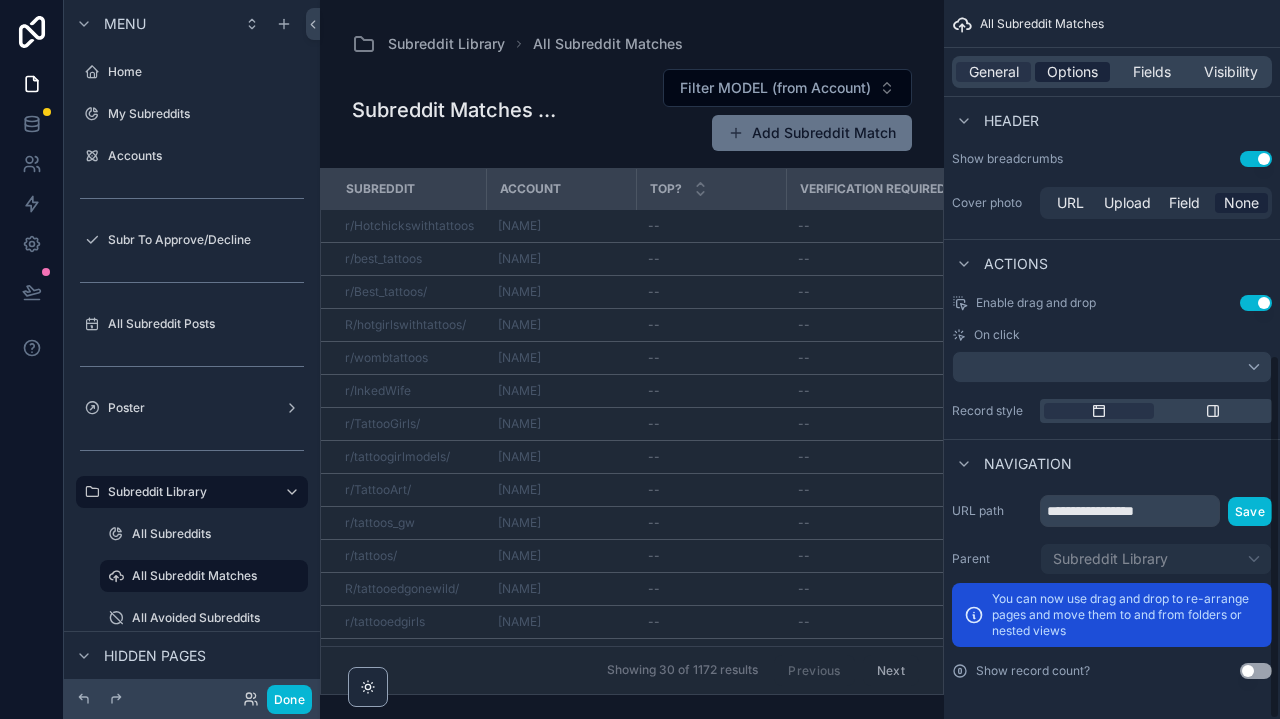 click on "Options" at bounding box center (1072, 72) 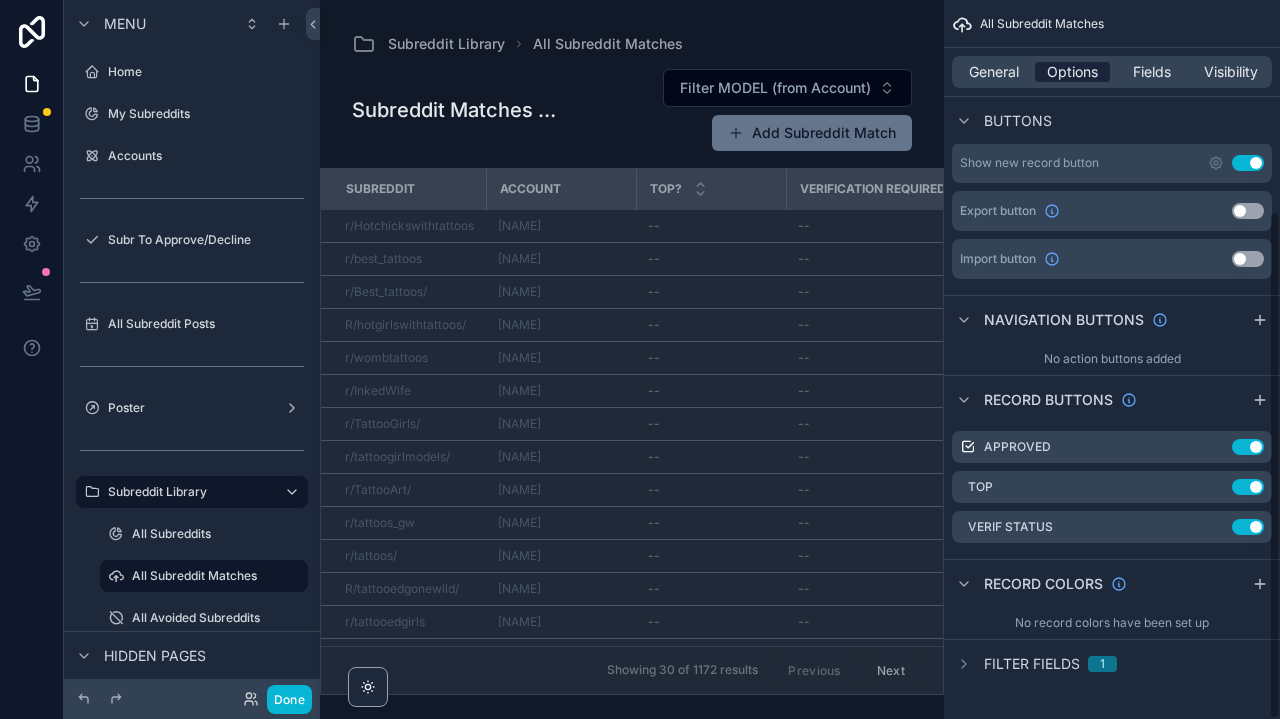 scroll, scrollTop: 297, scrollLeft: 0, axis: vertical 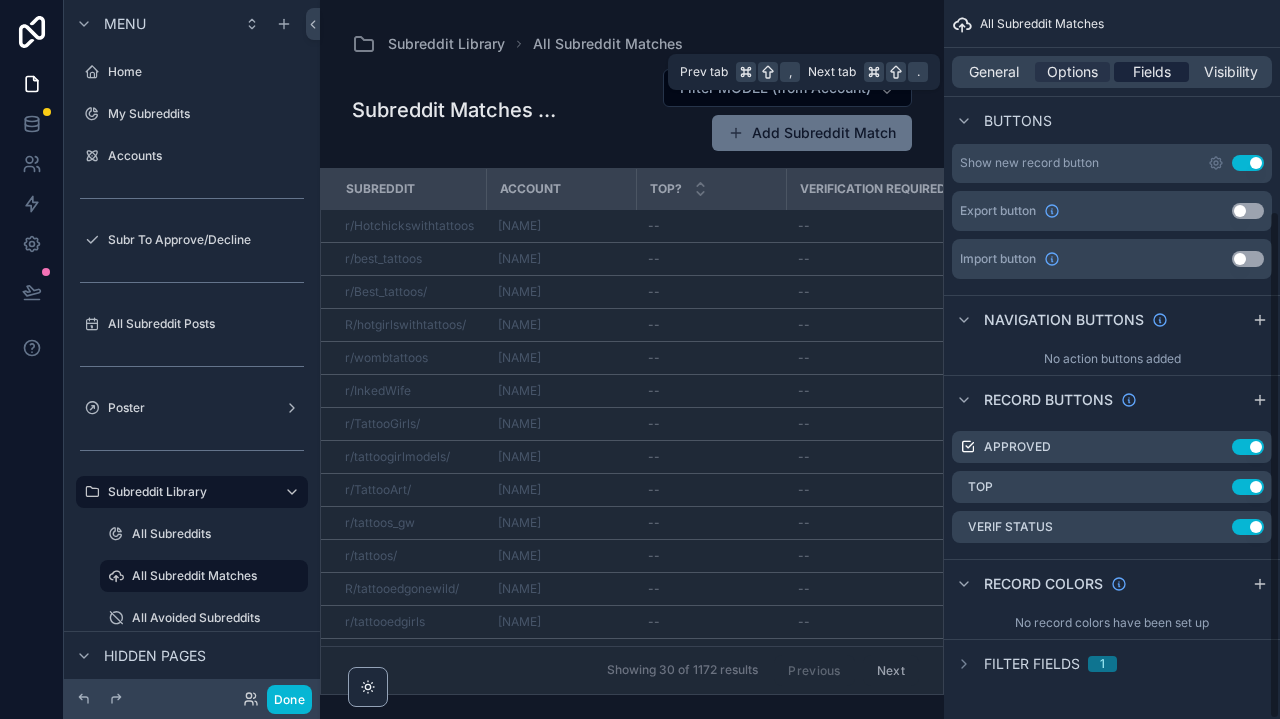 click on "Fields" at bounding box center [1152, 72] 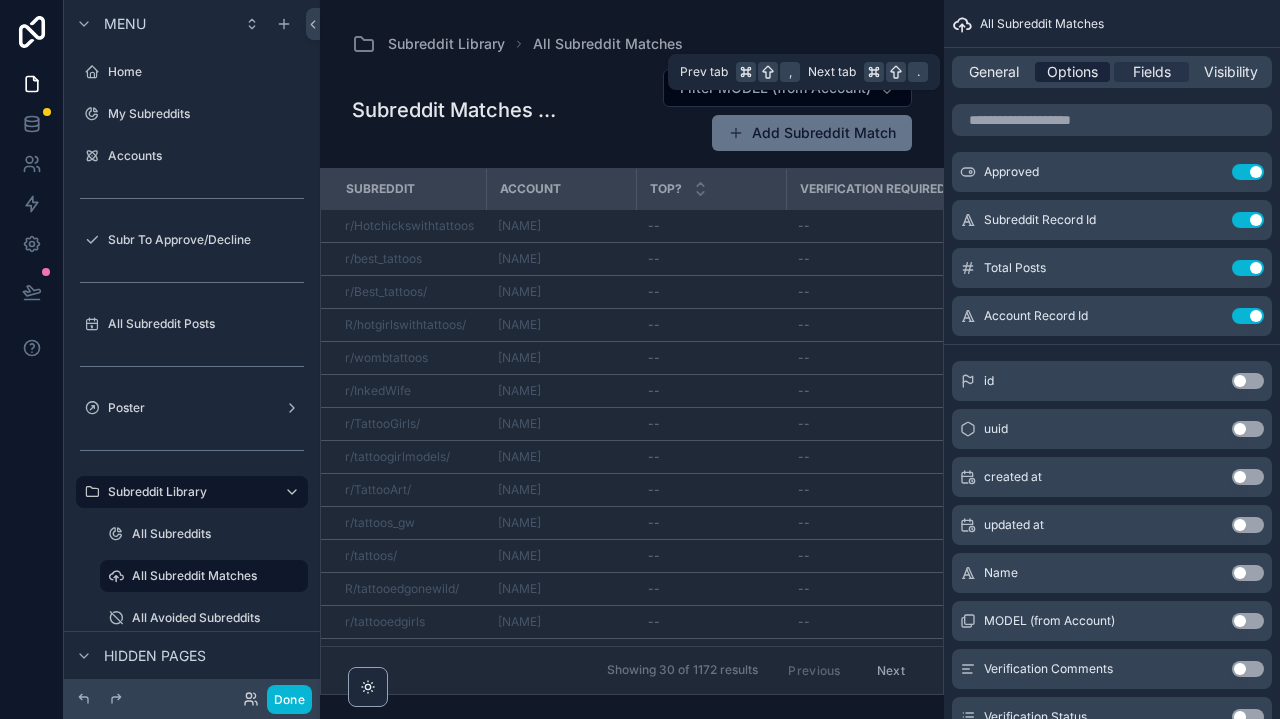 click on "Options" at bounding box center [1072, 72] 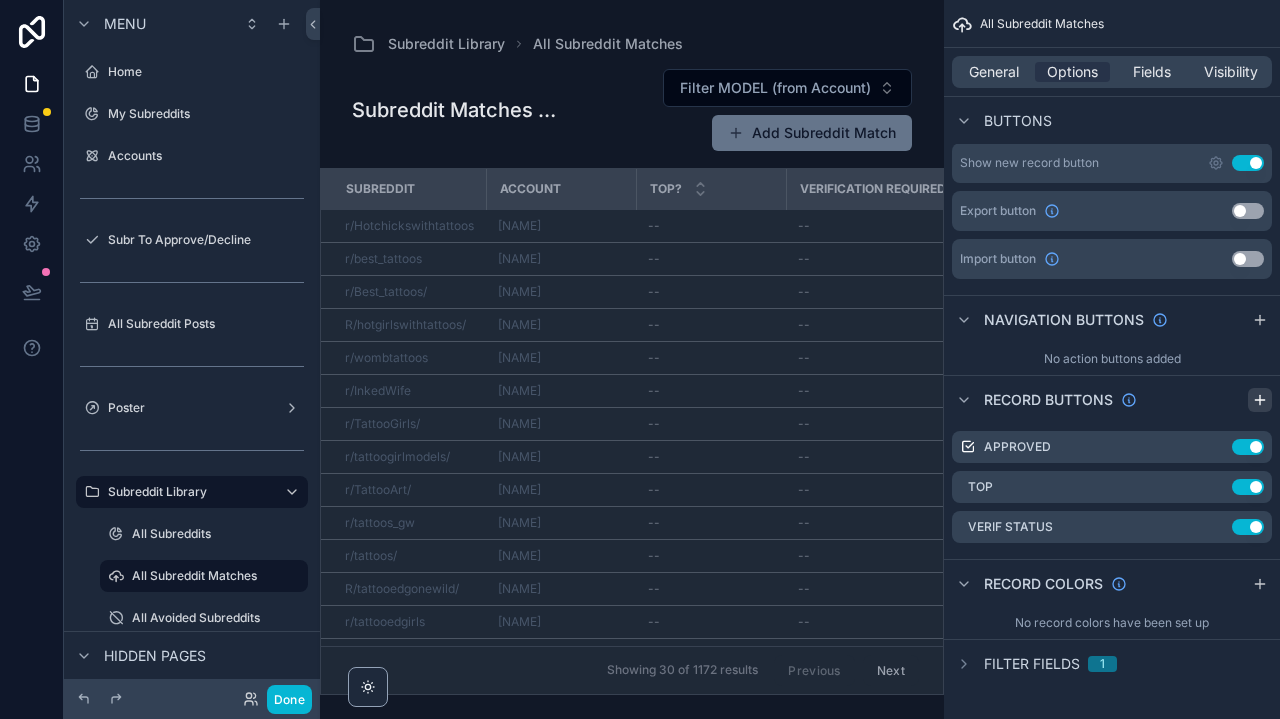 click 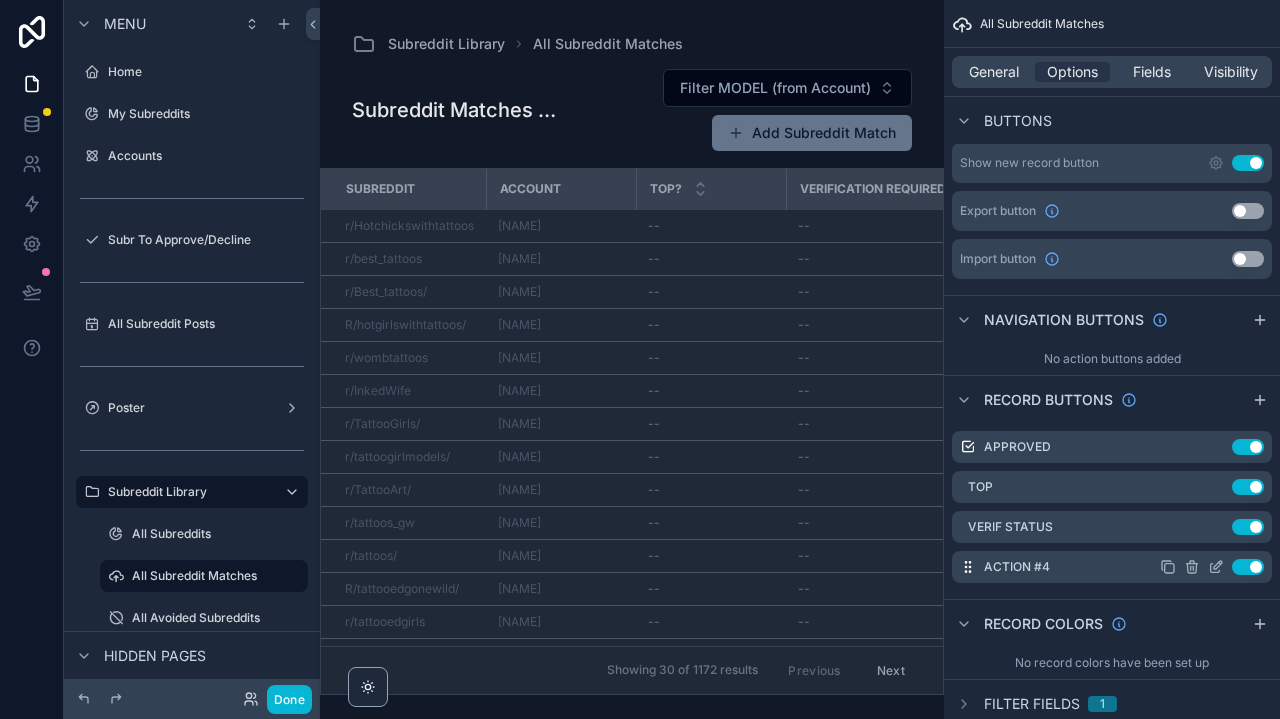 click 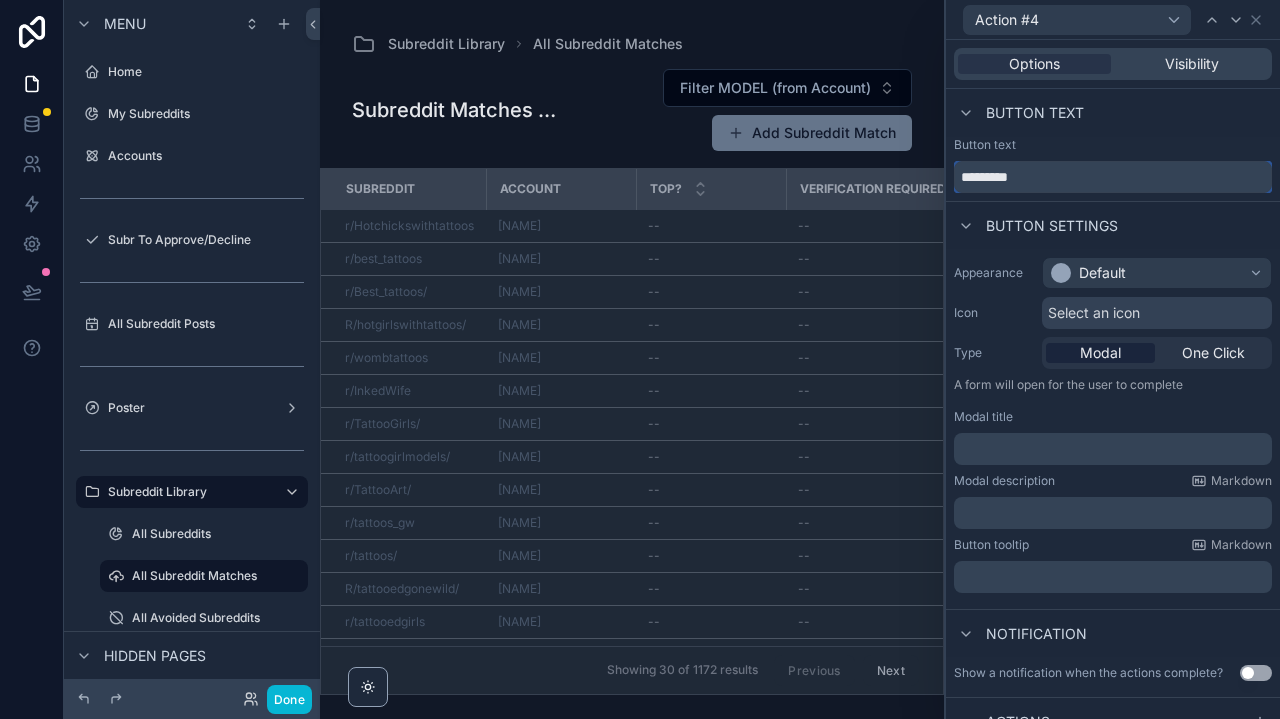 drag, startPoint x: 1053, startPoint y: 173, endPoint x: 915, endPoint y: 175, distance: 138.0145 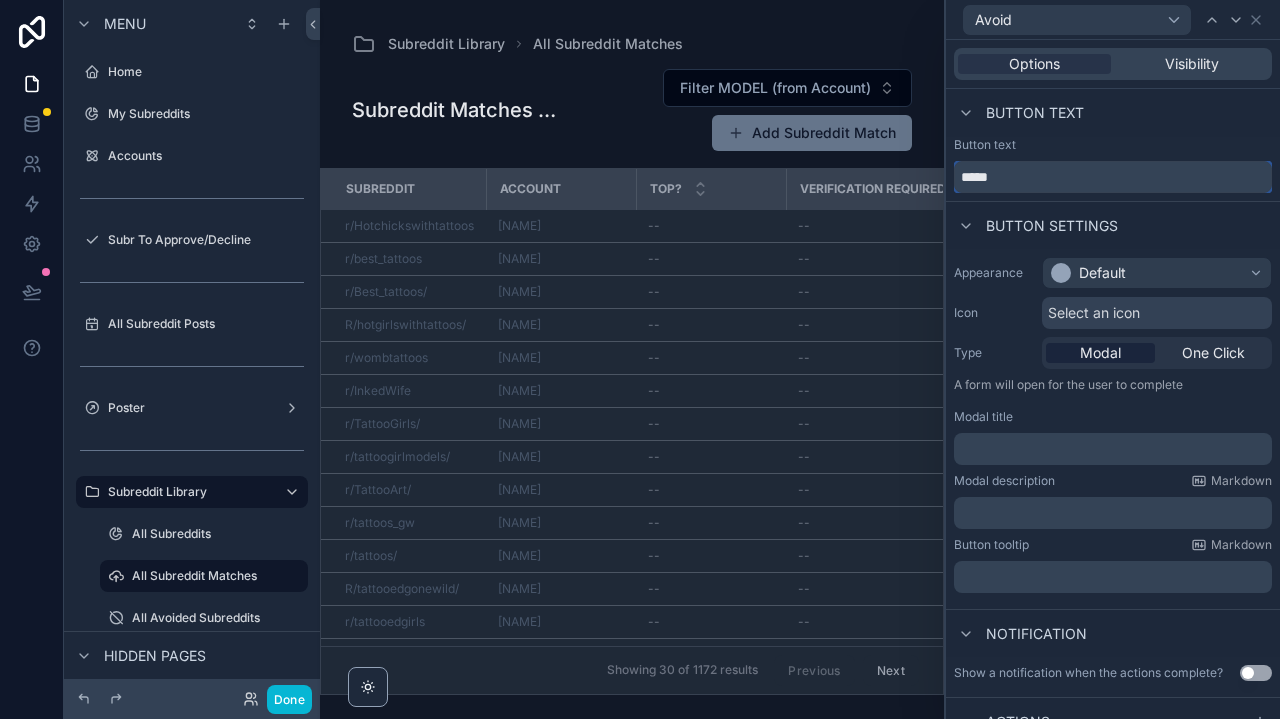type on "*****" 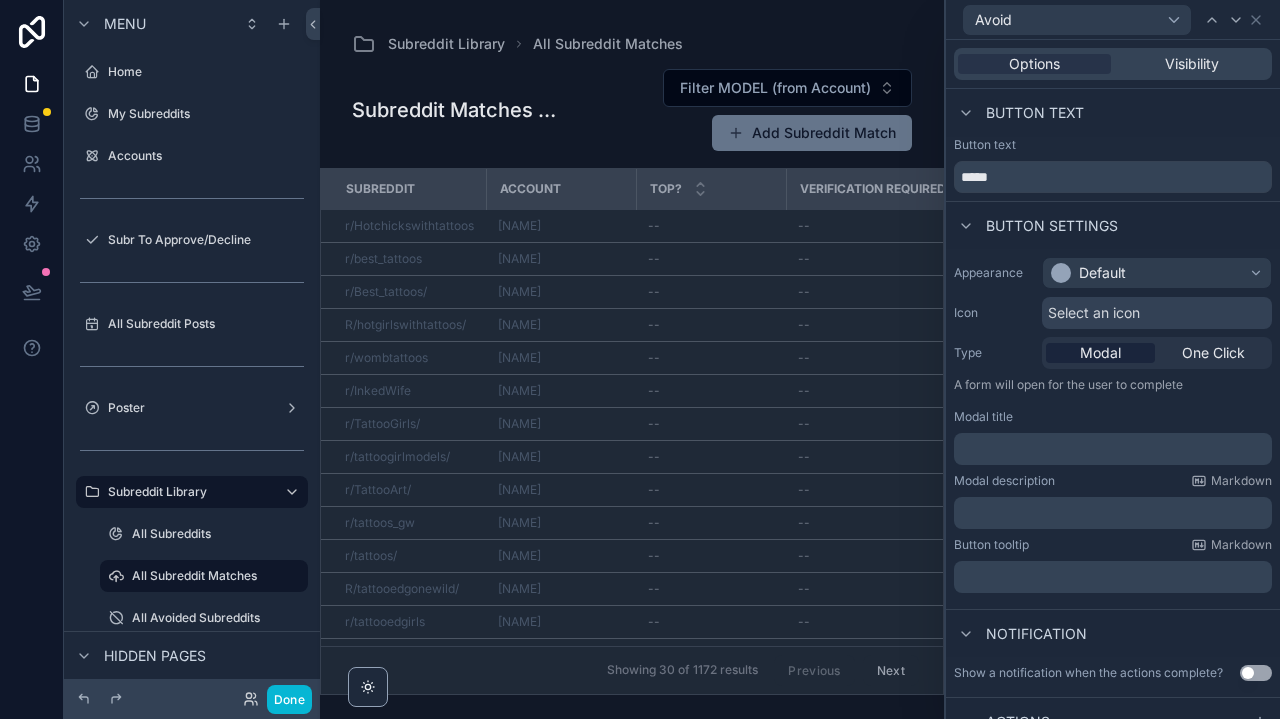 click on "Default" at bounding box center (1157, 273) 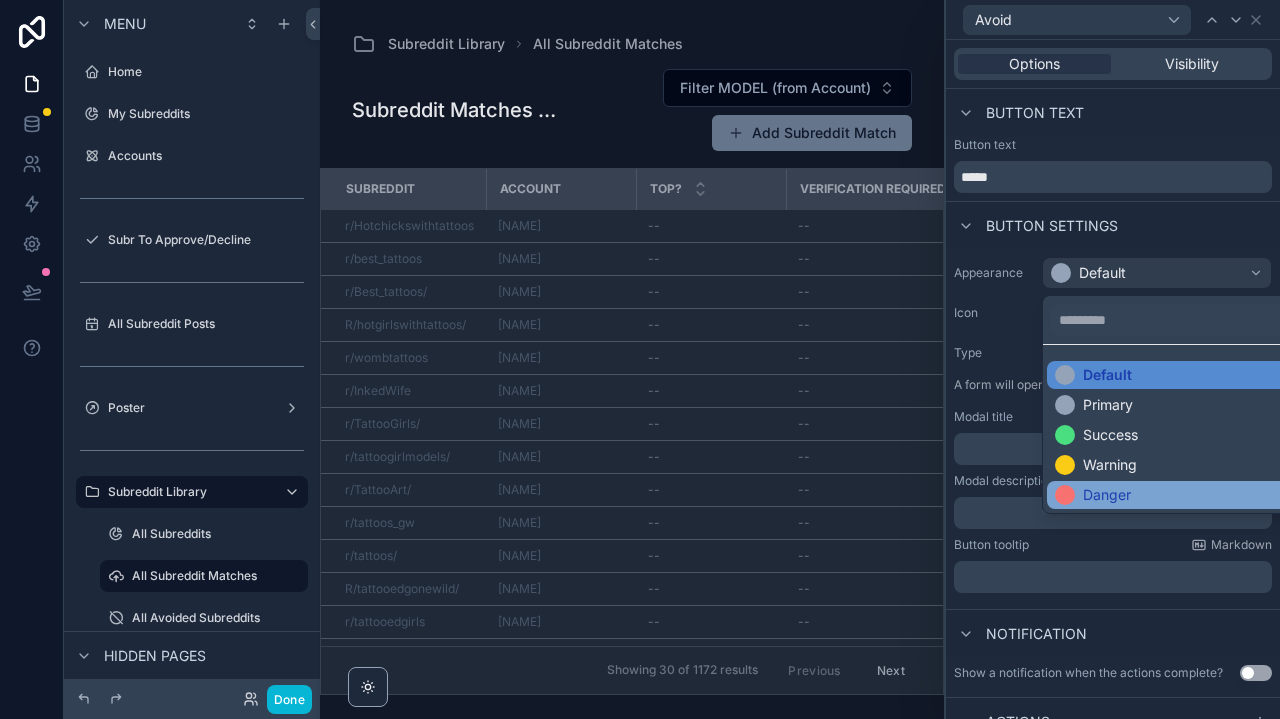 click on "Danger" at bounding box center (1107, 495) 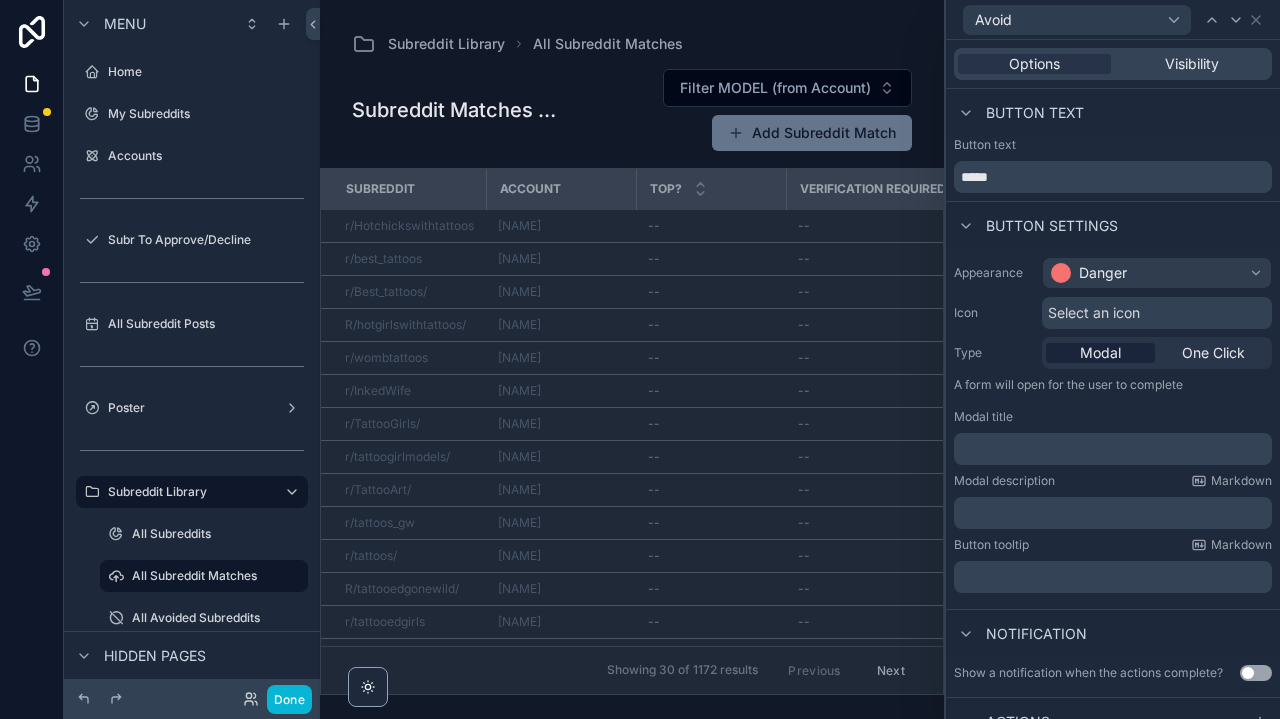 click on "Select an icon" at bounding box center (1094, 313) 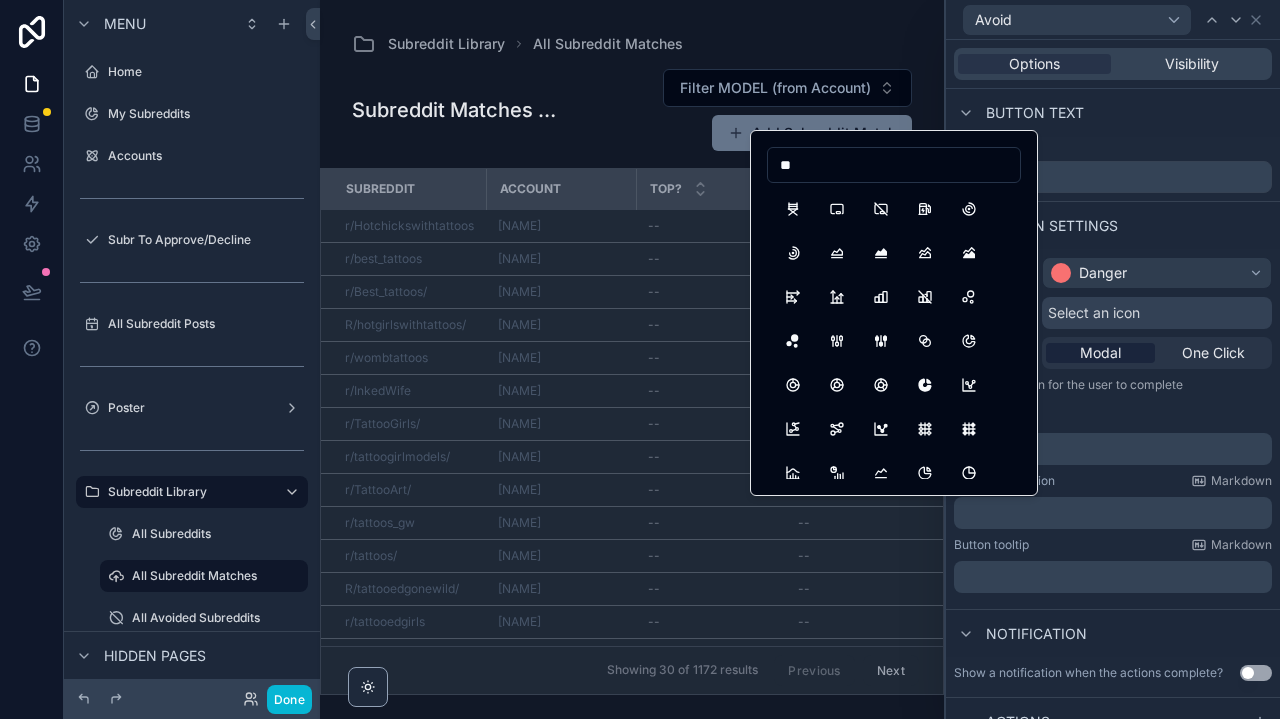 type on "*" 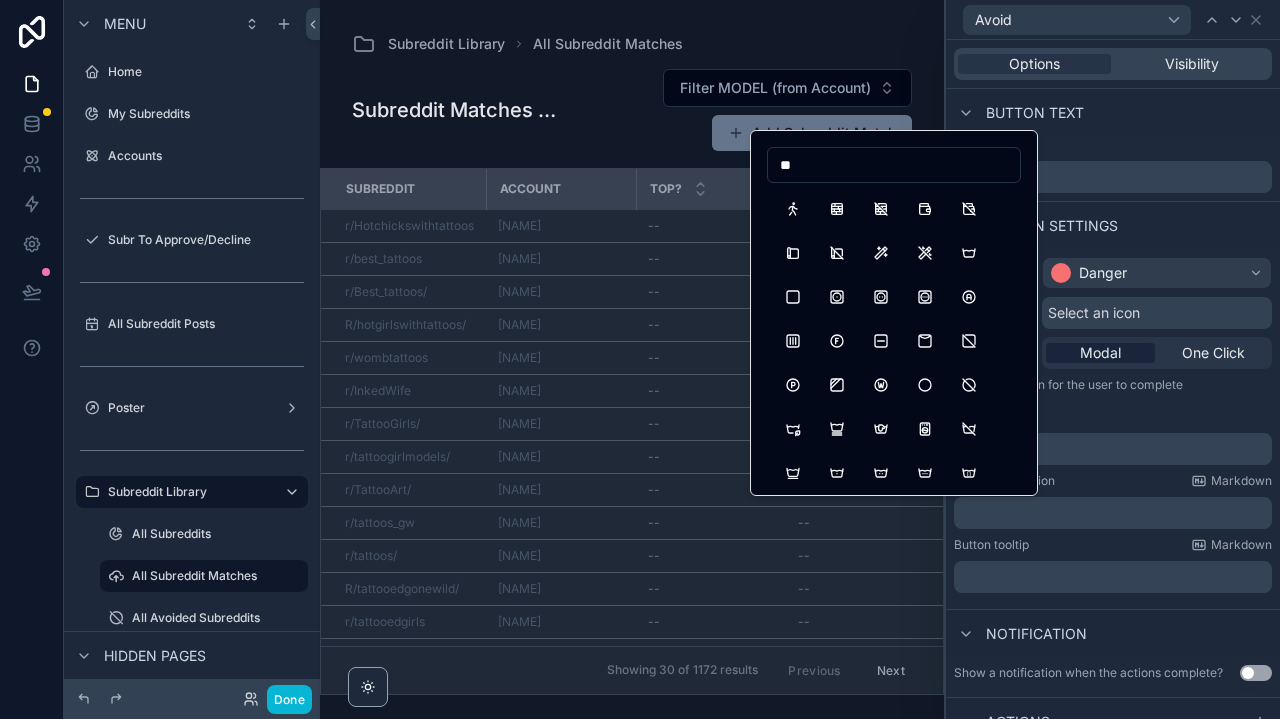type on "*" 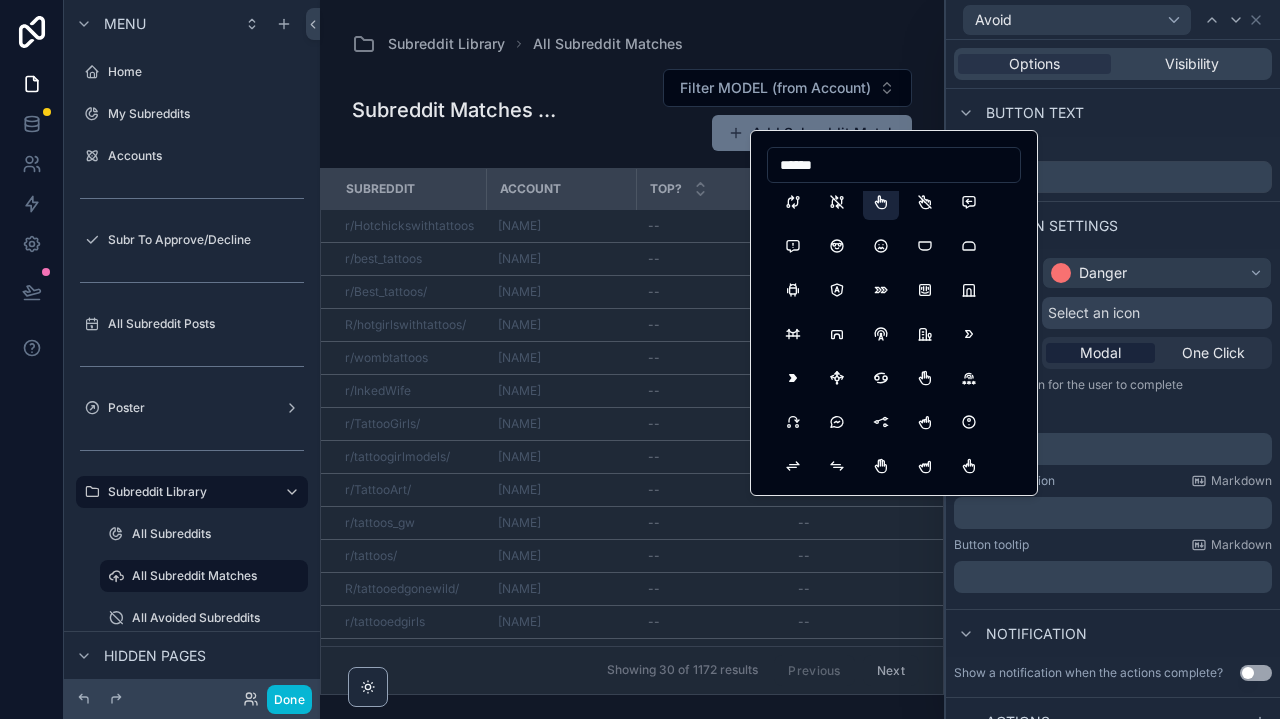 scroll, scrollTop: 102, scrollLeft: 0, axis: vertical 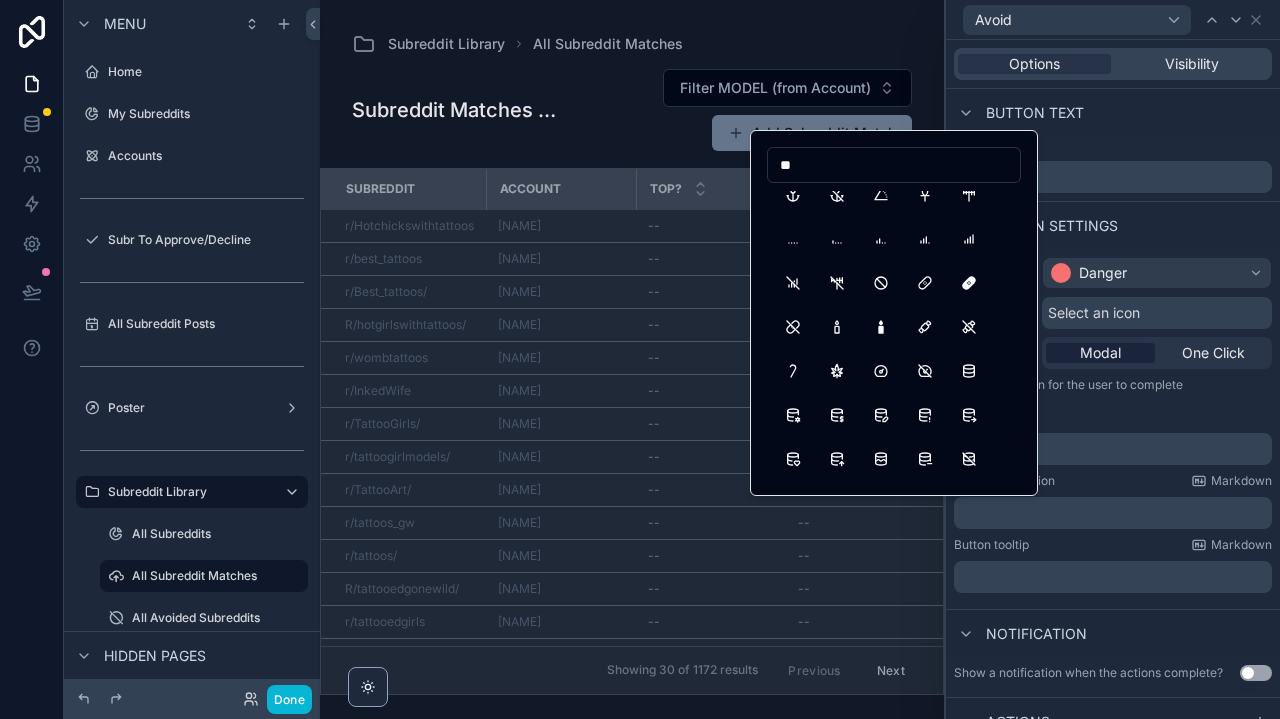 type on "*" 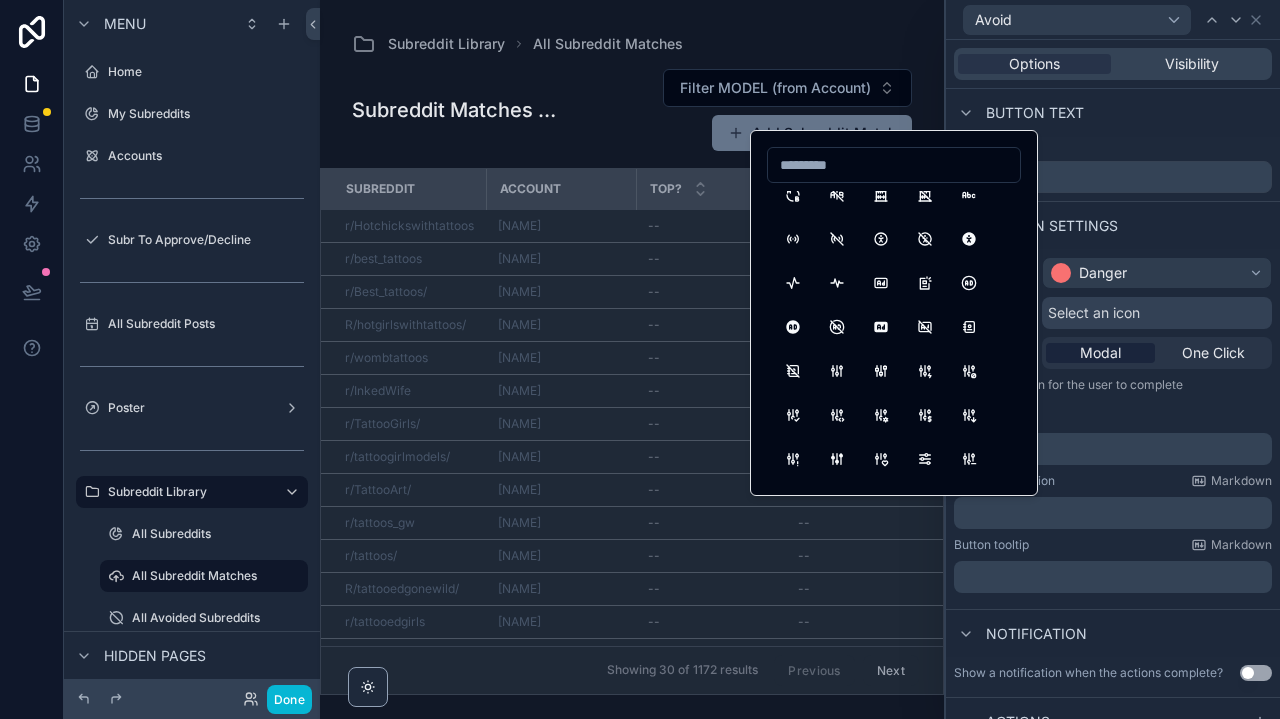 type on "*" 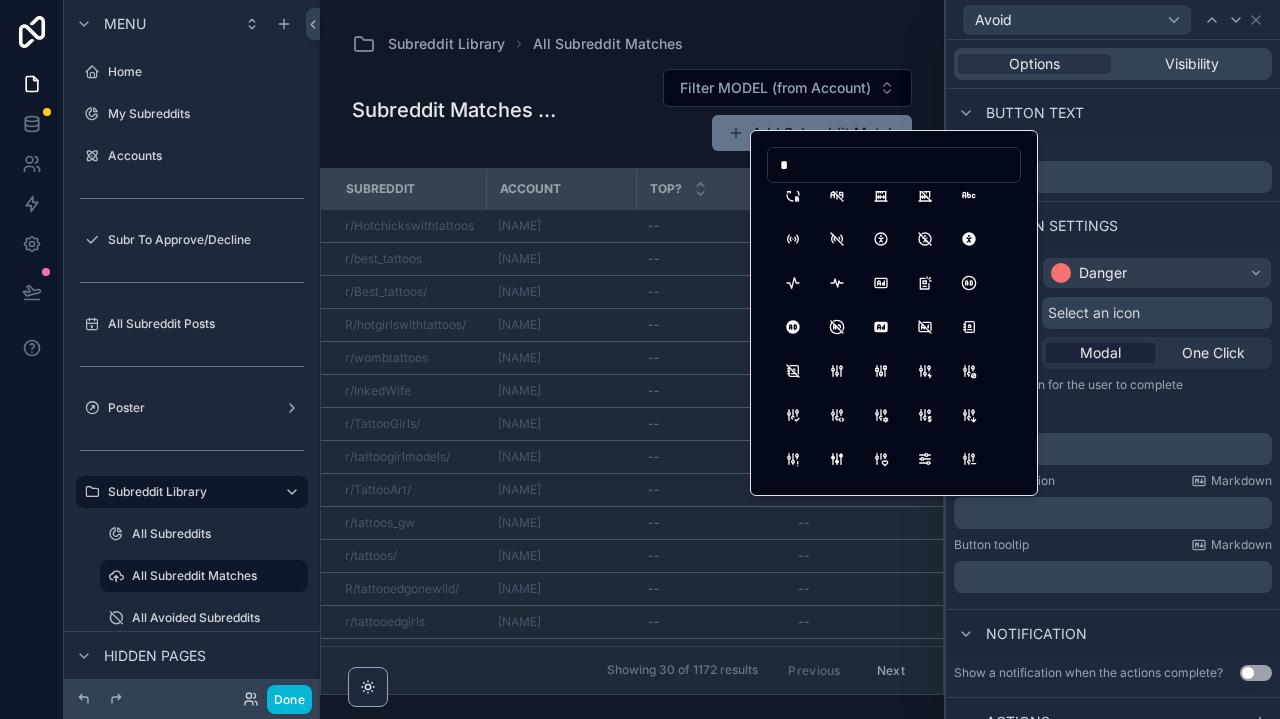 scroll, scrollTop: 0, scrollLeft: 0, axis: both 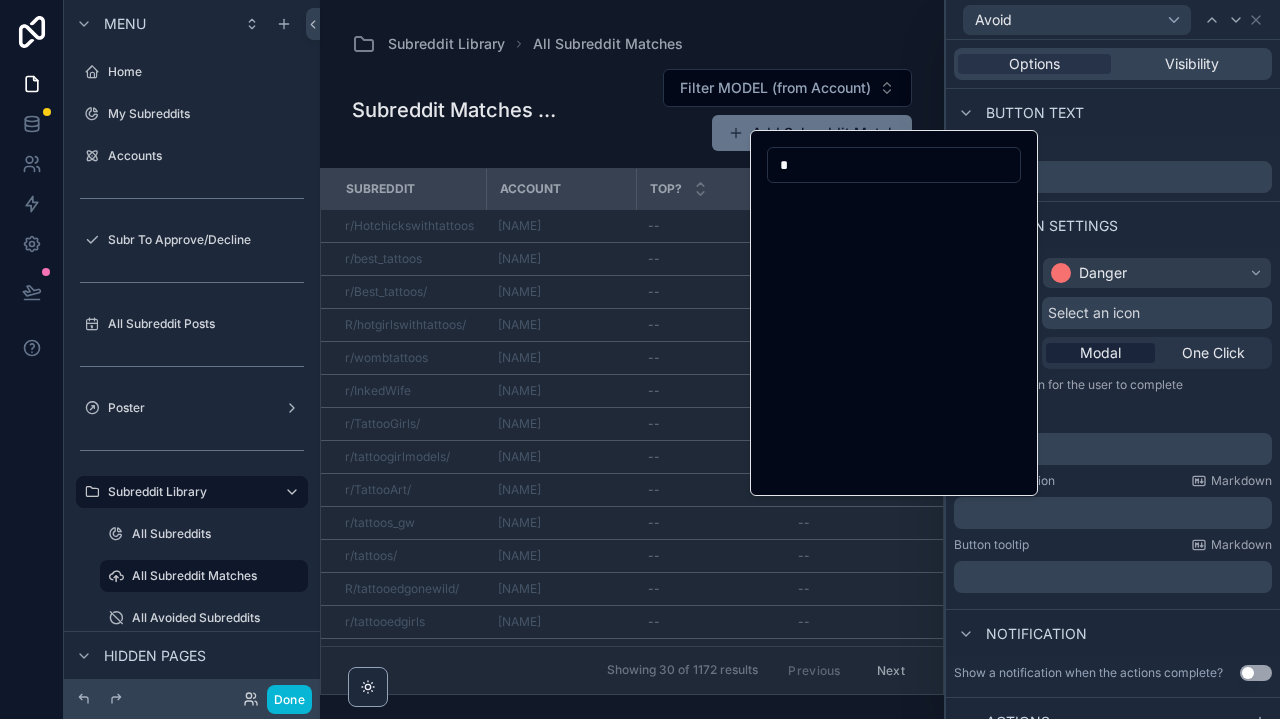 type 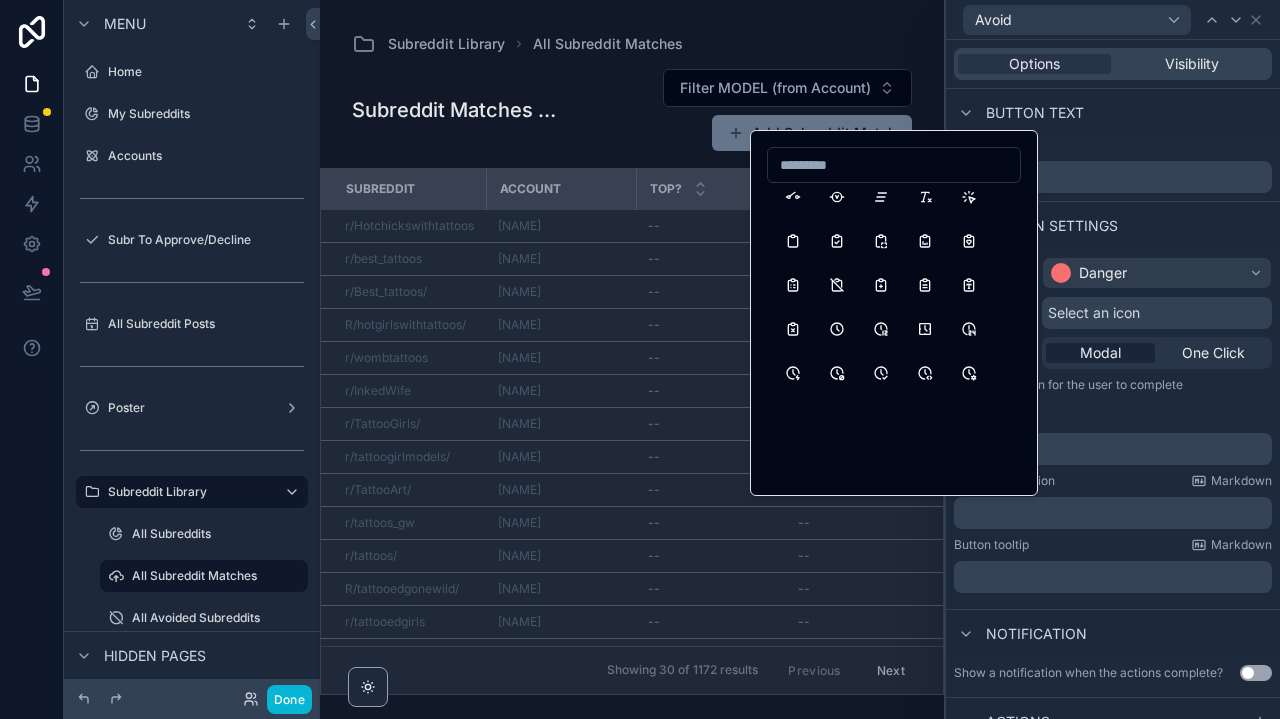 scroll, scrollTop: 12880, scrollLeft: 0, axis: vertical 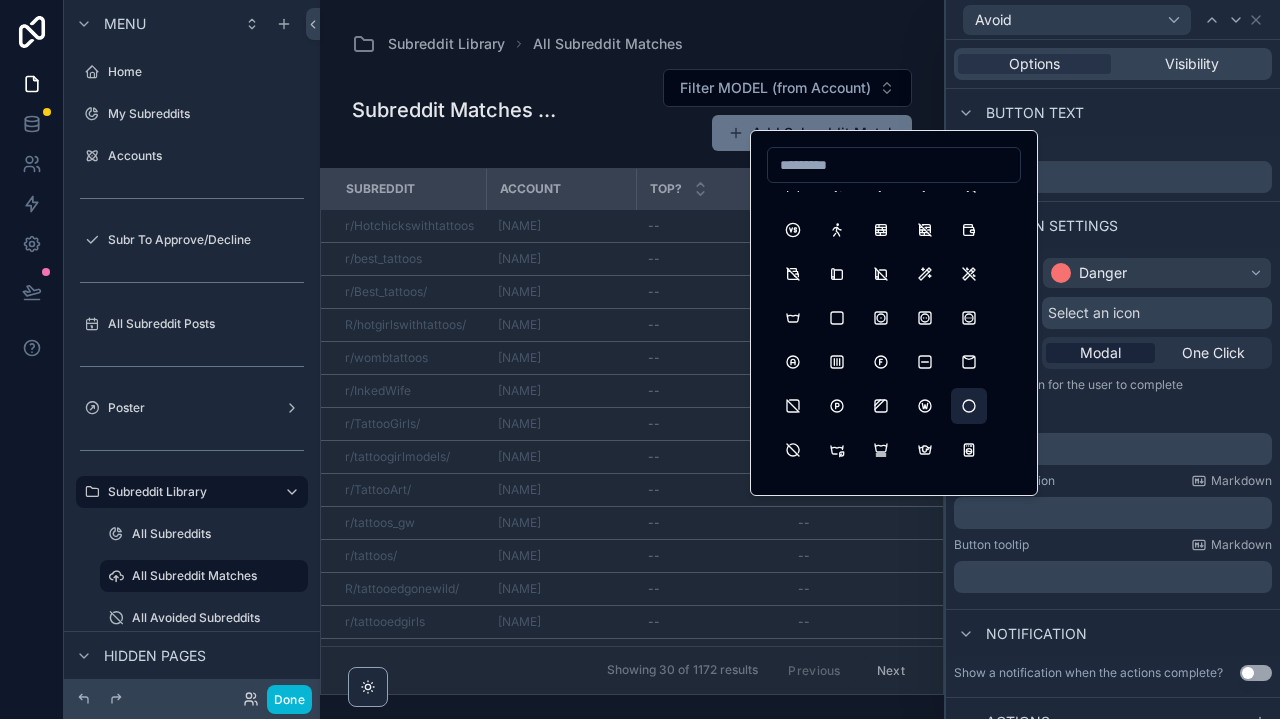 click at bounding box center (969, 406) 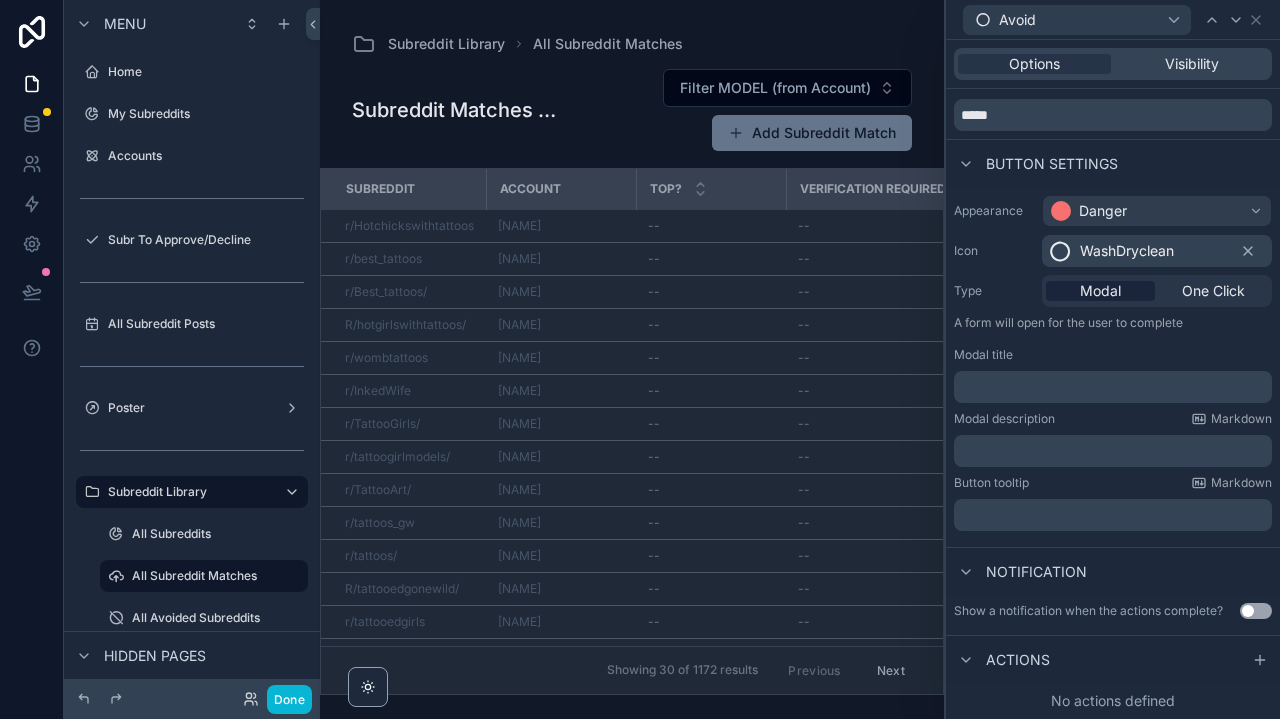 scroll, scrollTop: 62, scrollLeft: 0, axis: vertical 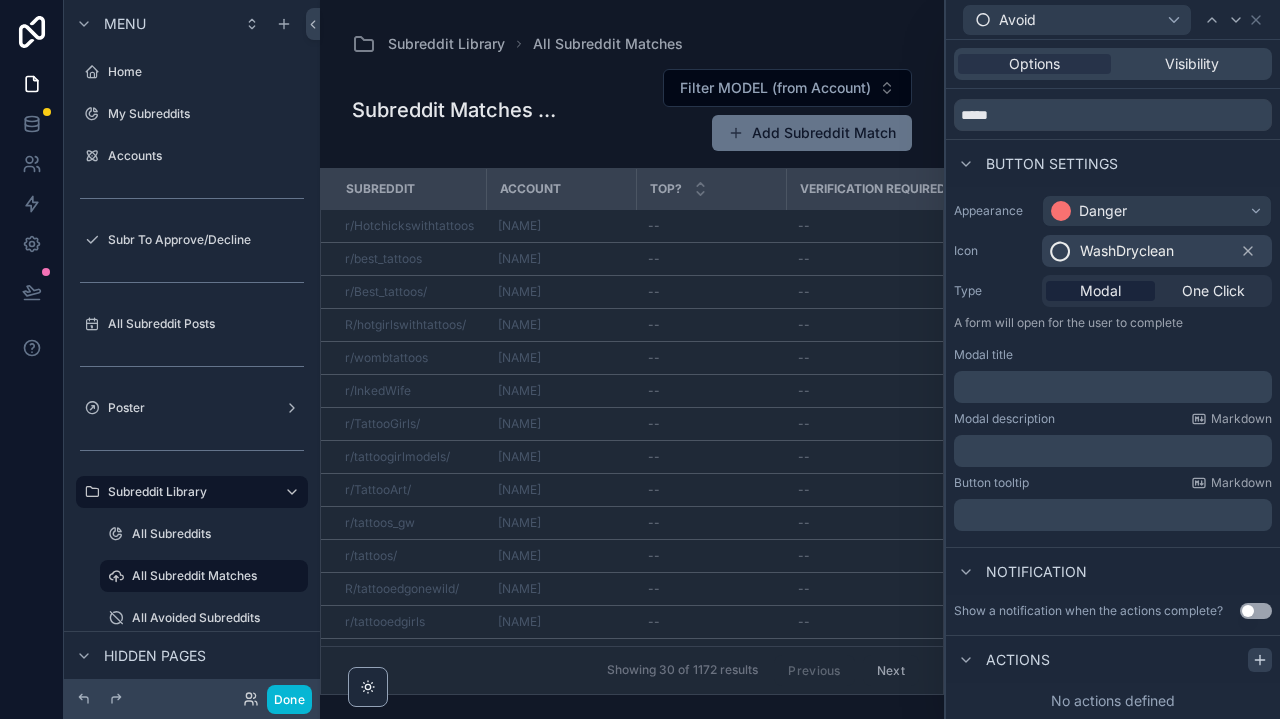 click at bounding box center (1260, 660) 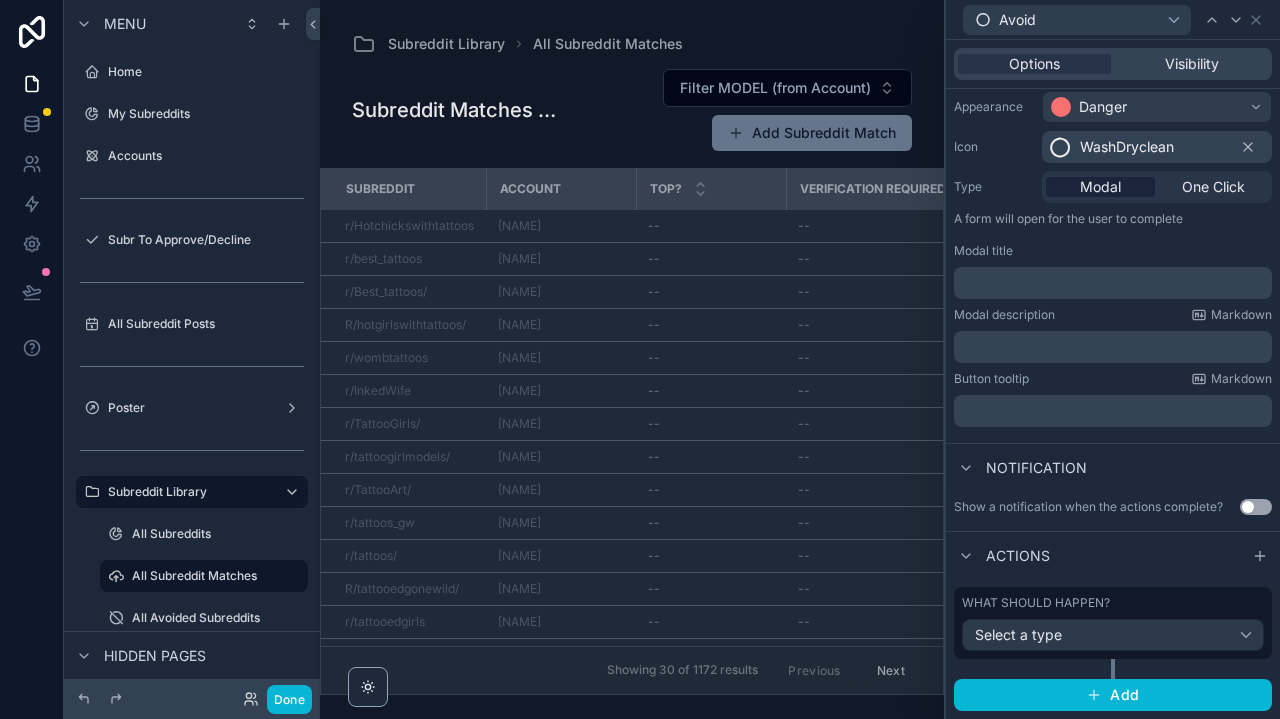 click on "What should happen? Select a type" at bounding box center (1113, 623) 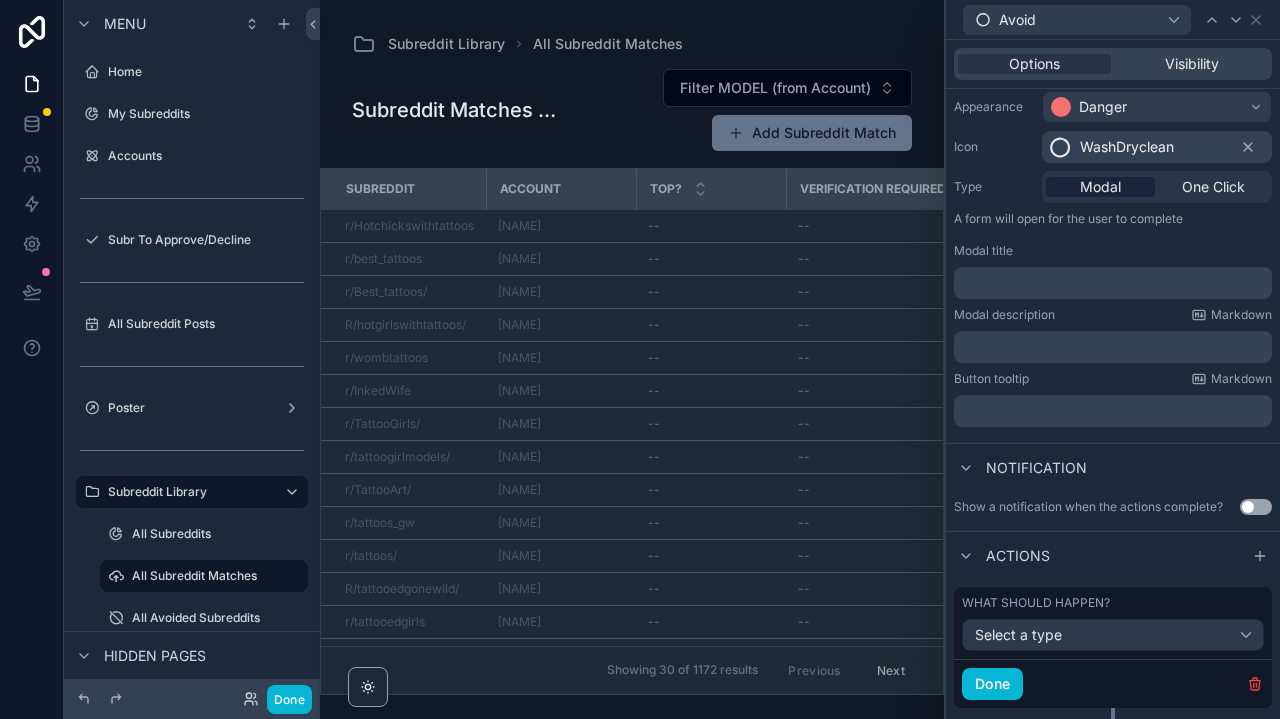 scroll, scrollTop: 165, scrollLeft: 0, axis: vertical 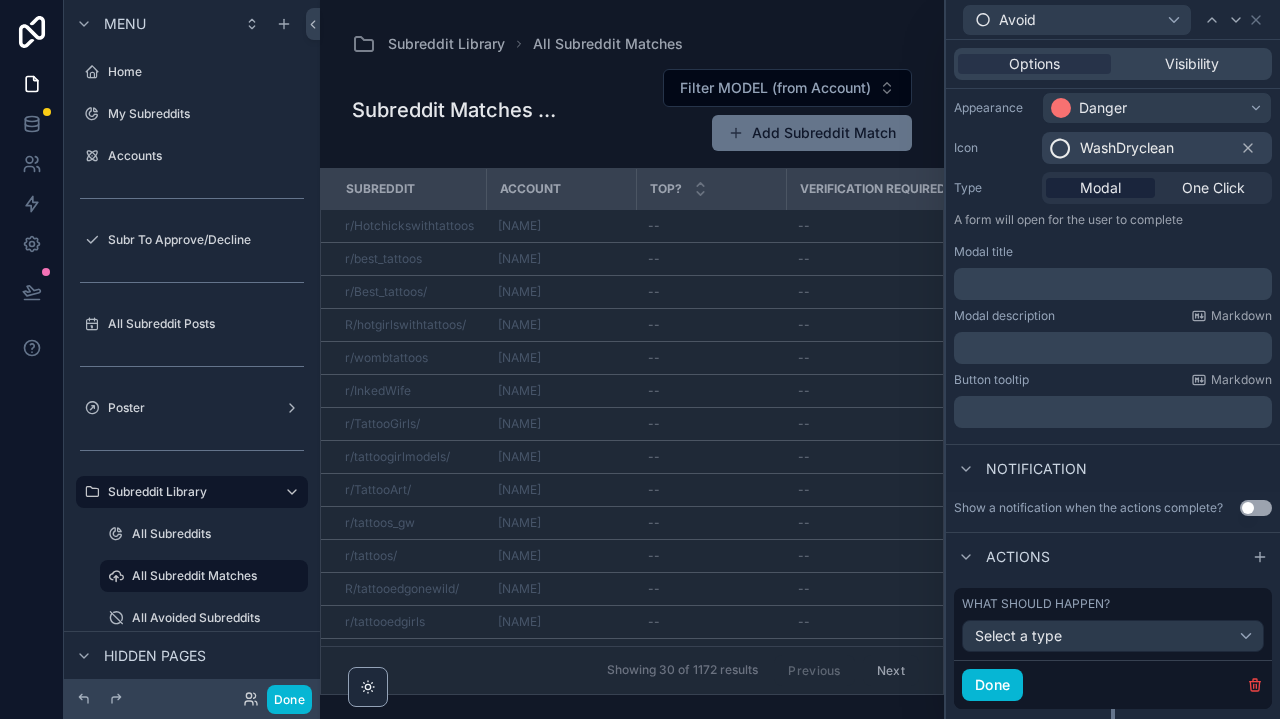 click on "Select a type" at bounding box center [1018, 635] 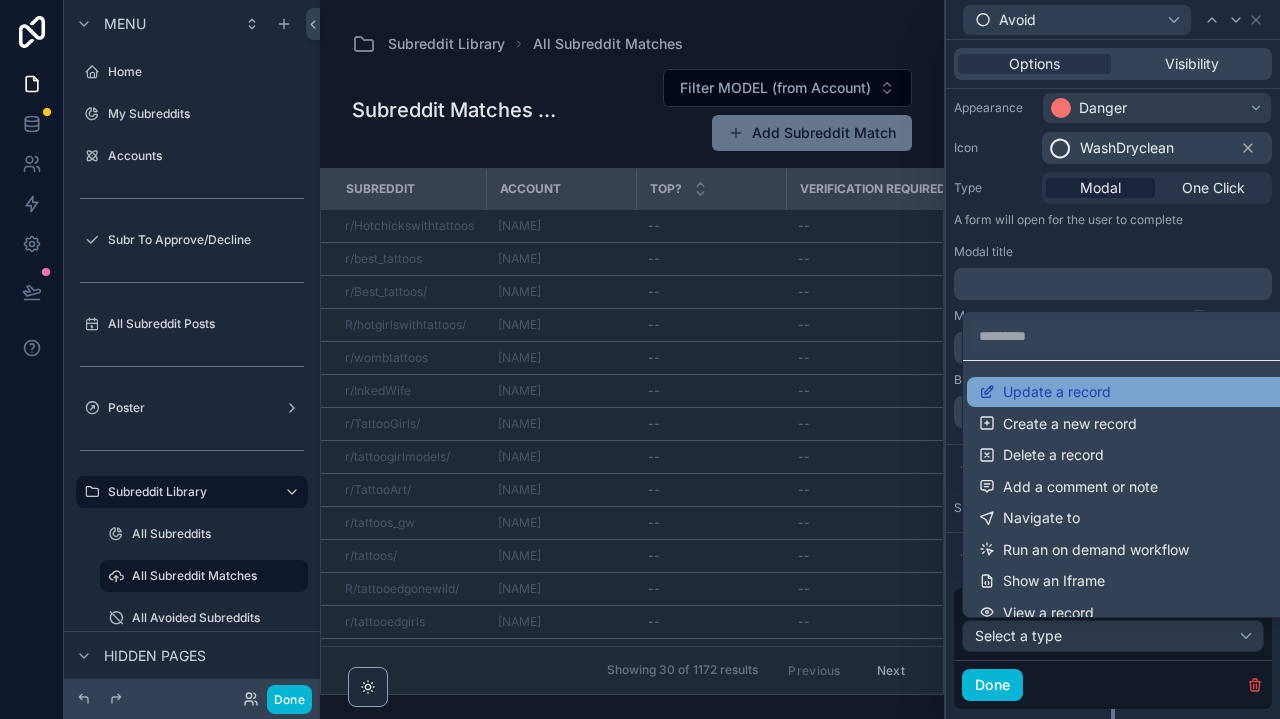 click on "Update a record" at bounding box center [1057, 392] 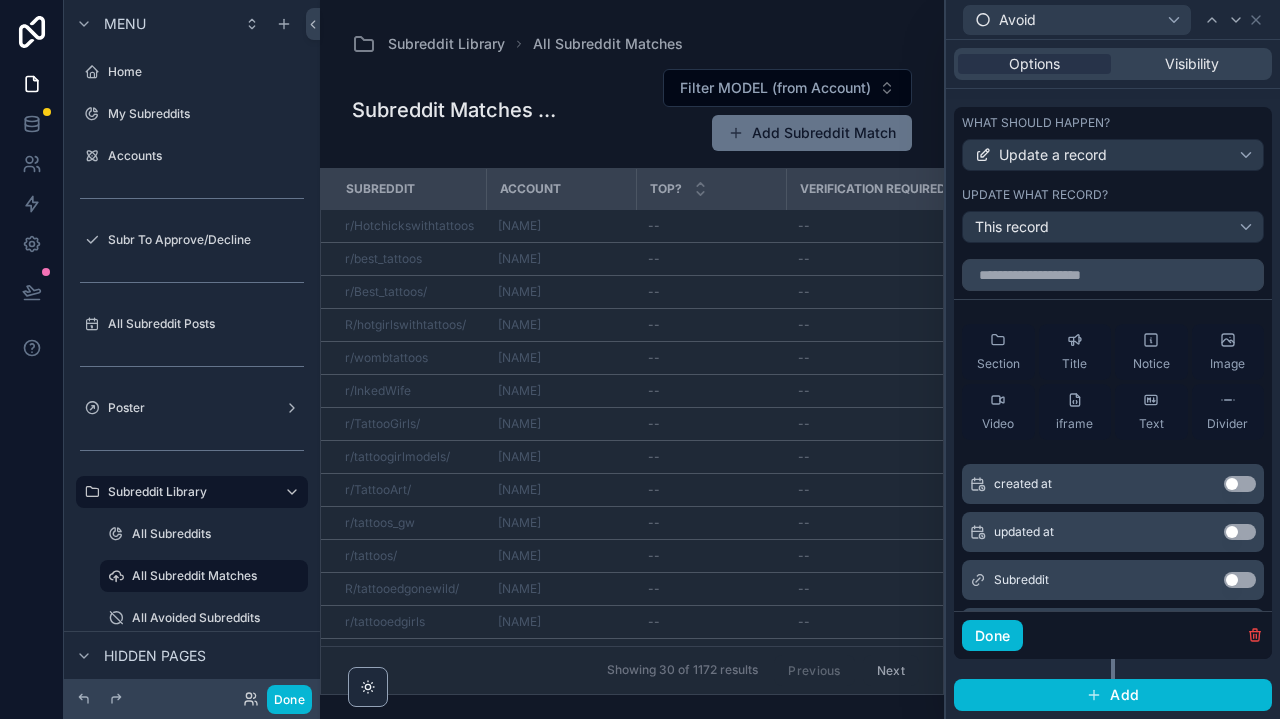scroll, scrollTop: 645, scrollLeft: 0, axis: vertical 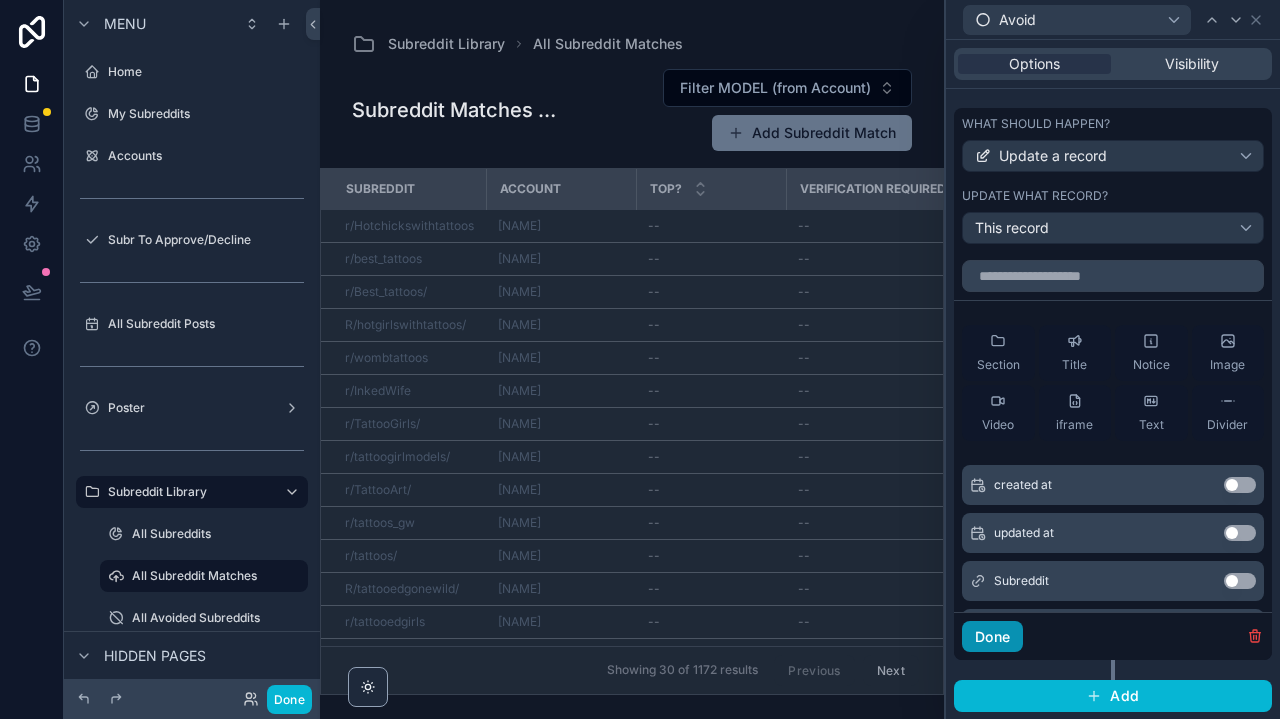 click on "Done" at bounding box center (992, 637) 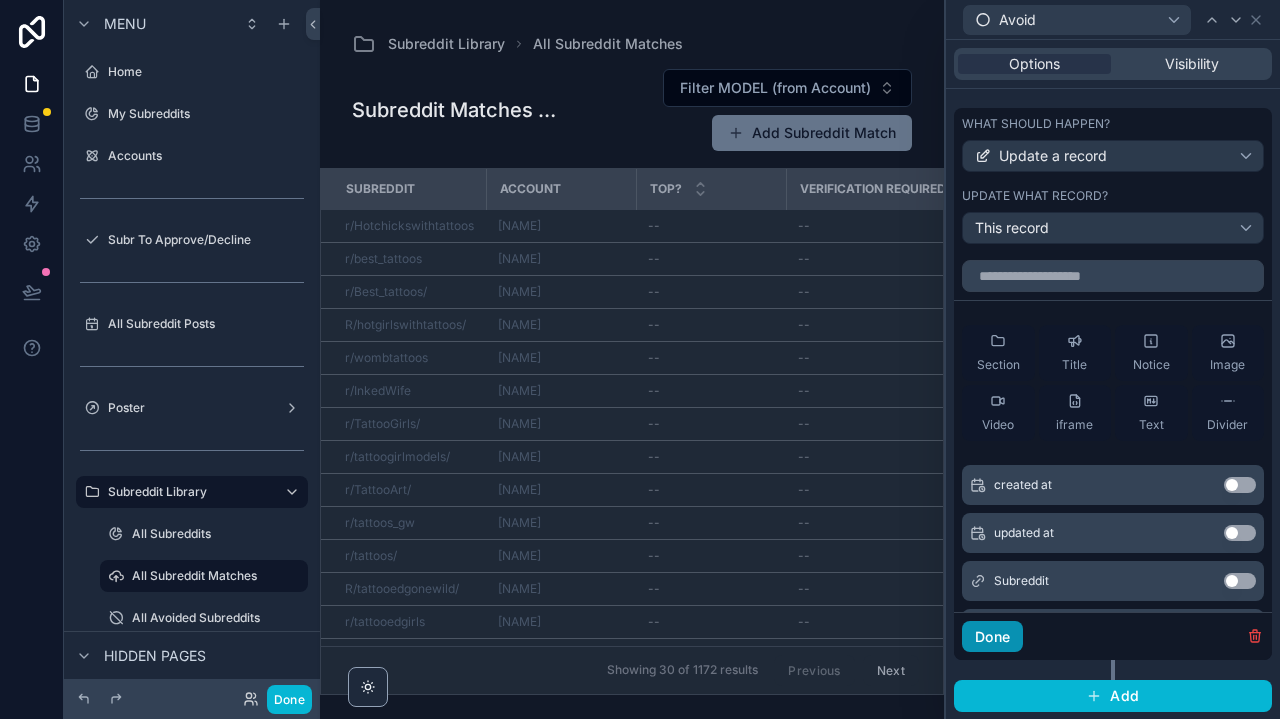 scroll, scrollTop: 237, scrollLeft: 0, axis: vertical 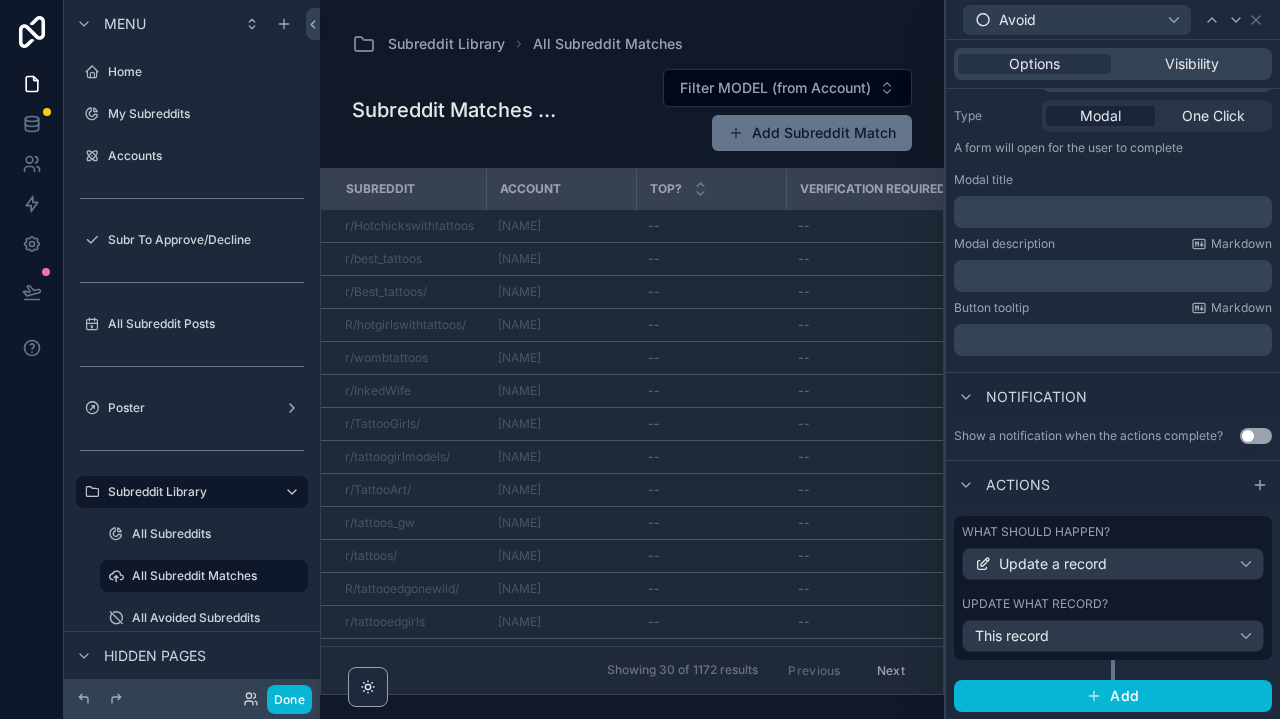 click on "This record" at bounding box center [1113, 636] 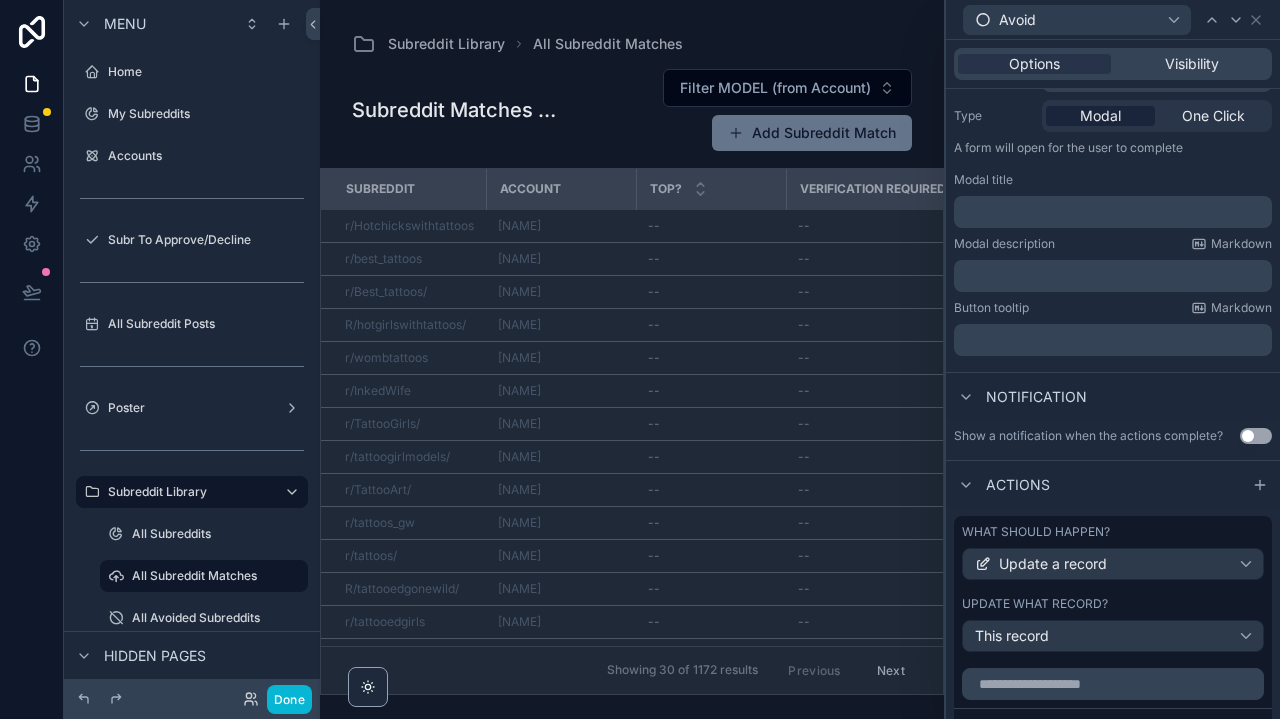 click at bounding box center [1113, 359] 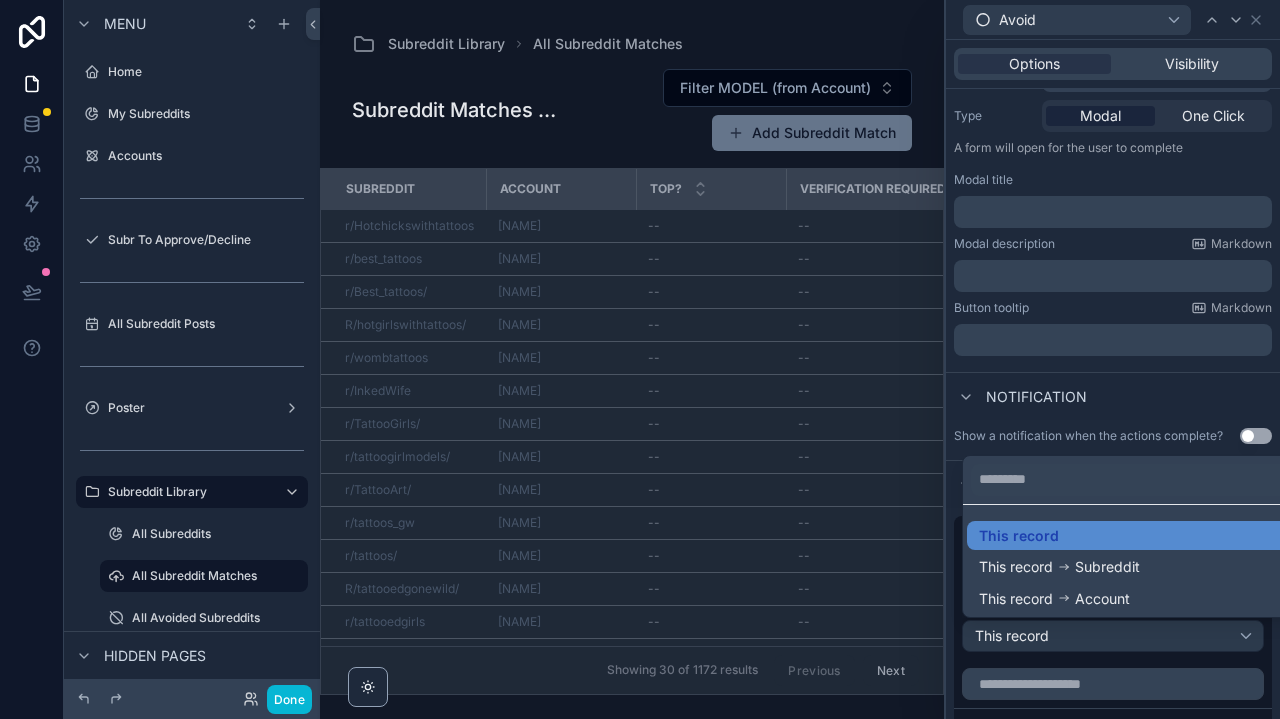 scroll, scrollTop: 0, scrollLeft: 0, axis: both 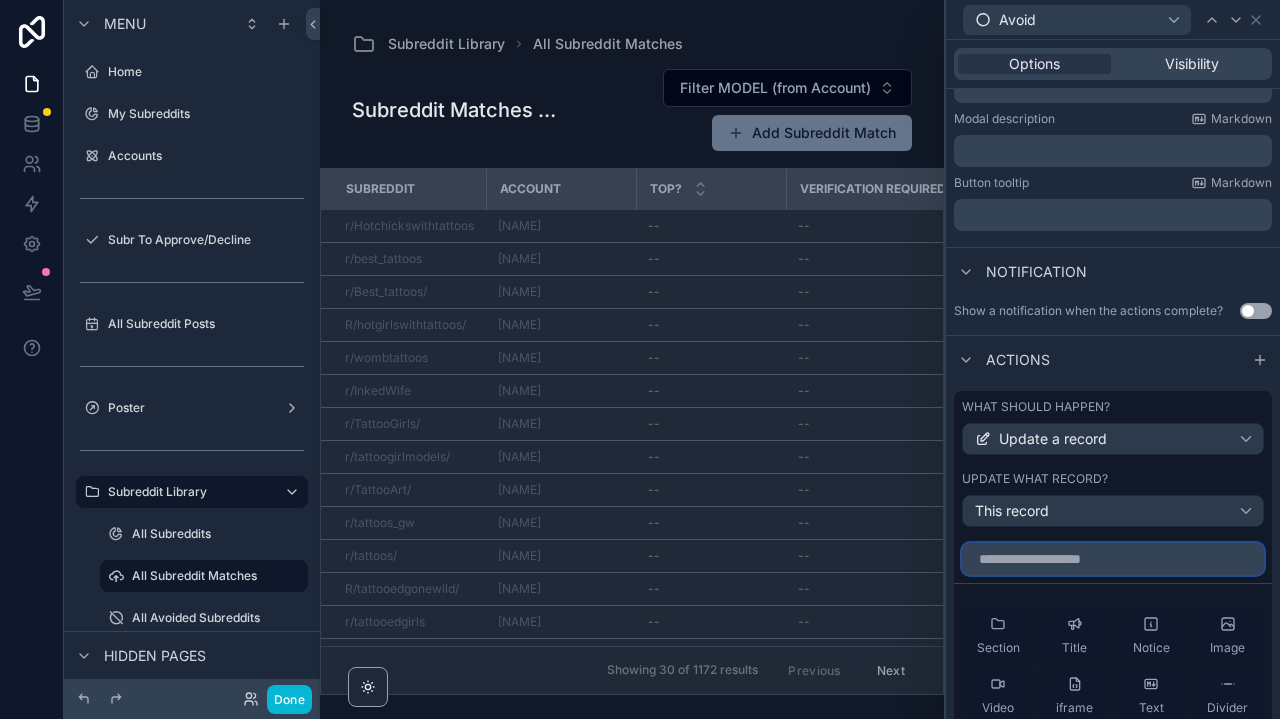 click at bounding box center [1113, 559] 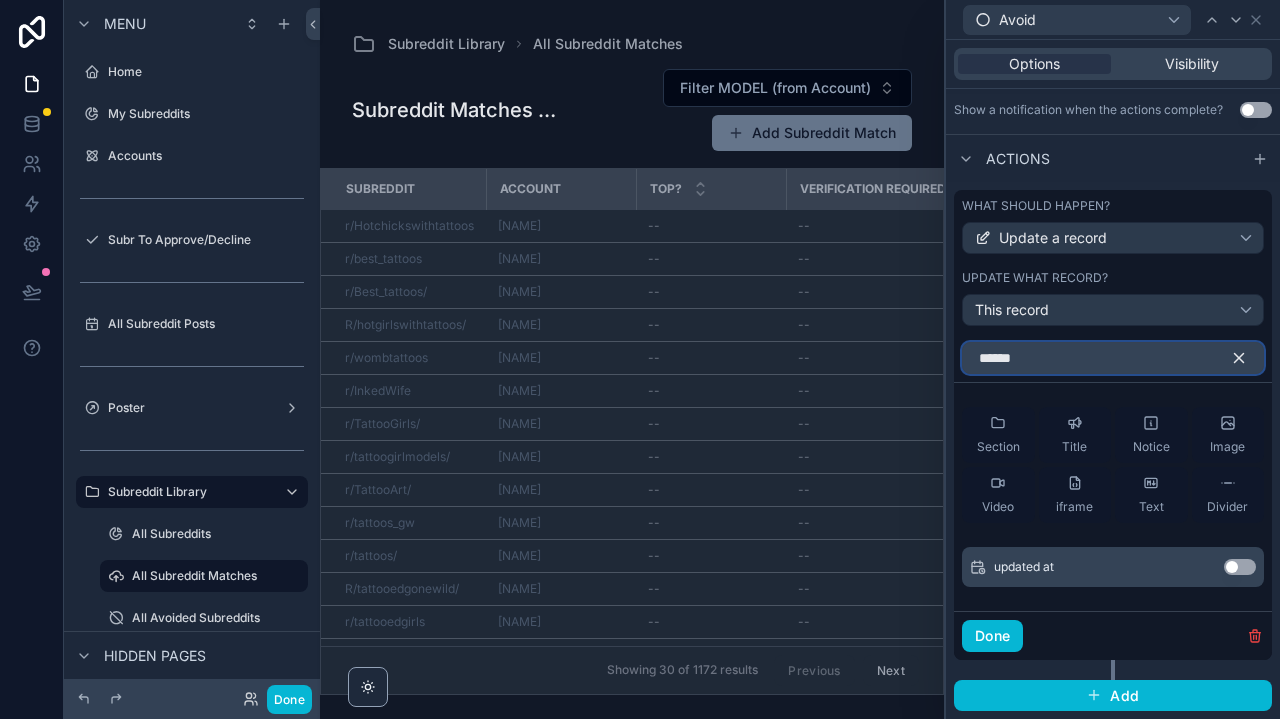 scroll, scrollTop: 562, scrollLeft: 0, axis: vertical 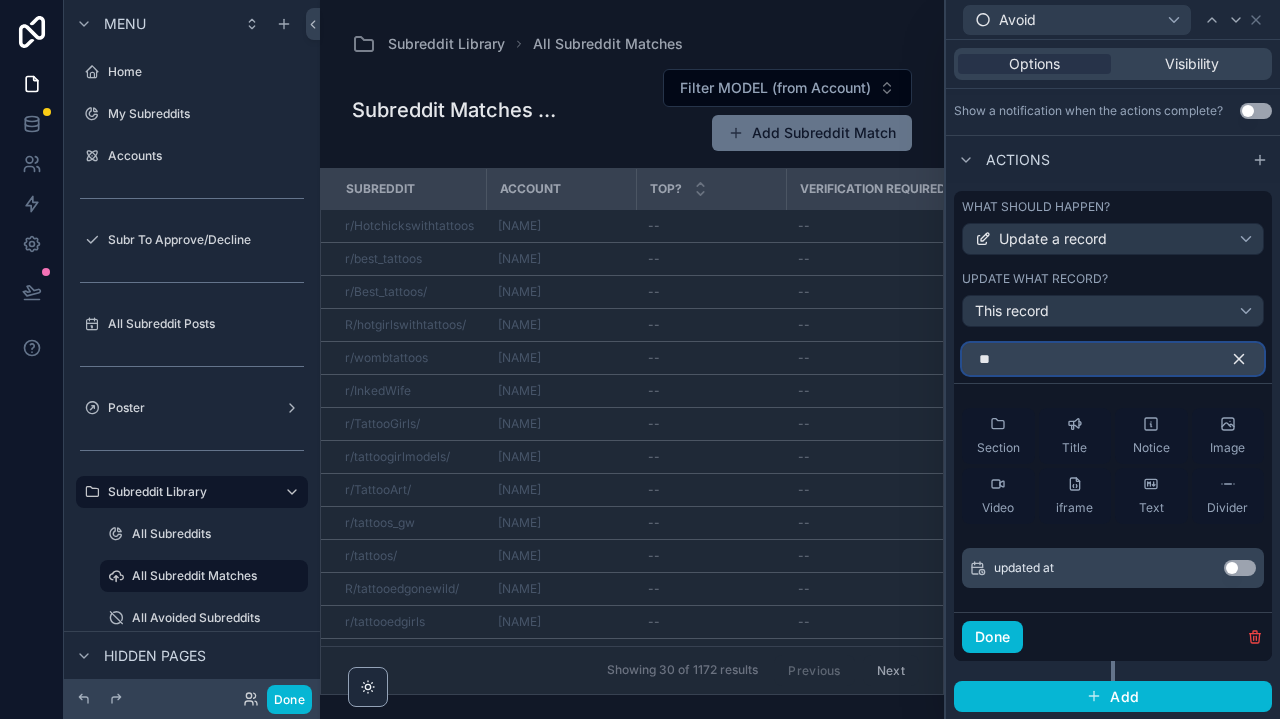 type on "*" 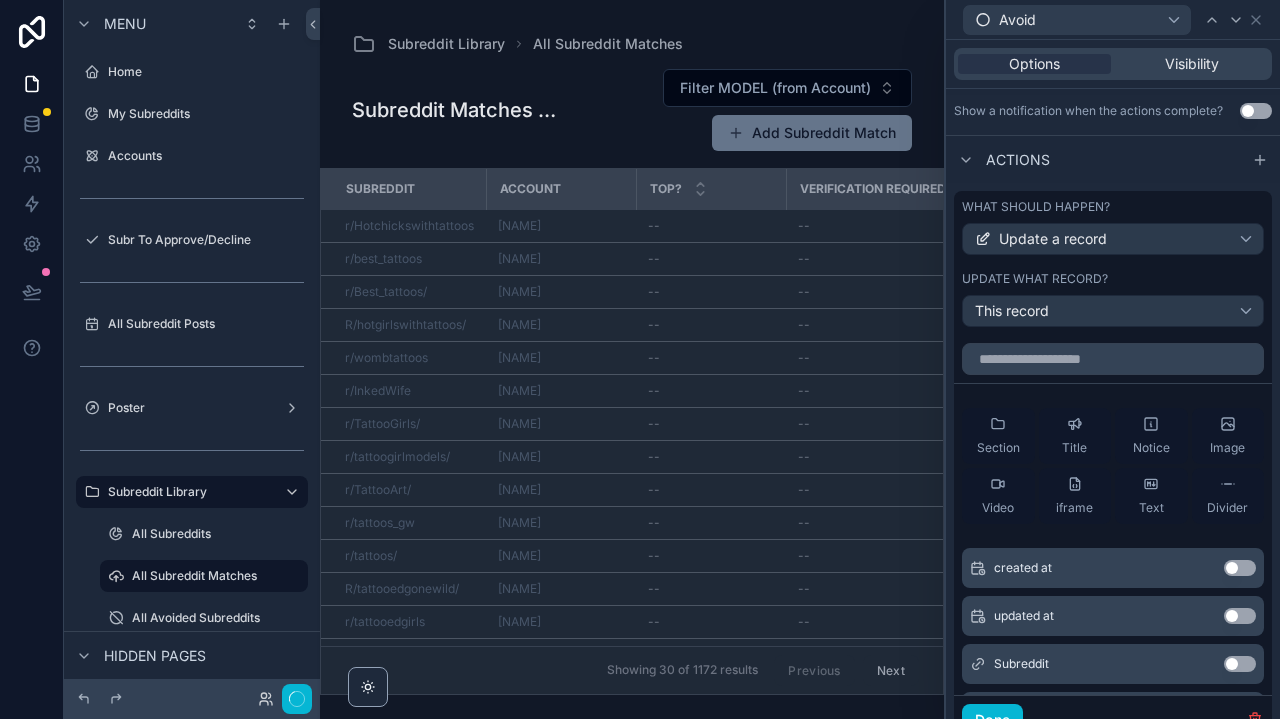 click on "What should happen? Update a record Update what record? This record" at bounding box center (1113, 263) 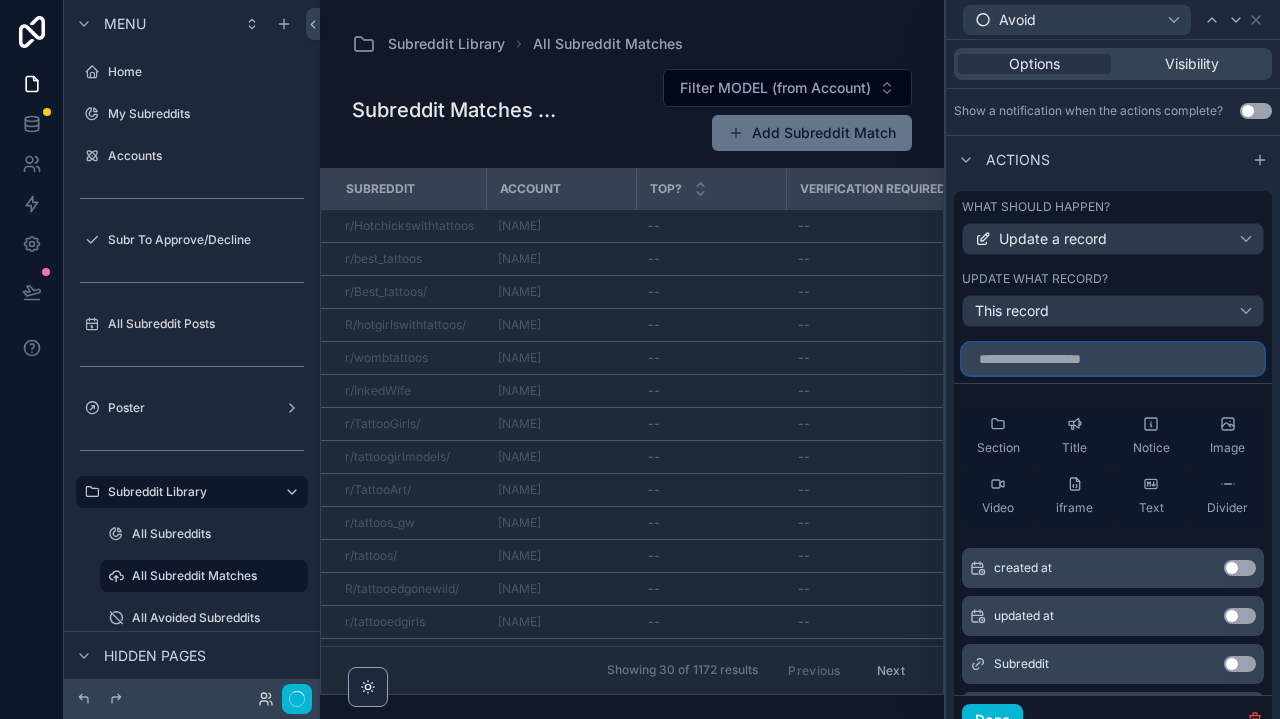 click at bounding box center (1113, 359) 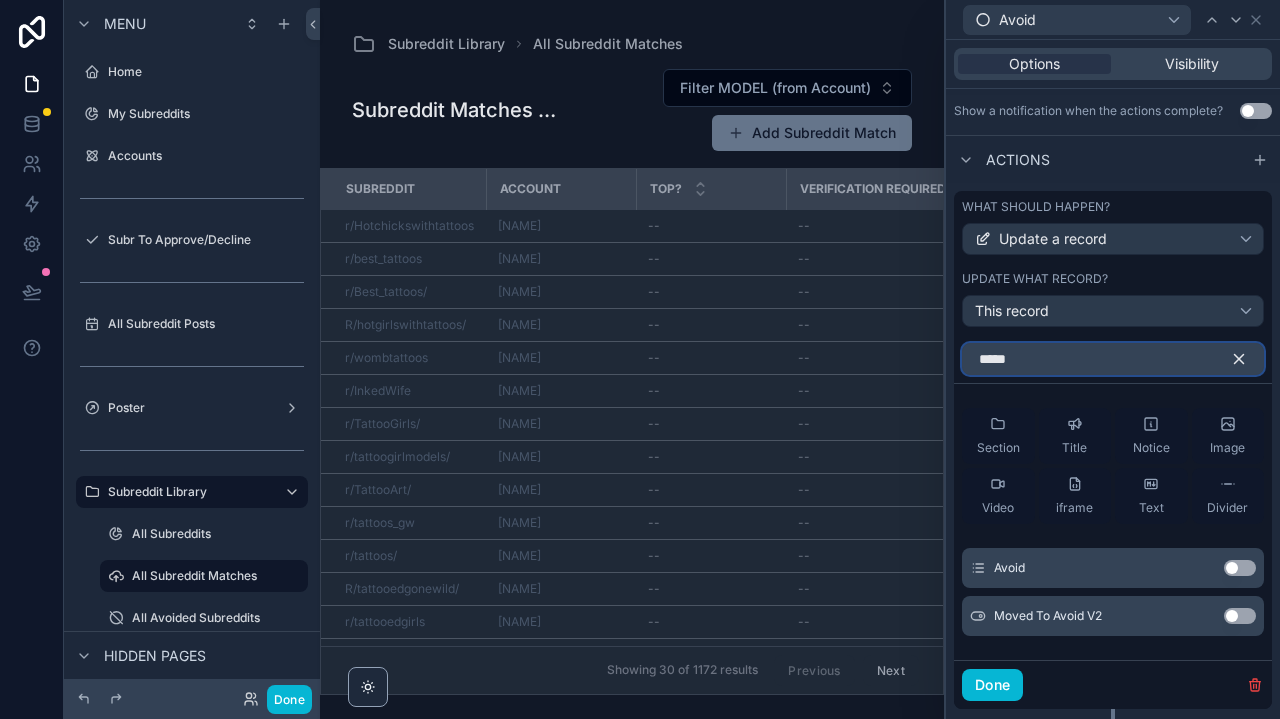 type on "*****" 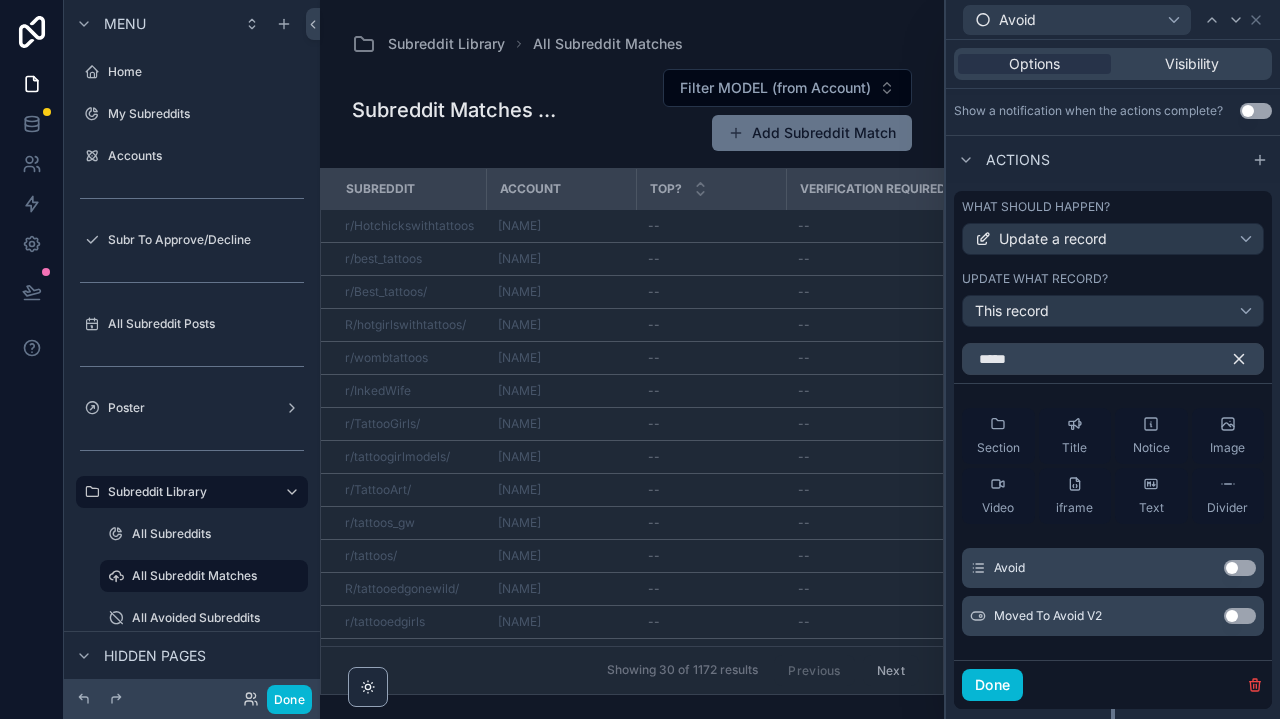 click on "Use setting" at bounding box center (1240, 568) 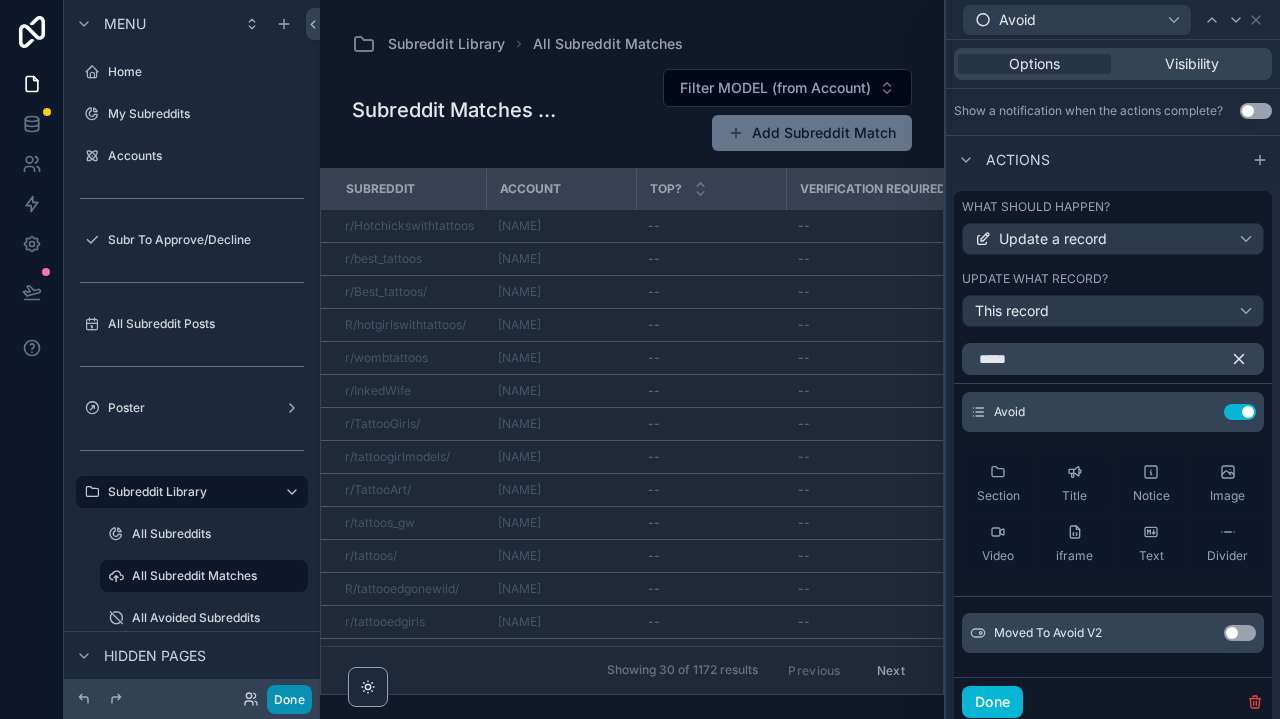 click on "Done" at bounding box center [289, 699] 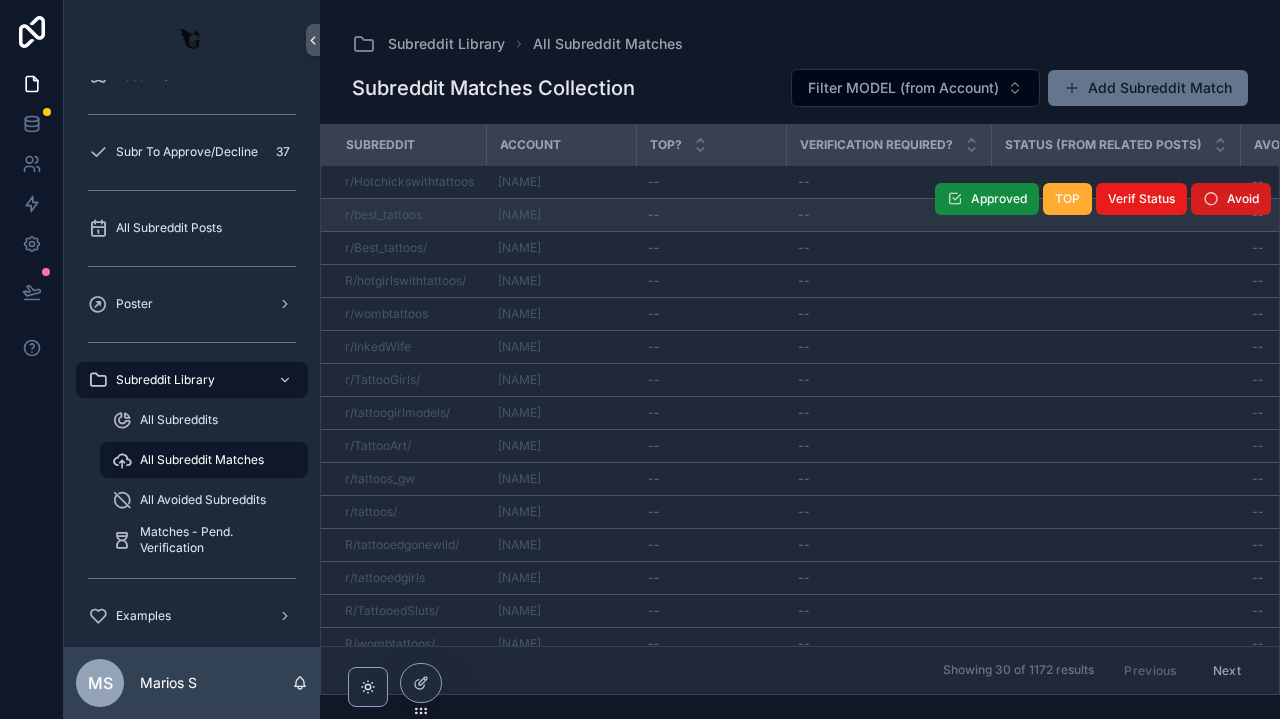 click on "Avoid" at bounding box center (1243, 199) 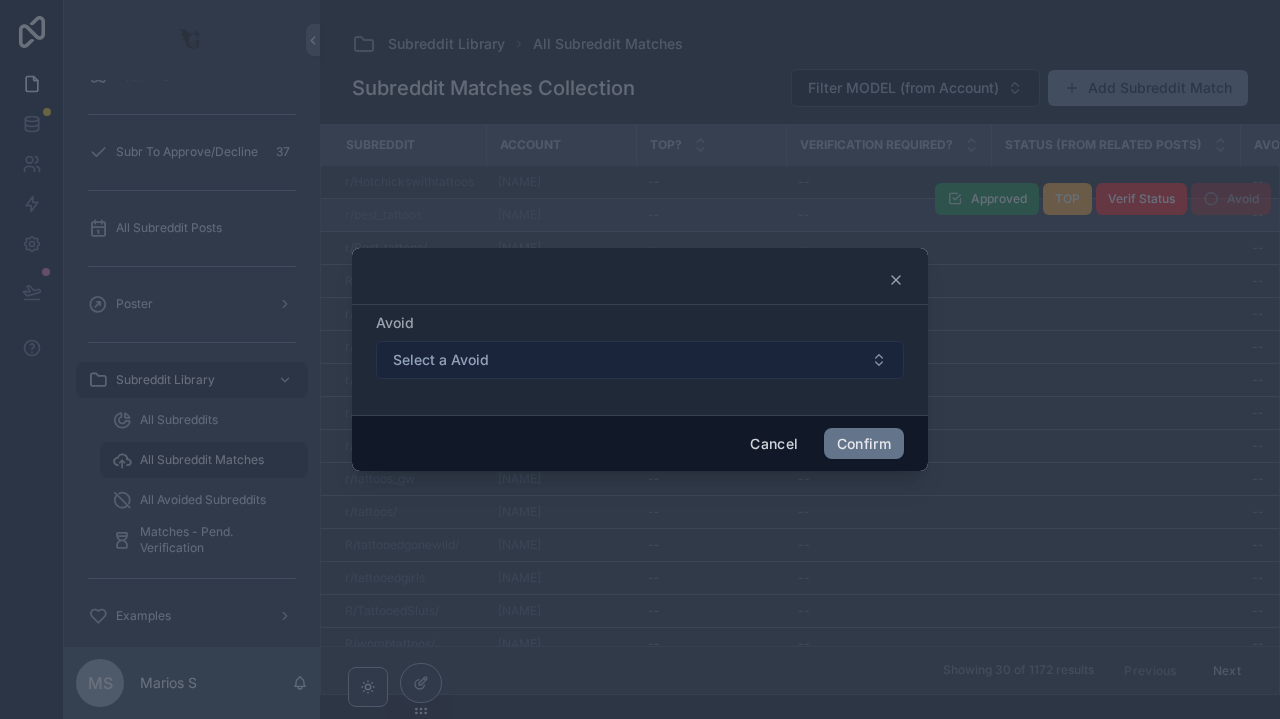 click on "Select a Avoid" at bounding box center (640, 360) 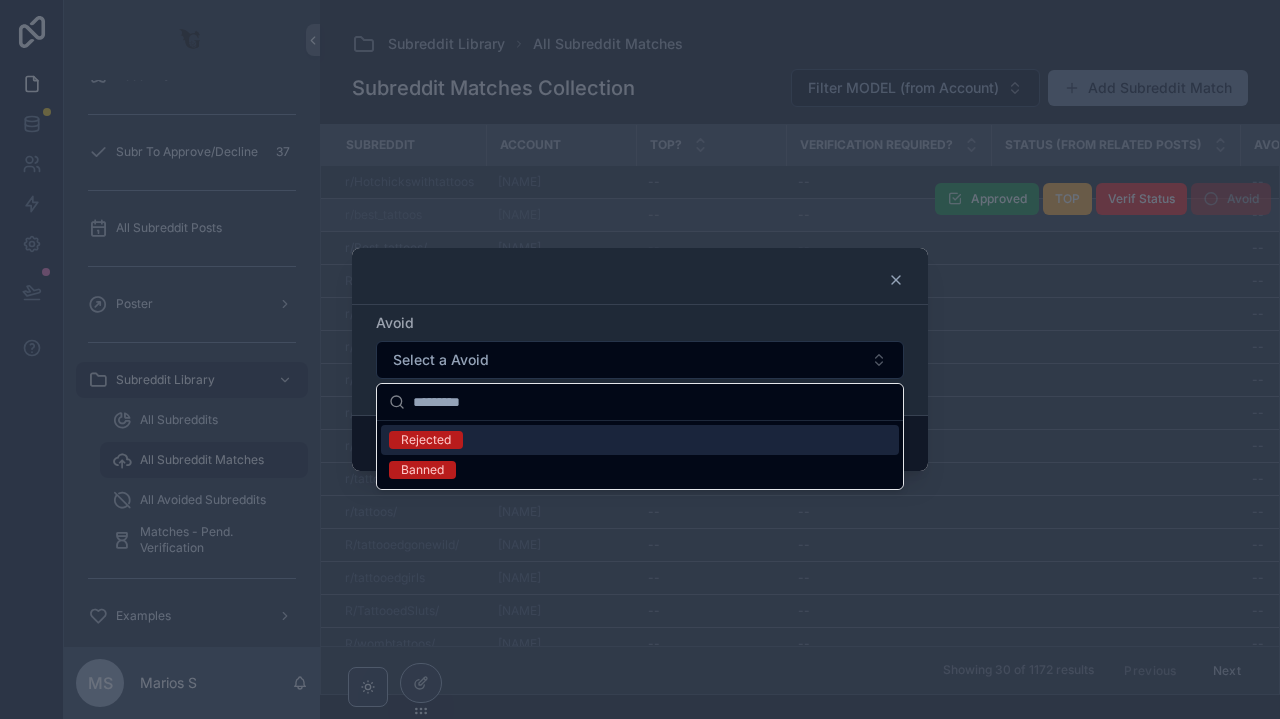 click on "Rejected" at bounding box center [640, 440] 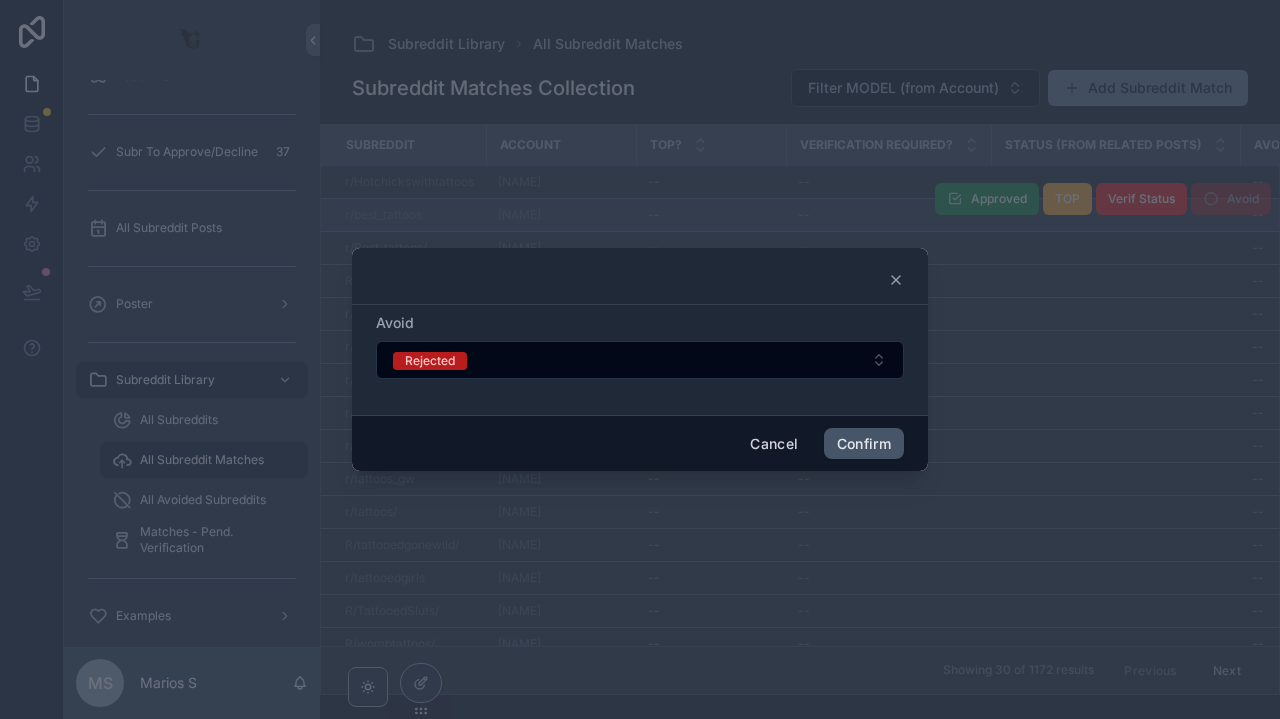 click on "Confirm" at bounding box center (864, 444) 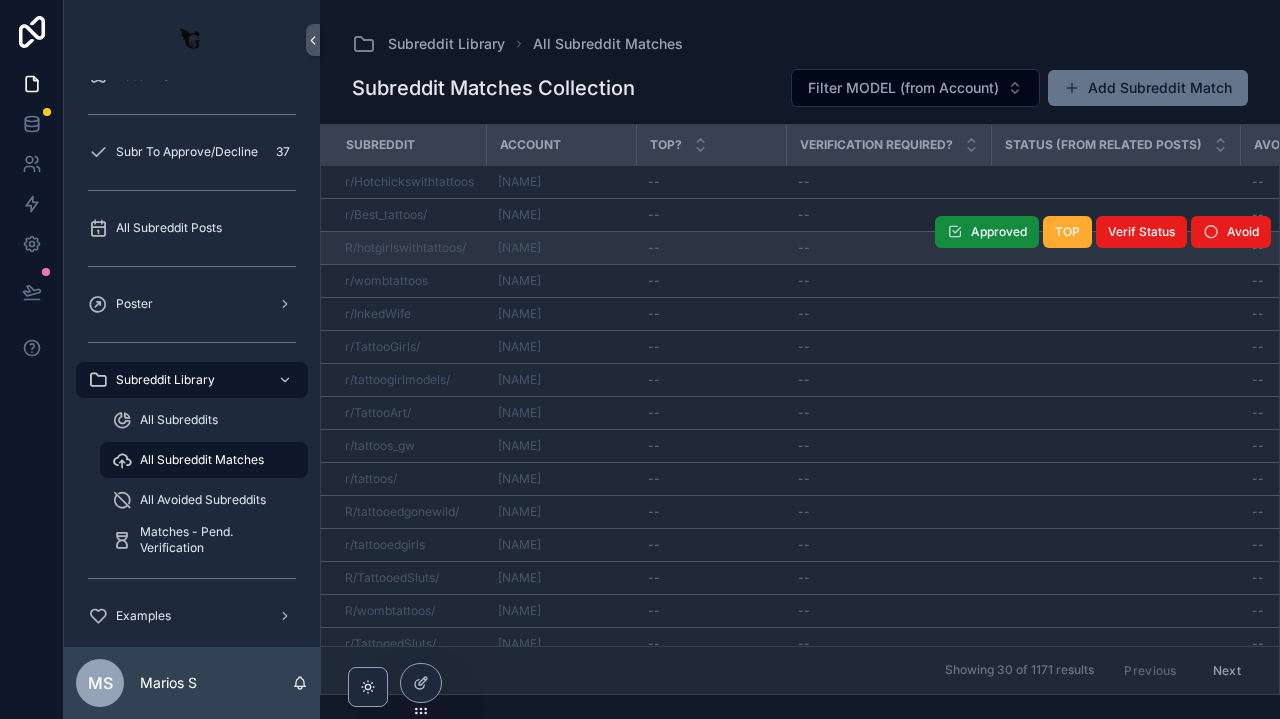 scroll, scrollTop: 0, scrollLeft: 0, axis: both 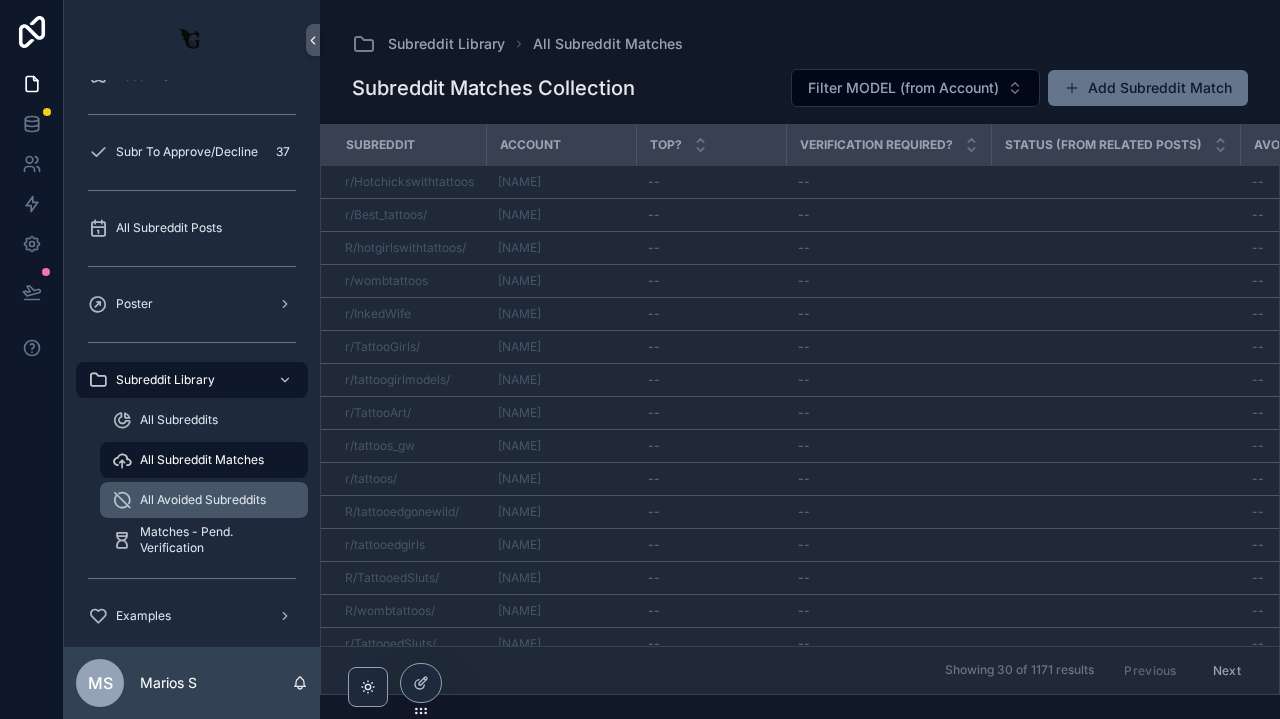 click on "All Avoided Subreddits" at bounding box center [203, 500] 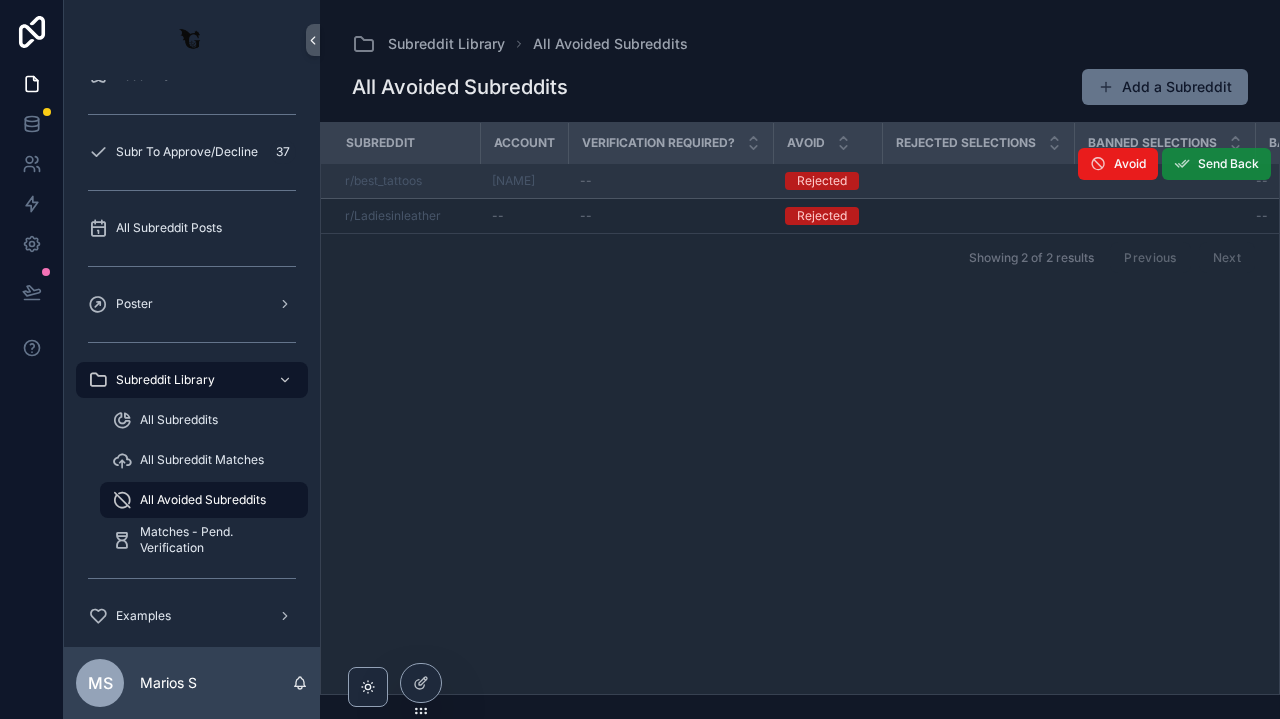 click on "Send Back" at bounding box center [1228, 164] 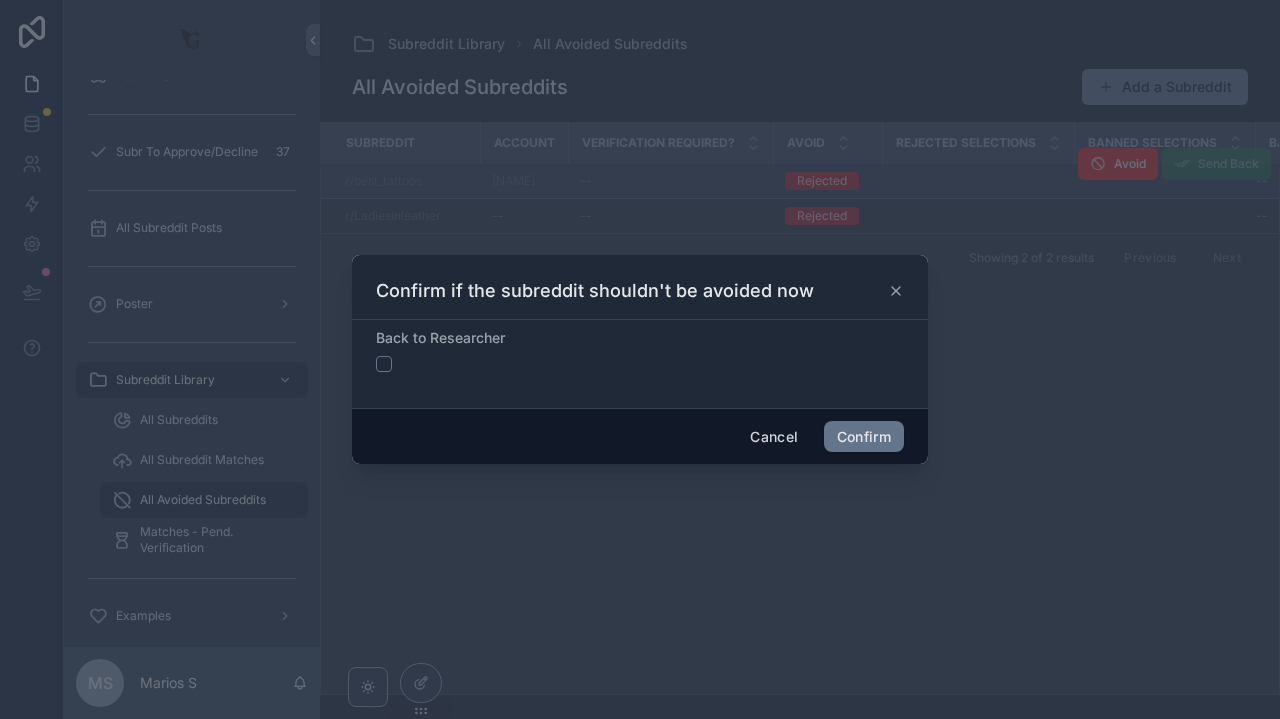 click at bounding box center (384, 364) 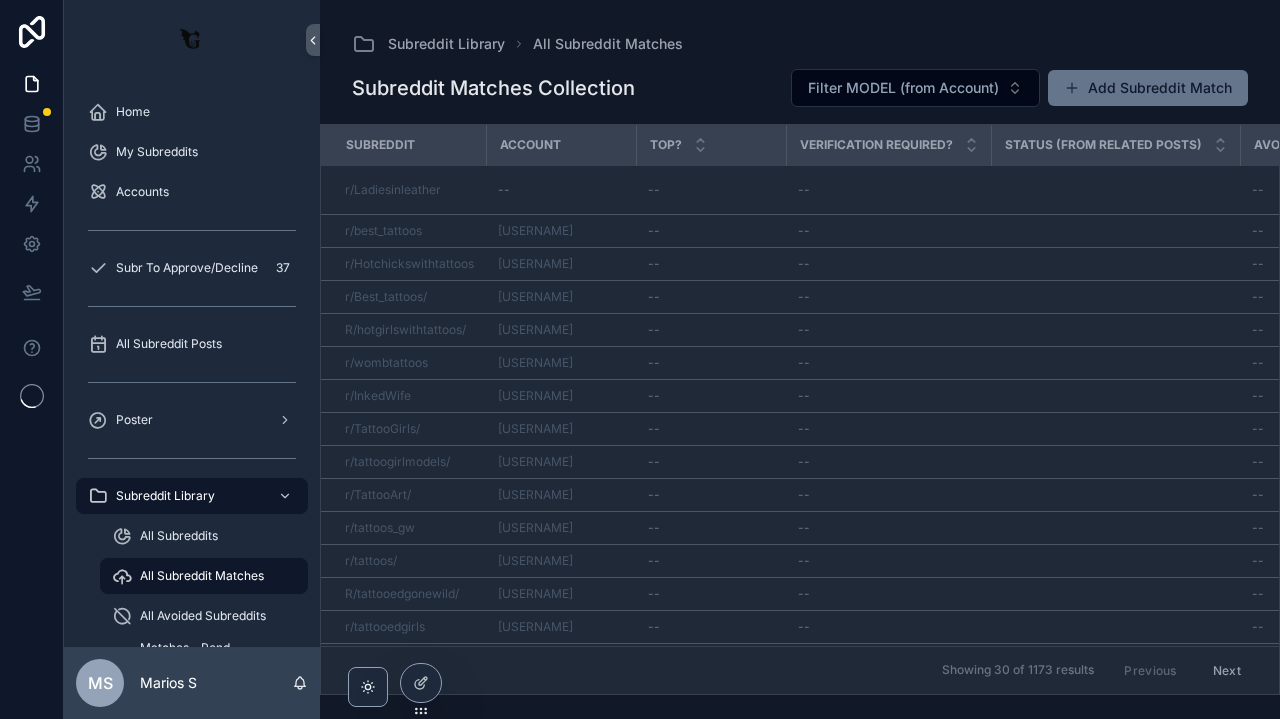 scroll, scrollTop: 0, scrollLeft: 0, axis: both 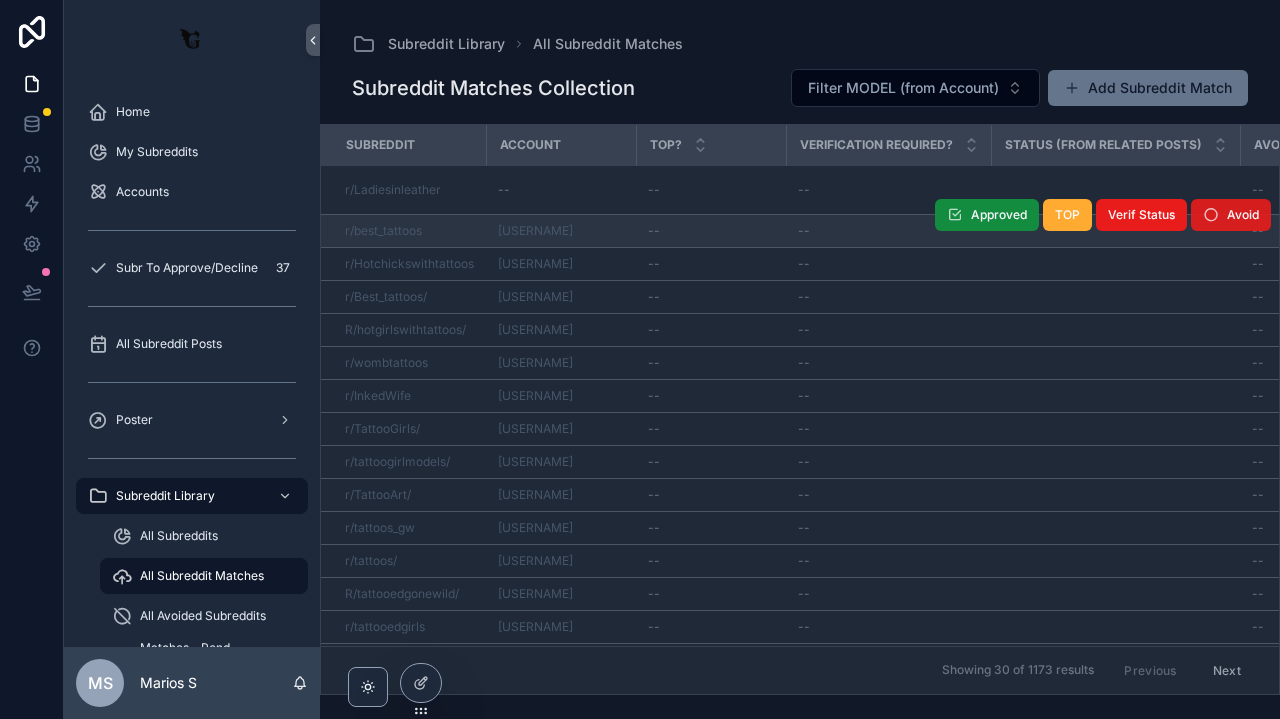 click on "Avoid" at bounding box center [1243, 215] 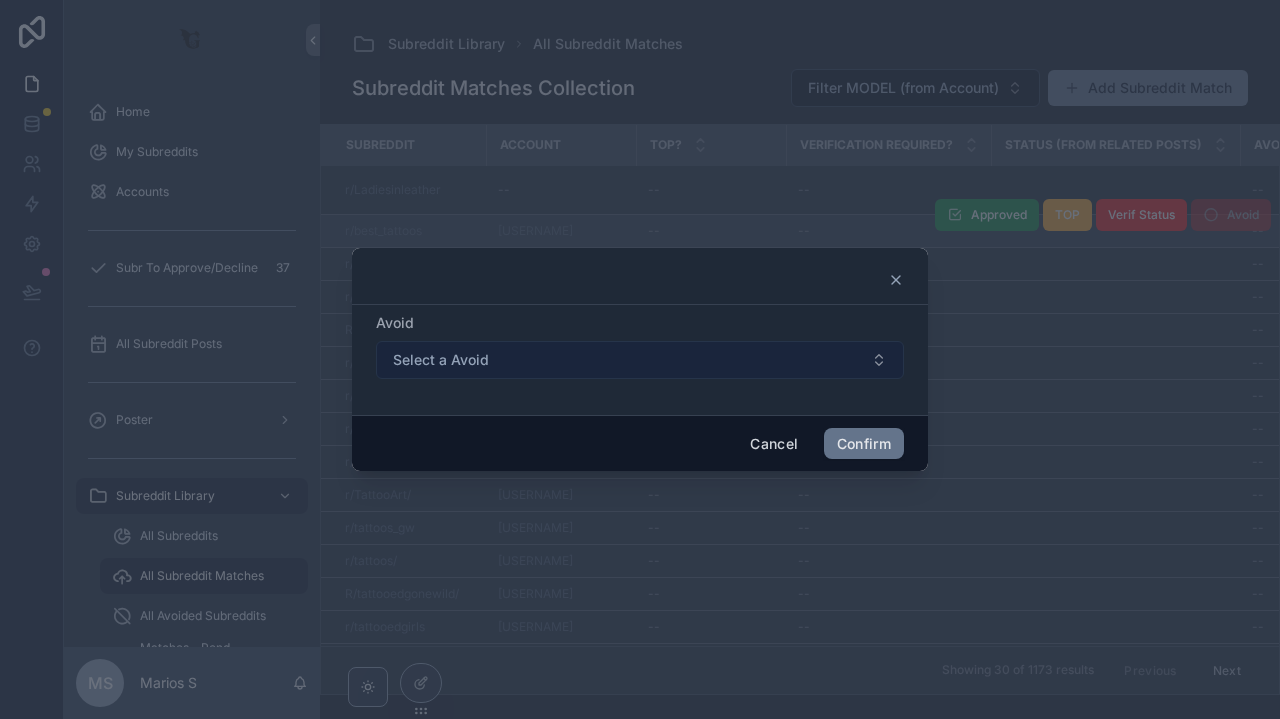 click on "Select a Avoid" at bounding box center (640, 360) 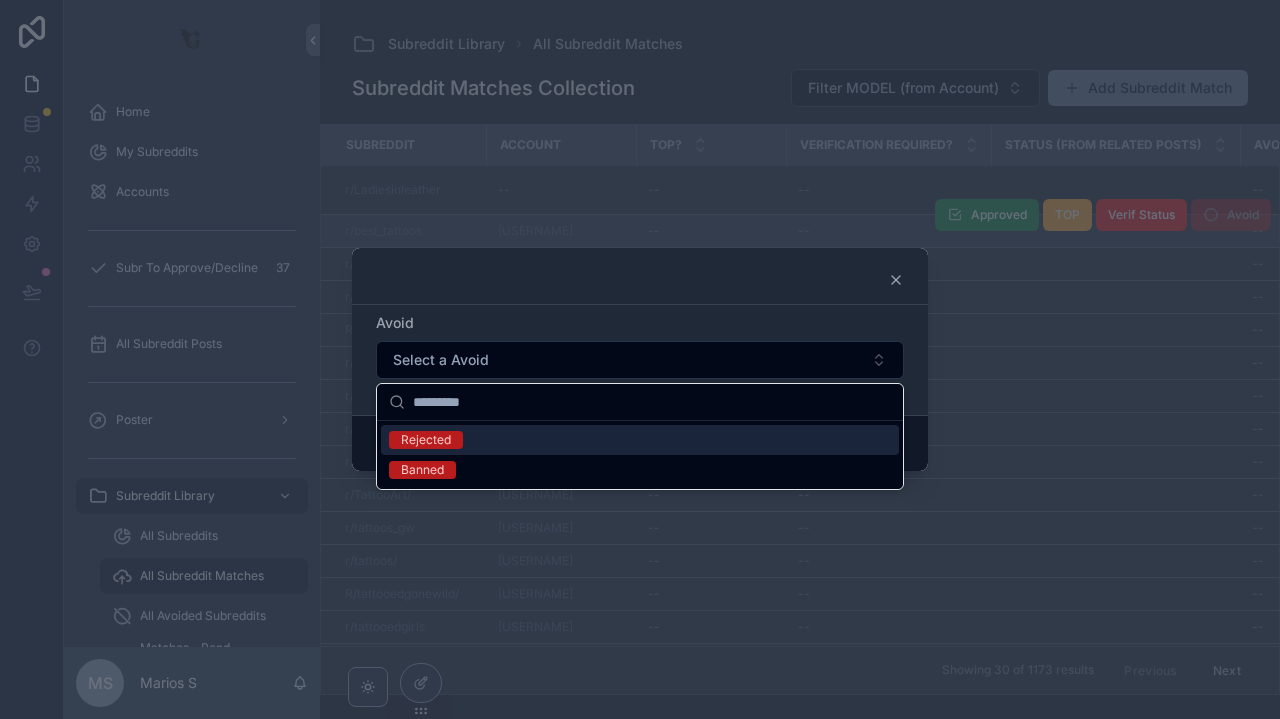 click on "Rejected" at bounding box center (640, 440) 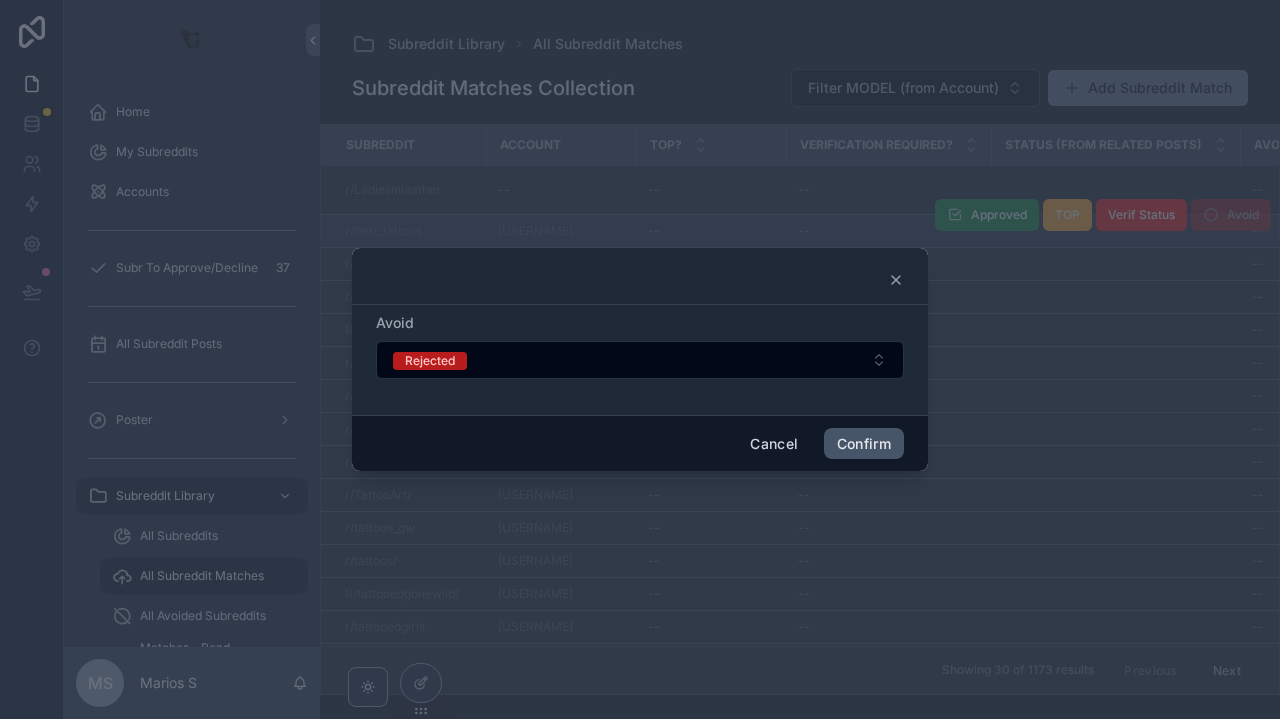 click on "Confirm" at bounding box center [864, 444] 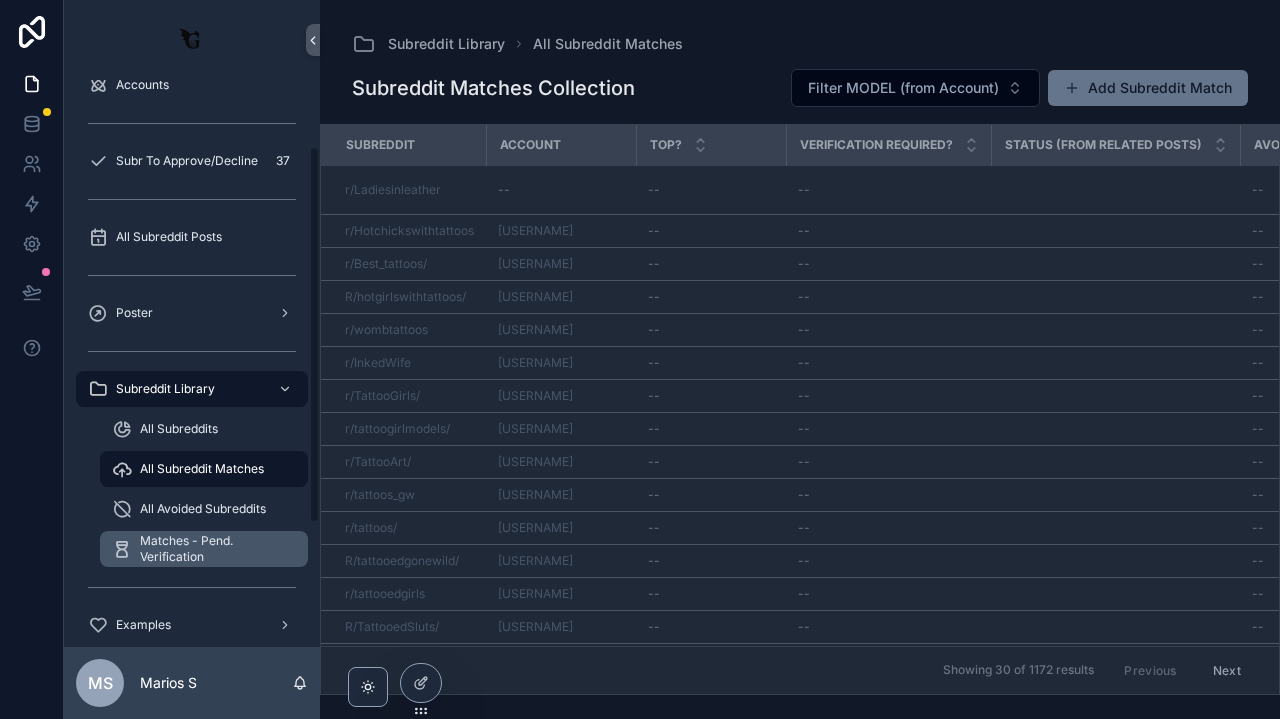 scroll, scrollTop: 113, scrollLeft: 0, axis: vertical 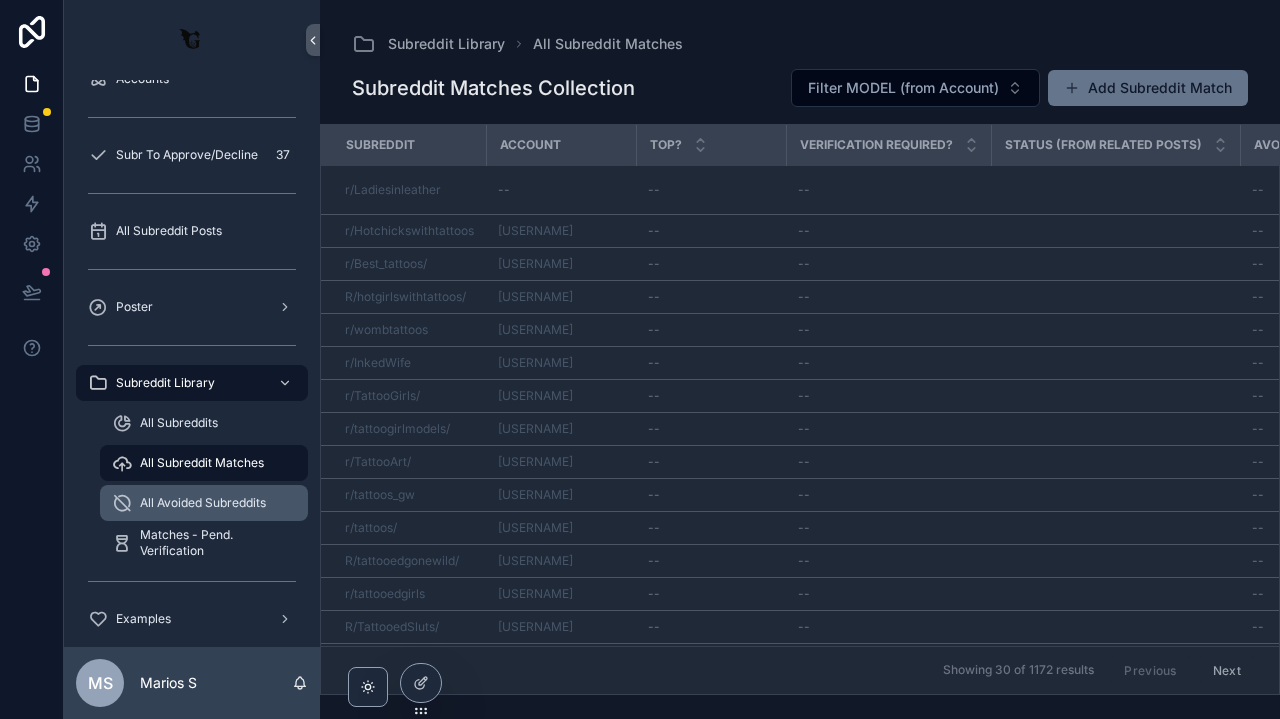 click on "All Avoided Subreddits" at bounding box center (203, 503) 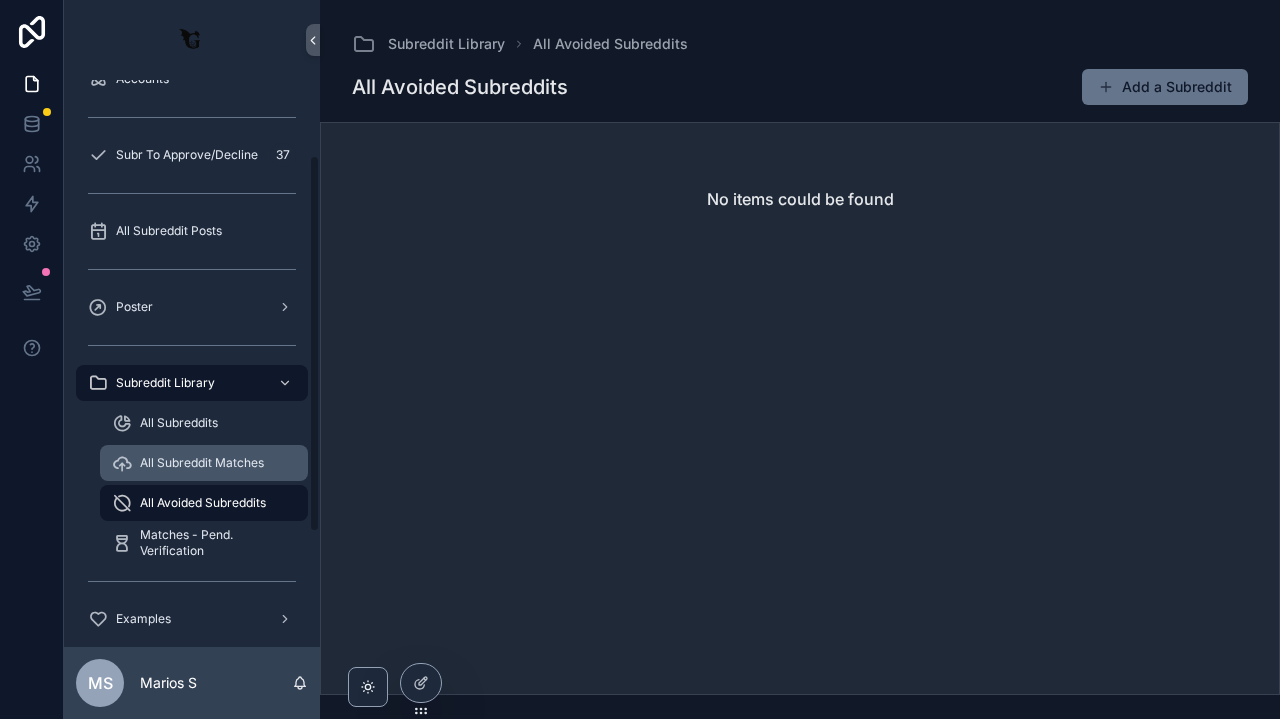 click on "All Subreddit Matches" at bounding box center [202, 463] 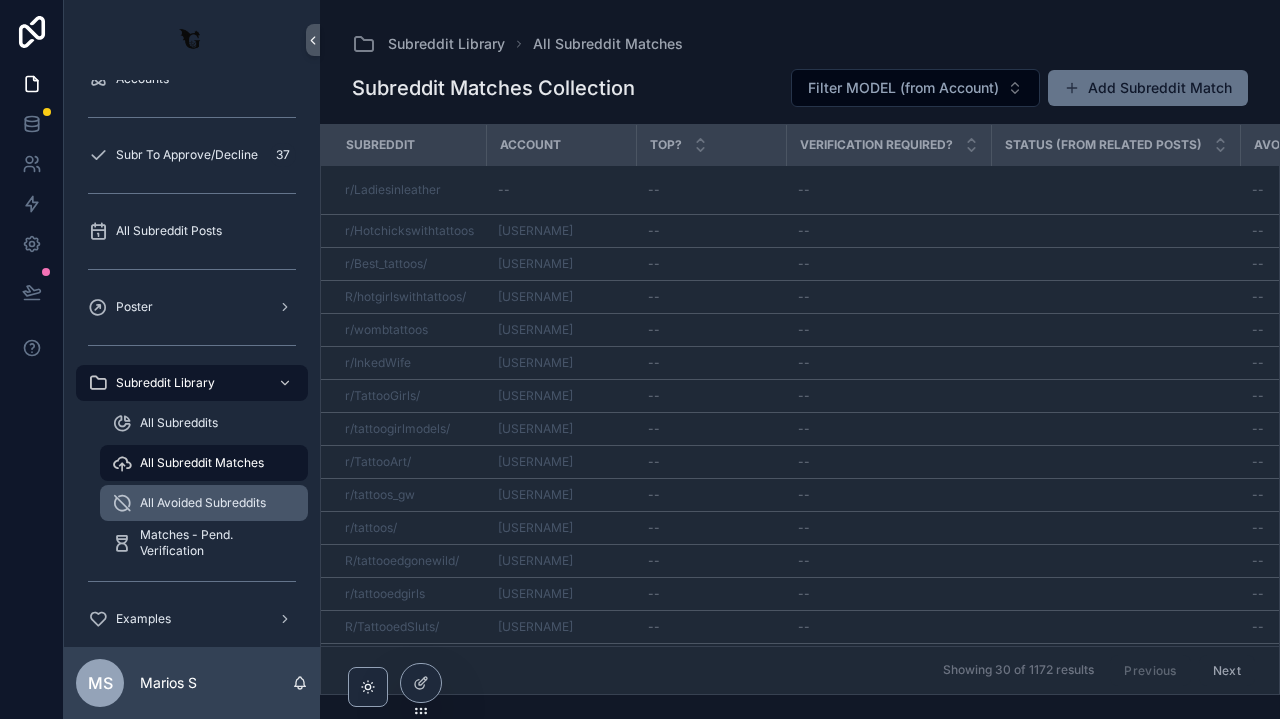 click on "All Avoided Subreddits" at bounding box center [203, 503] 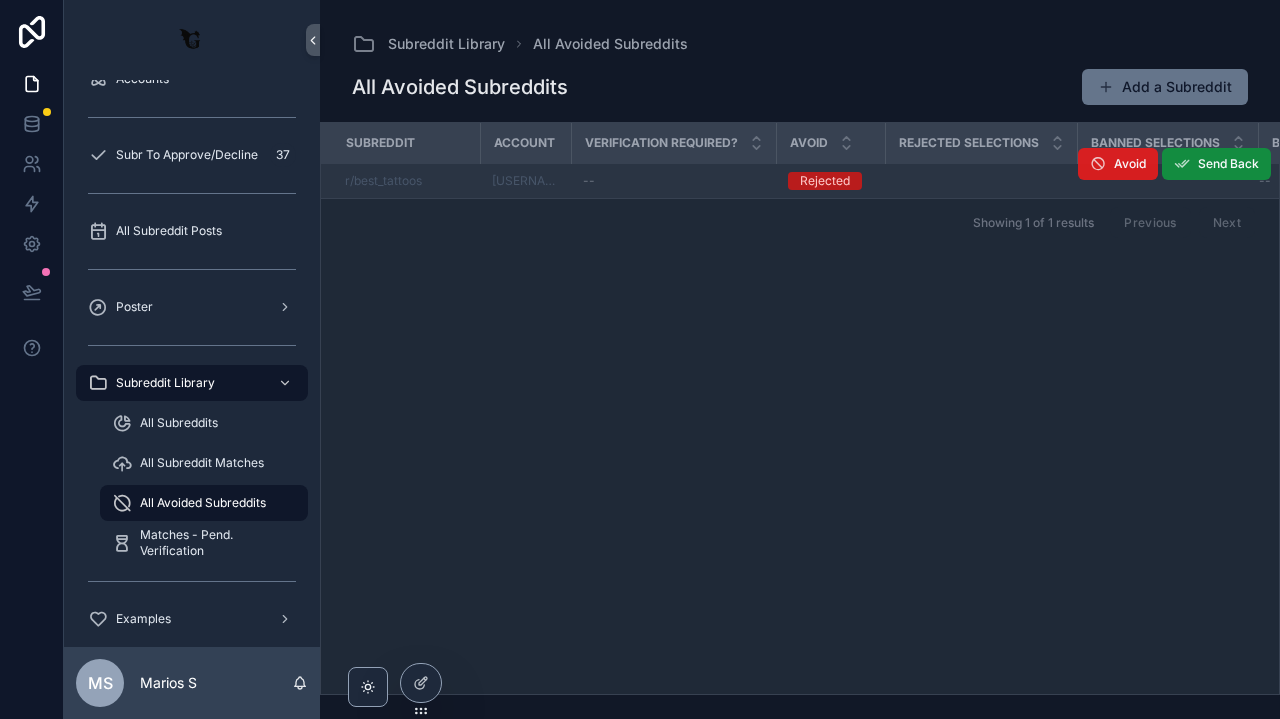 click on "Avoid" at bounding box center [1130, 164] 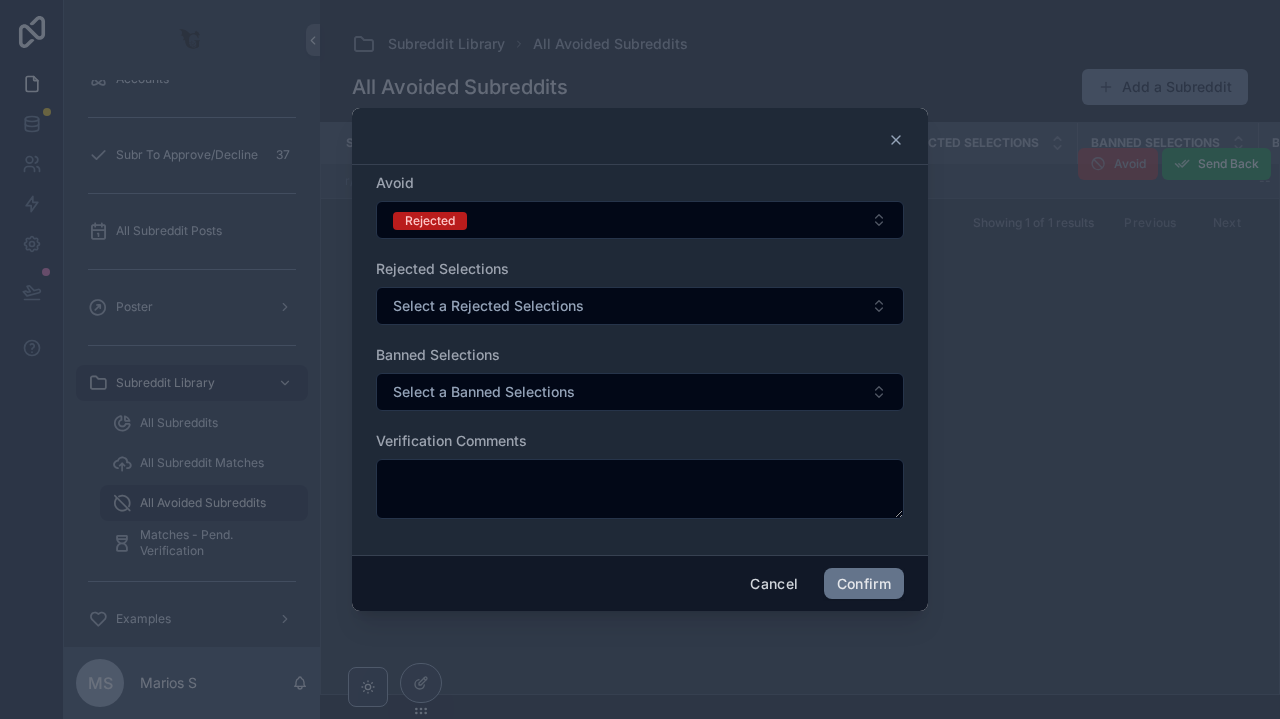 scroll, scrollTop: 0, scrollLeft: 0, axis: both 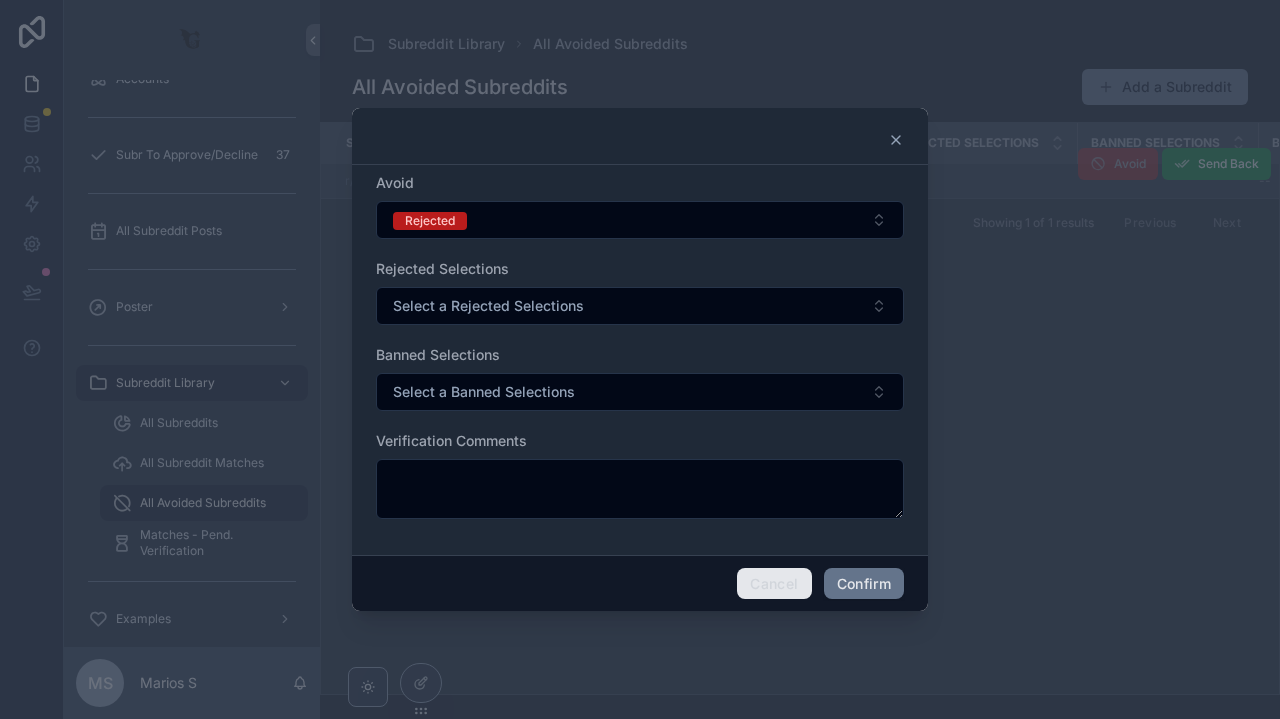 click on "Cancel" at bounding box center [774, 584] 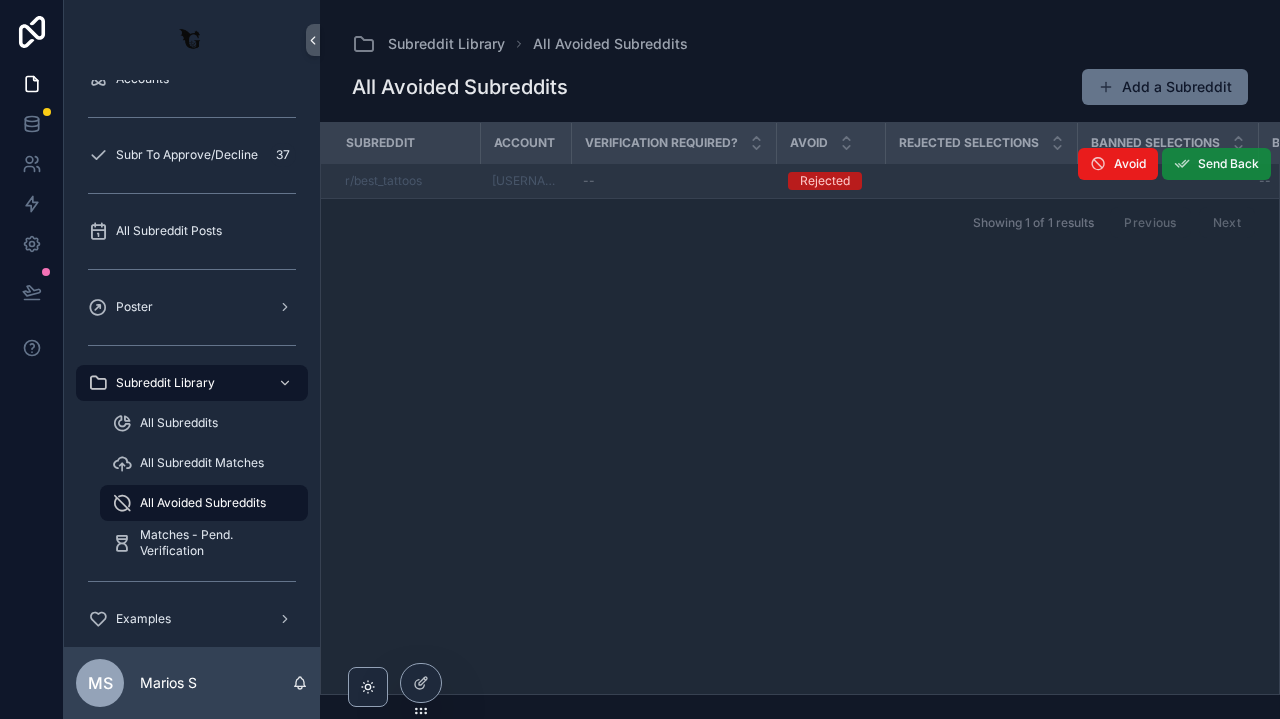 click on "Send Back" at bounding box center (1216, 164) 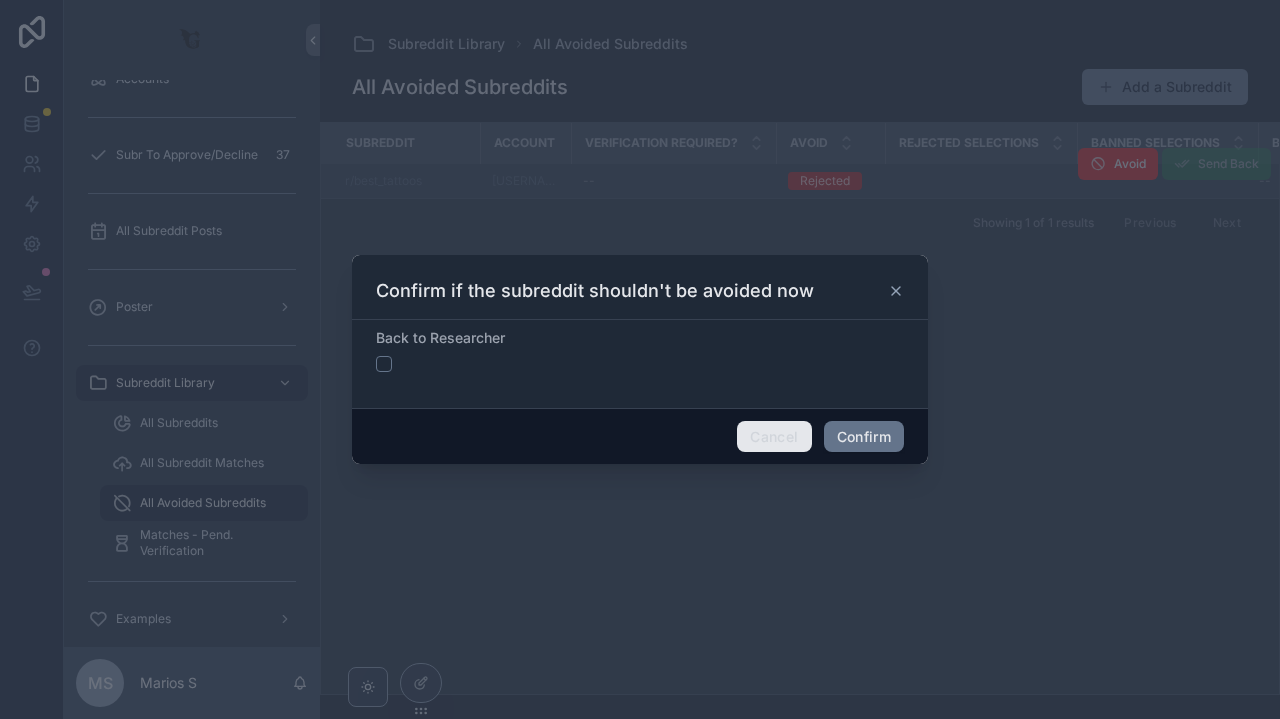click on "Cancel" at bounding box center [774, 437] 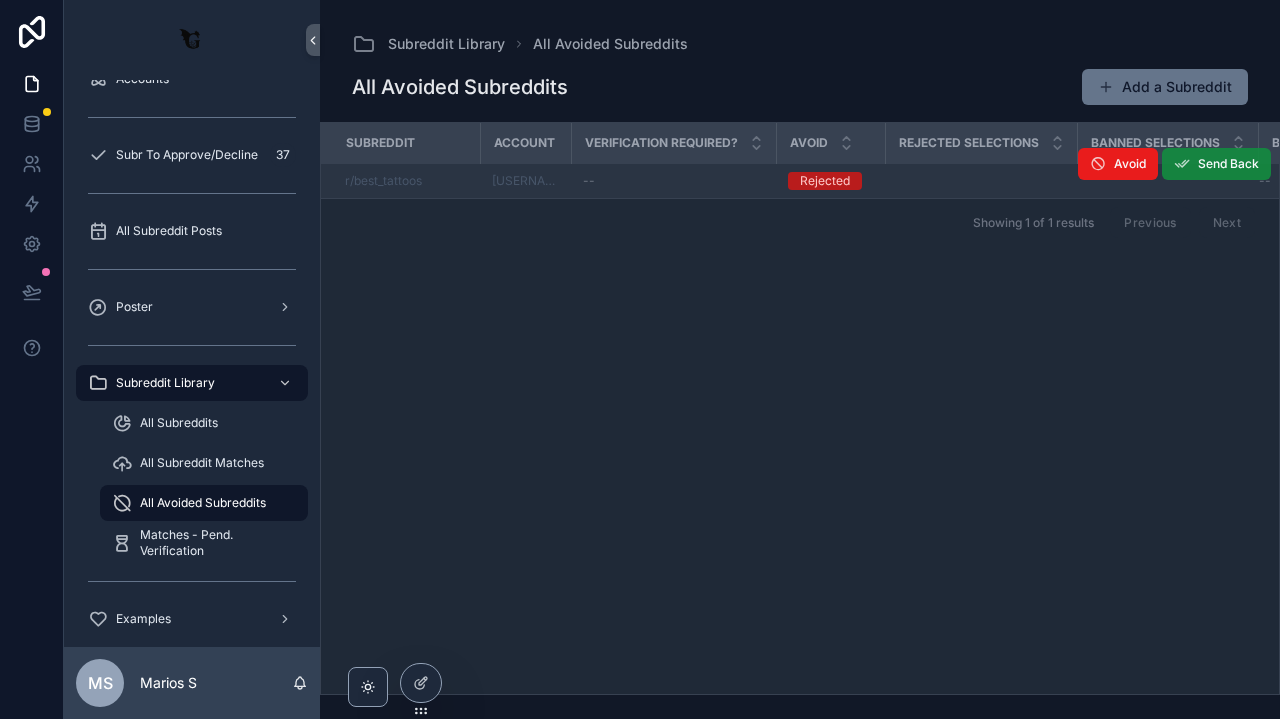 click on "Send Back" at bounding box center [1228, 164] 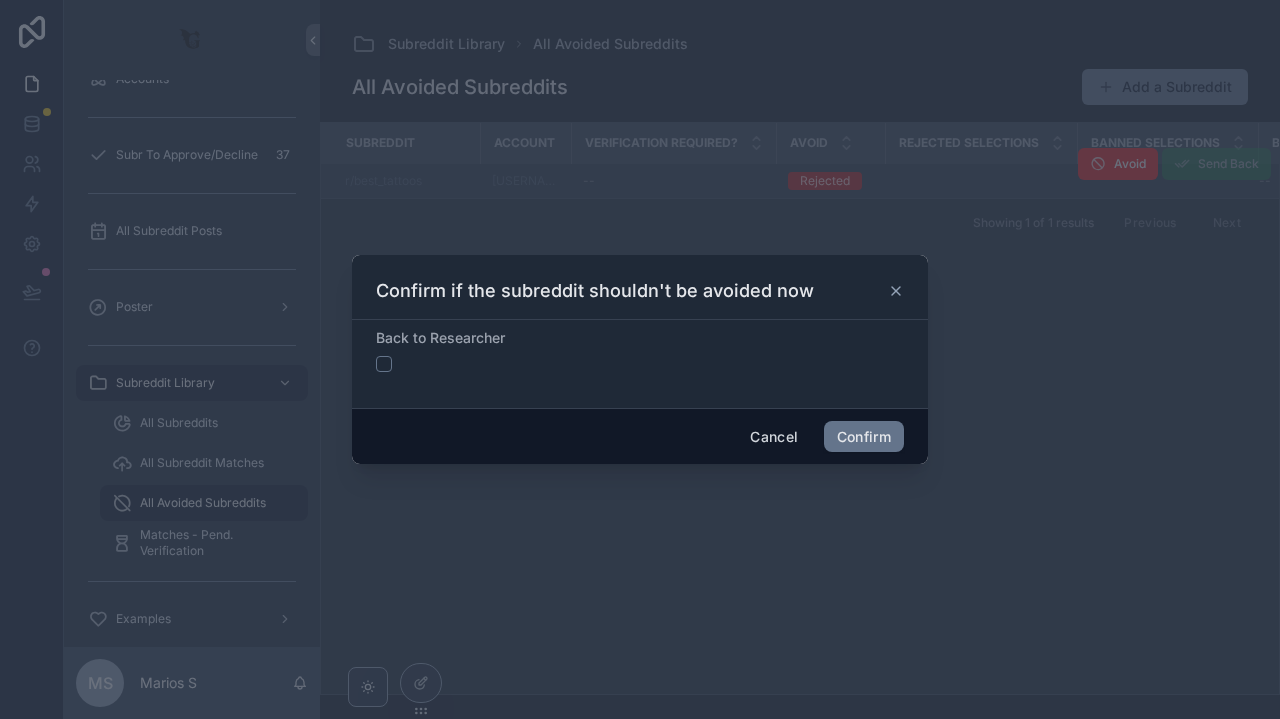 click at bounding box center (384, 364) 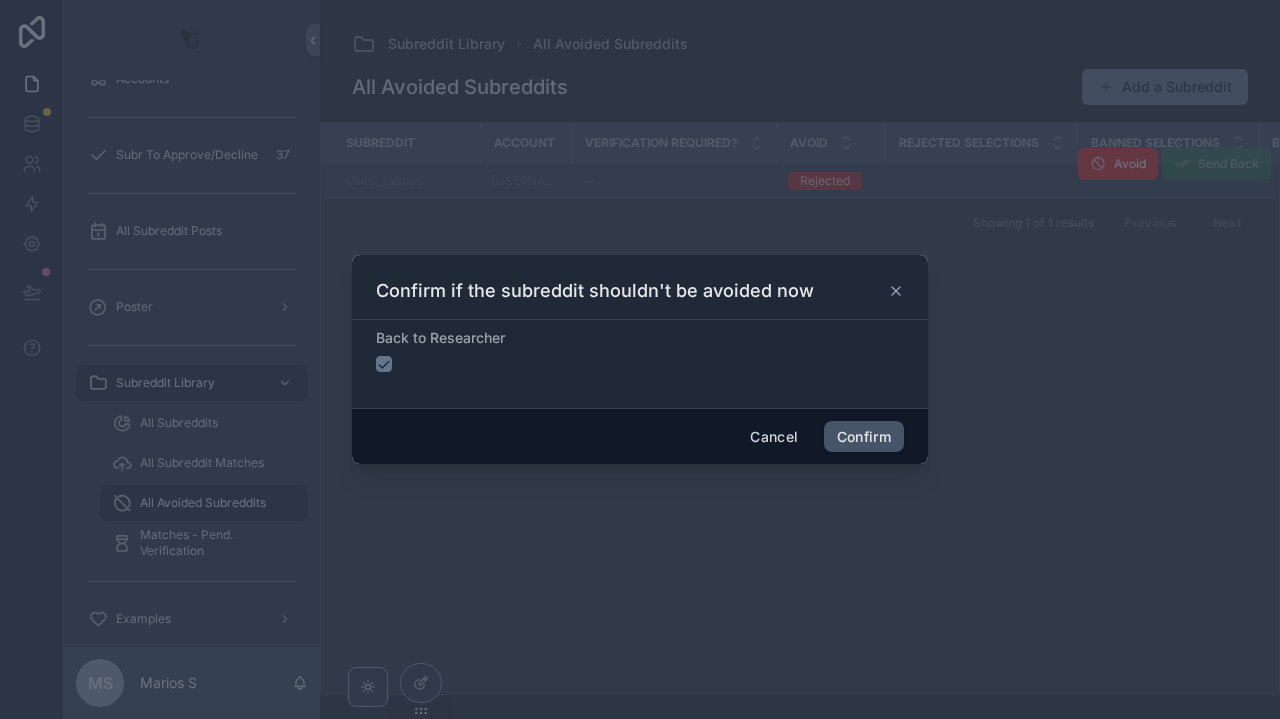 click on "Confirm" at bounding box center [864, 437] 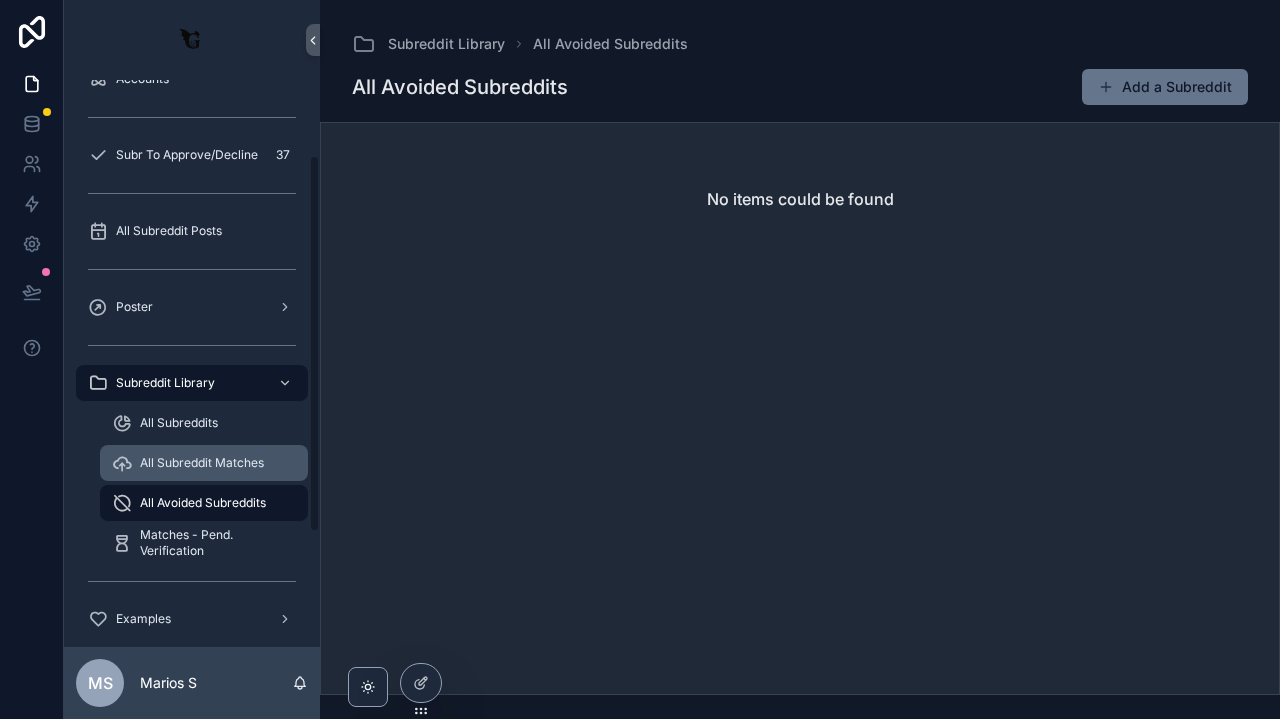 click on "All Subreddit Matches" at bounding box center [204, 463] 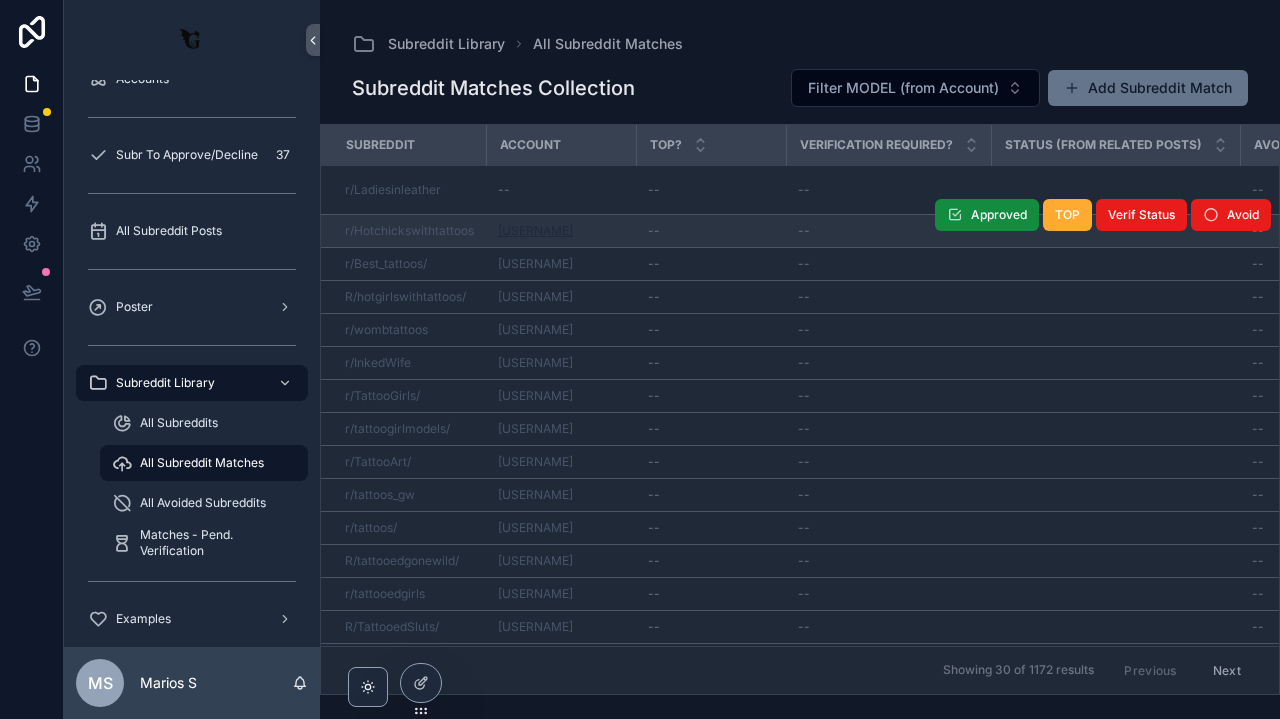 scroll, scrollTop: 0, scrollLeft: 0, axis: both 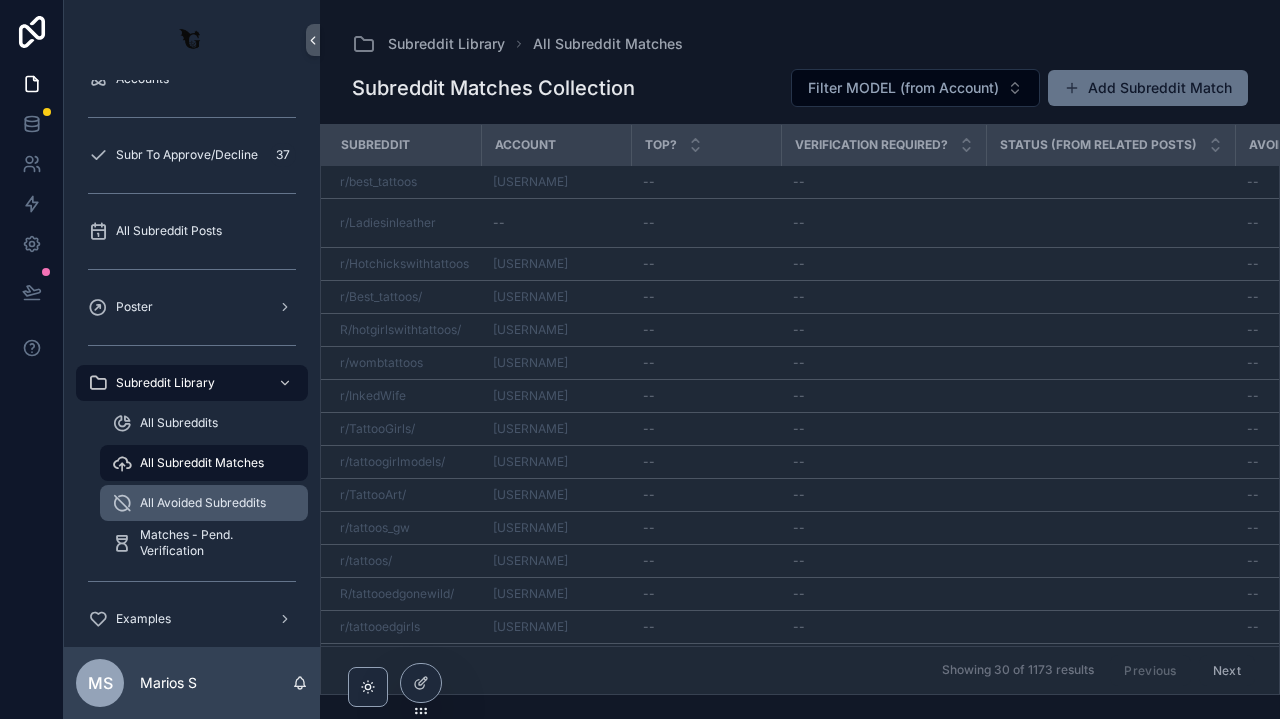 click on "All Avoided Subreddits" at bounding box center [203, 503] 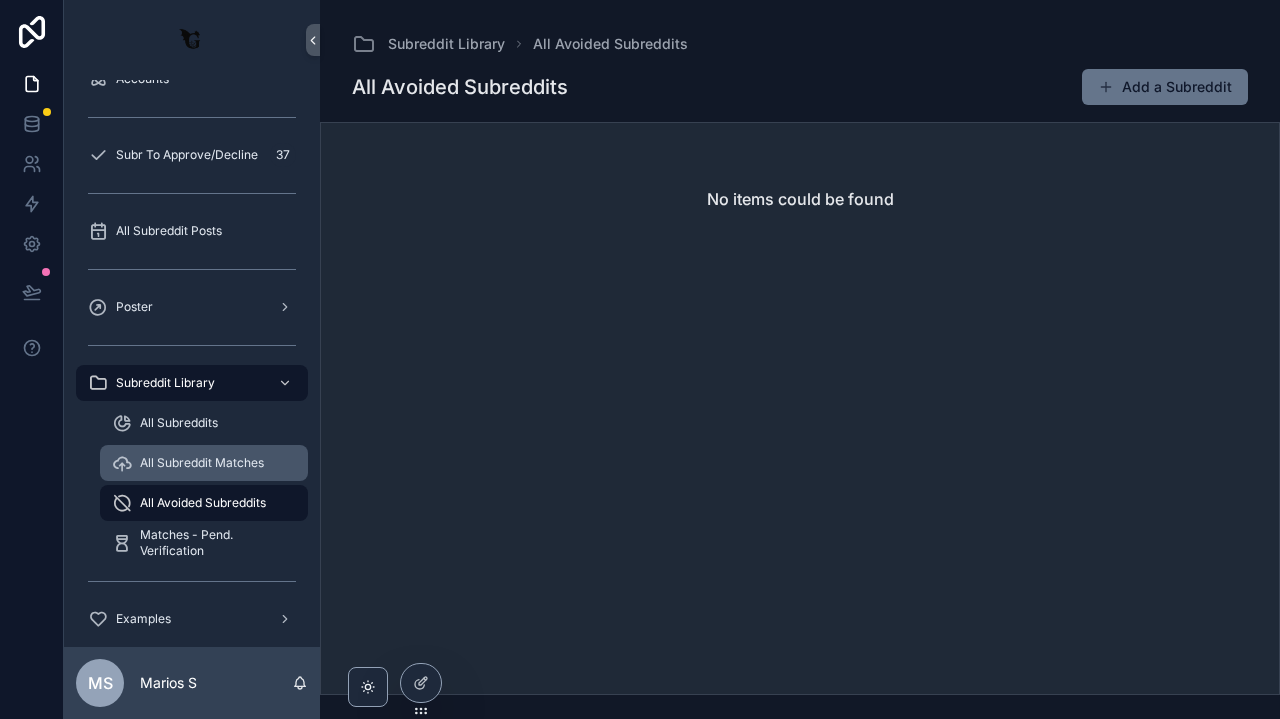 click on "All Subreddit Matches" at bounding box center [202, 463] 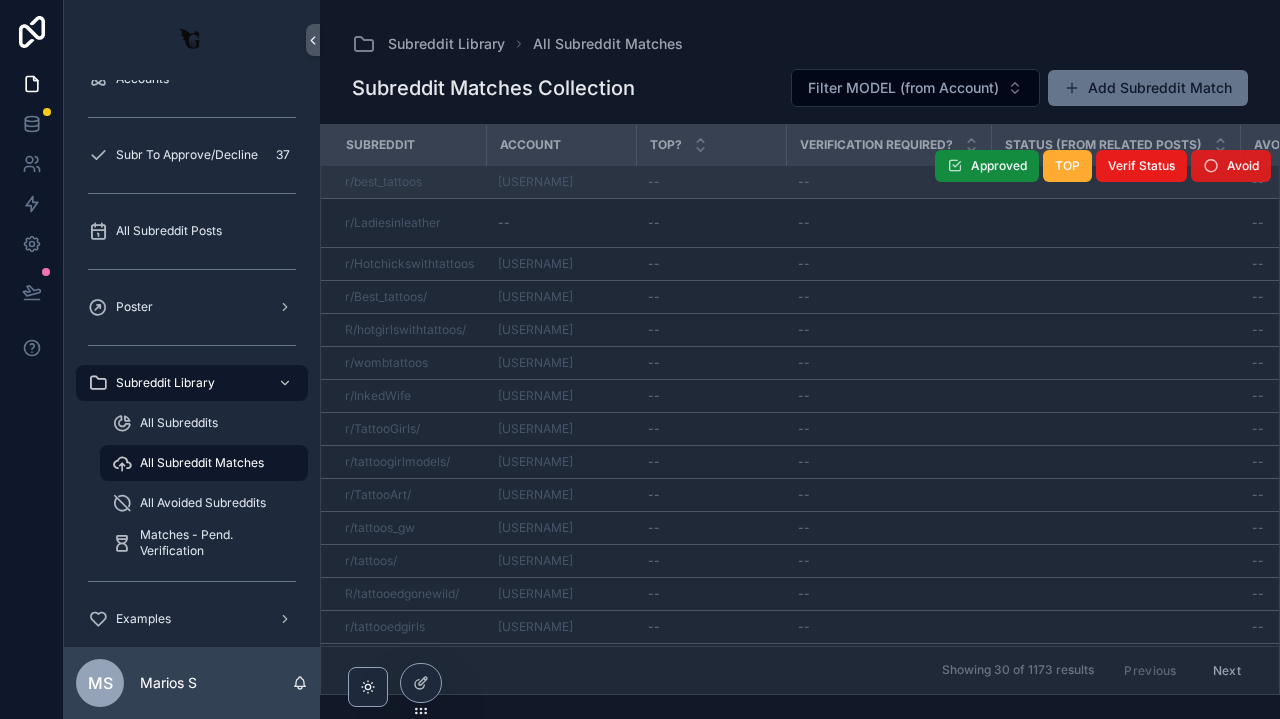 click on "Avoid" at bounding box center (1243, 166) 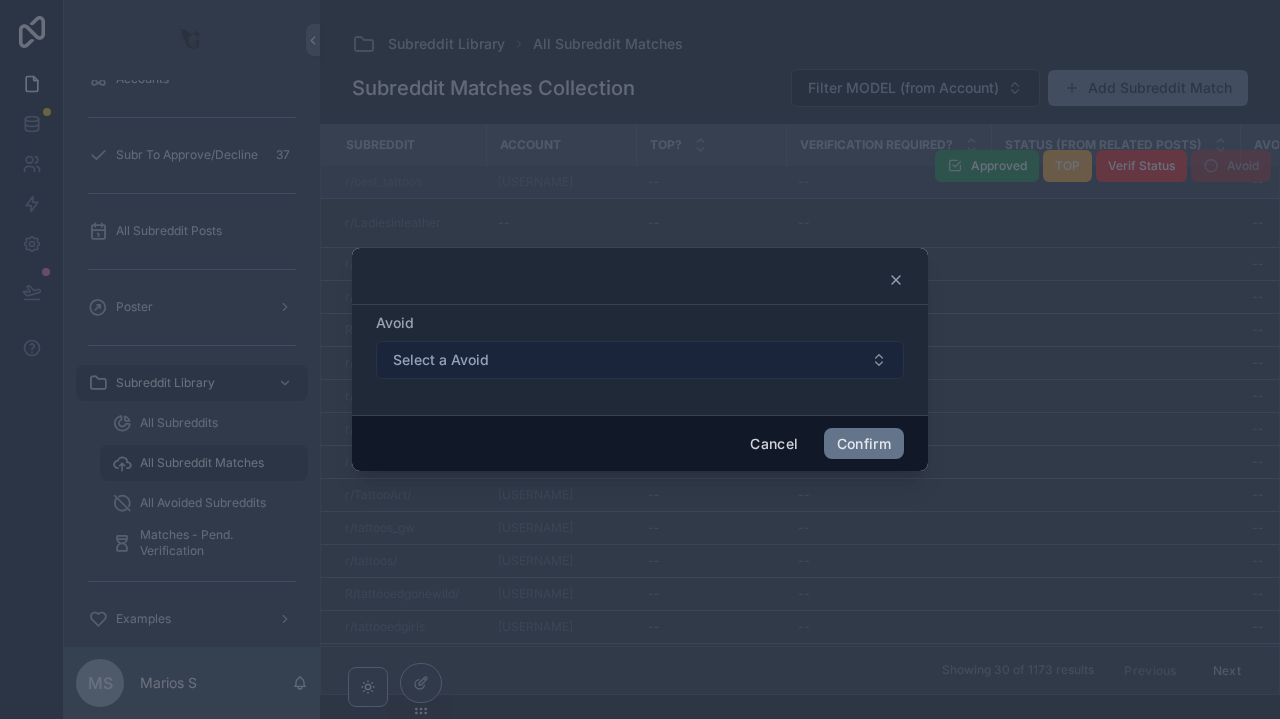 click on "Select a Avoid" at bounding box center [441, 360] 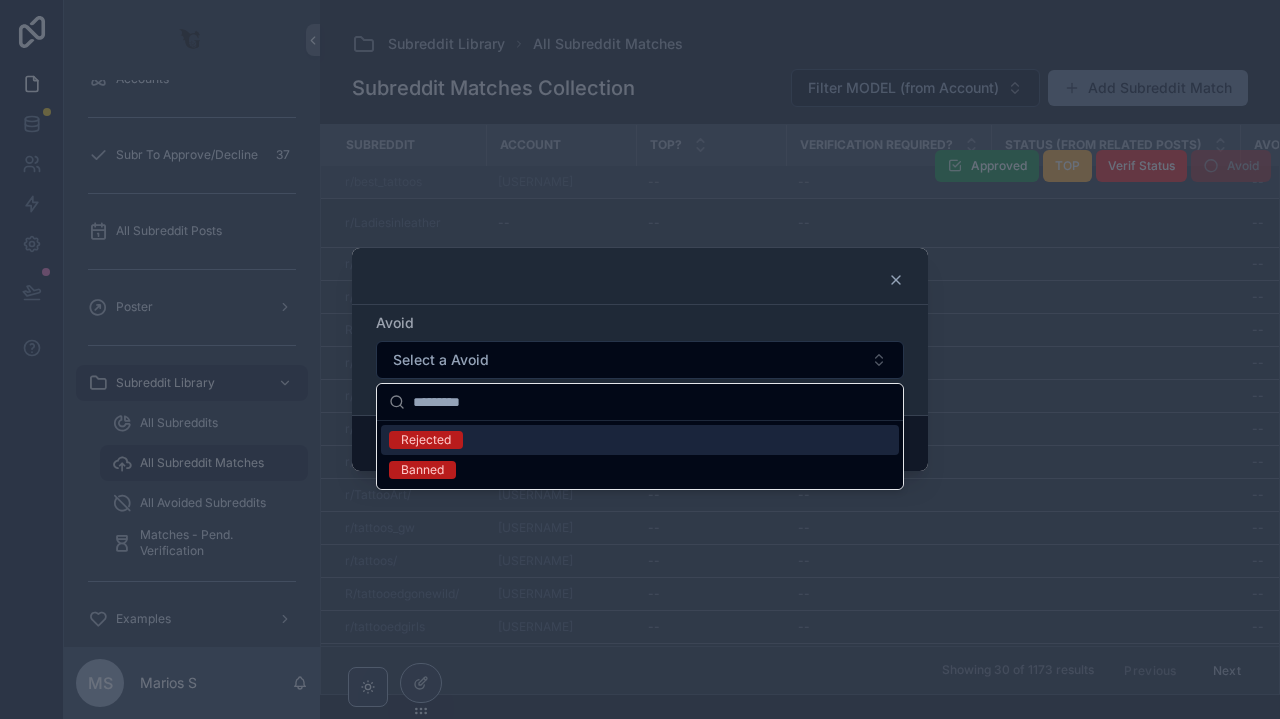 click on "Rejected" at bounding box center [640, 440] 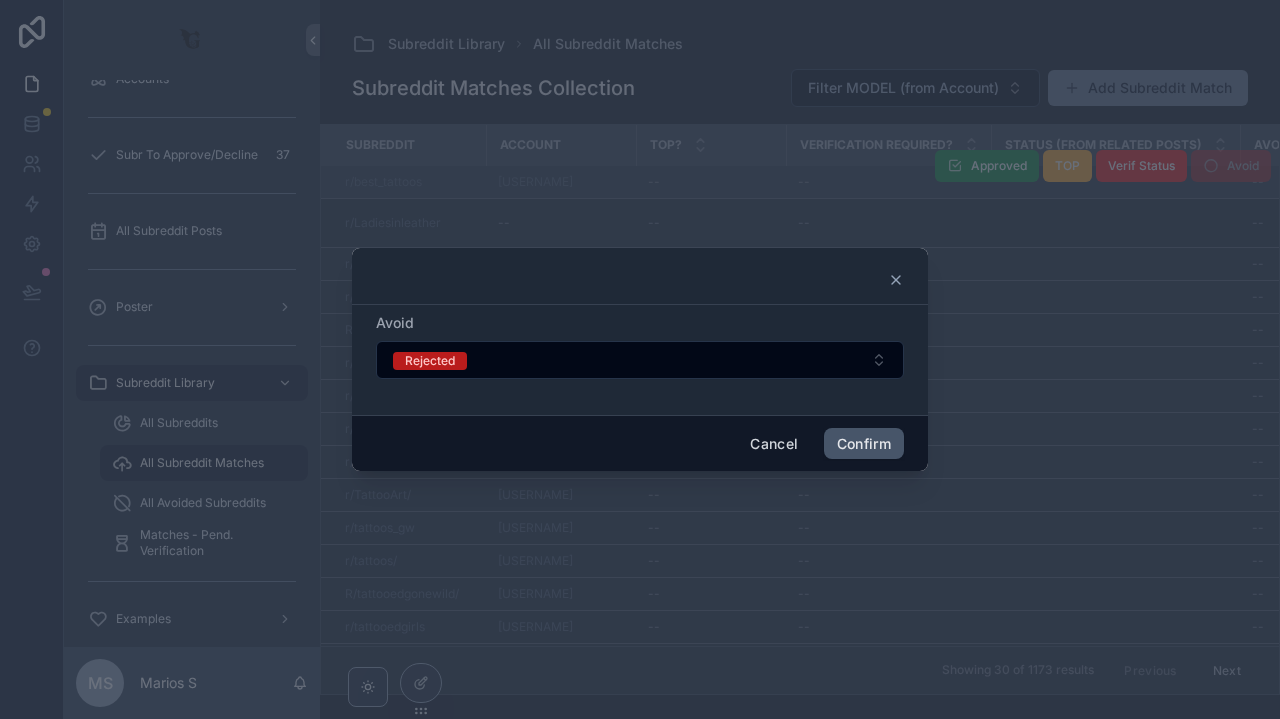 click on "Confirm" at bounding box center (864, 444) 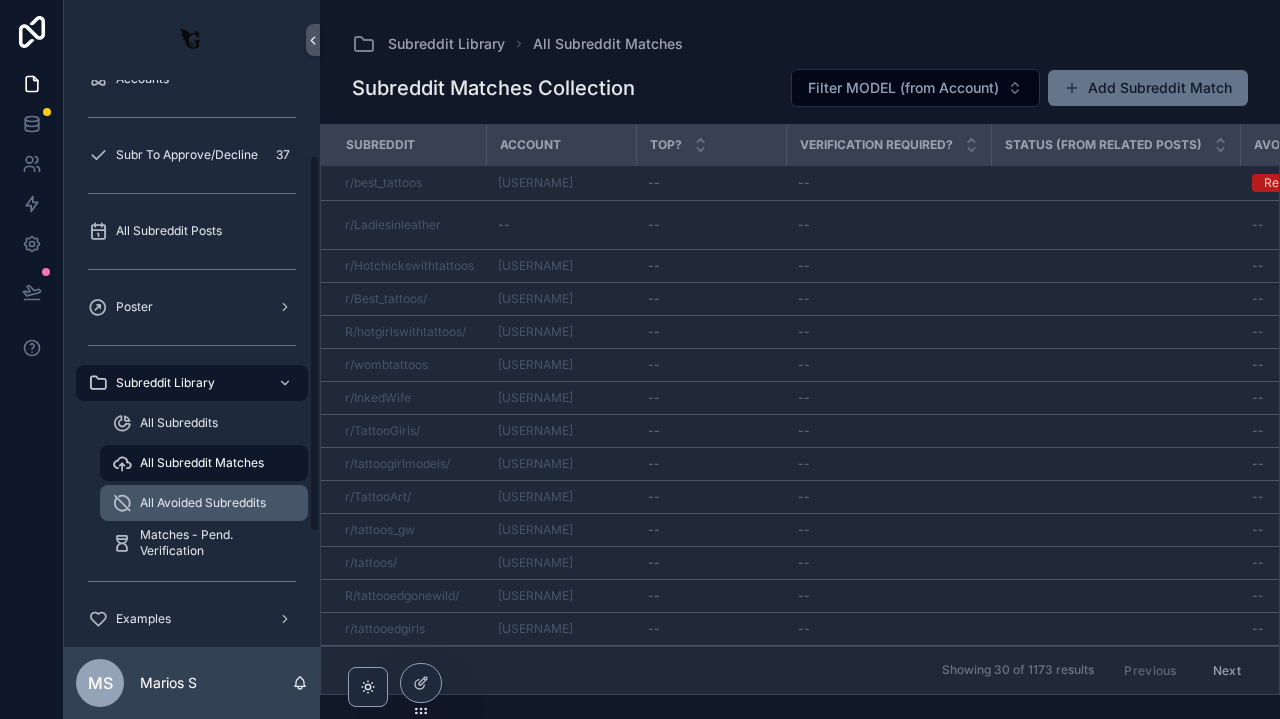 click on "All Avoided Subreddits" at bounding box center (204, 503) 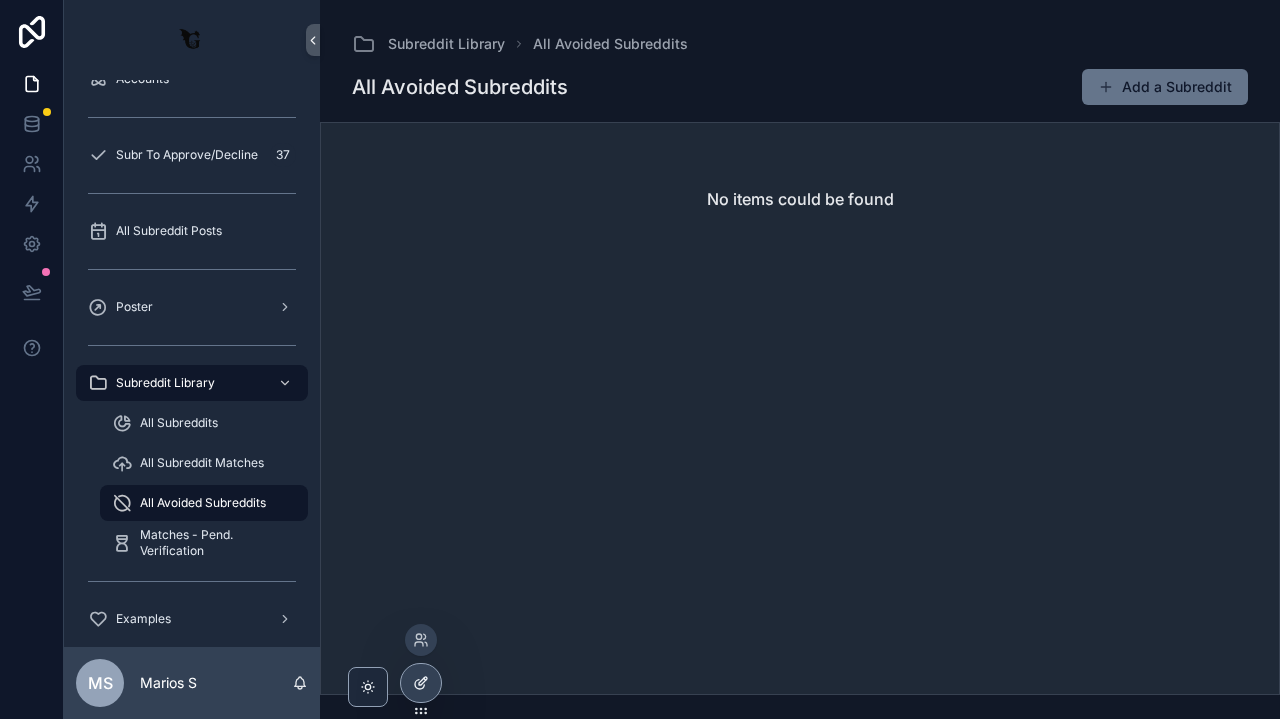 click 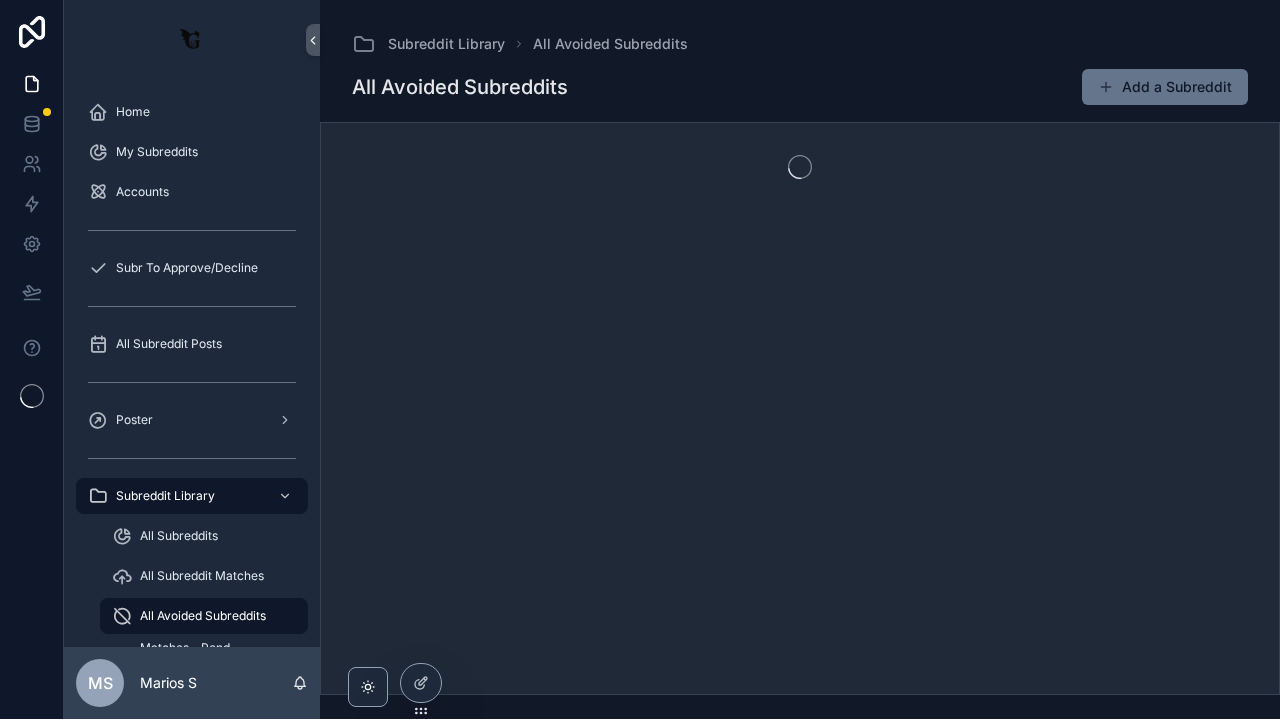 scroll, scrollTop: 0, scrollLeft: 0, axis: both 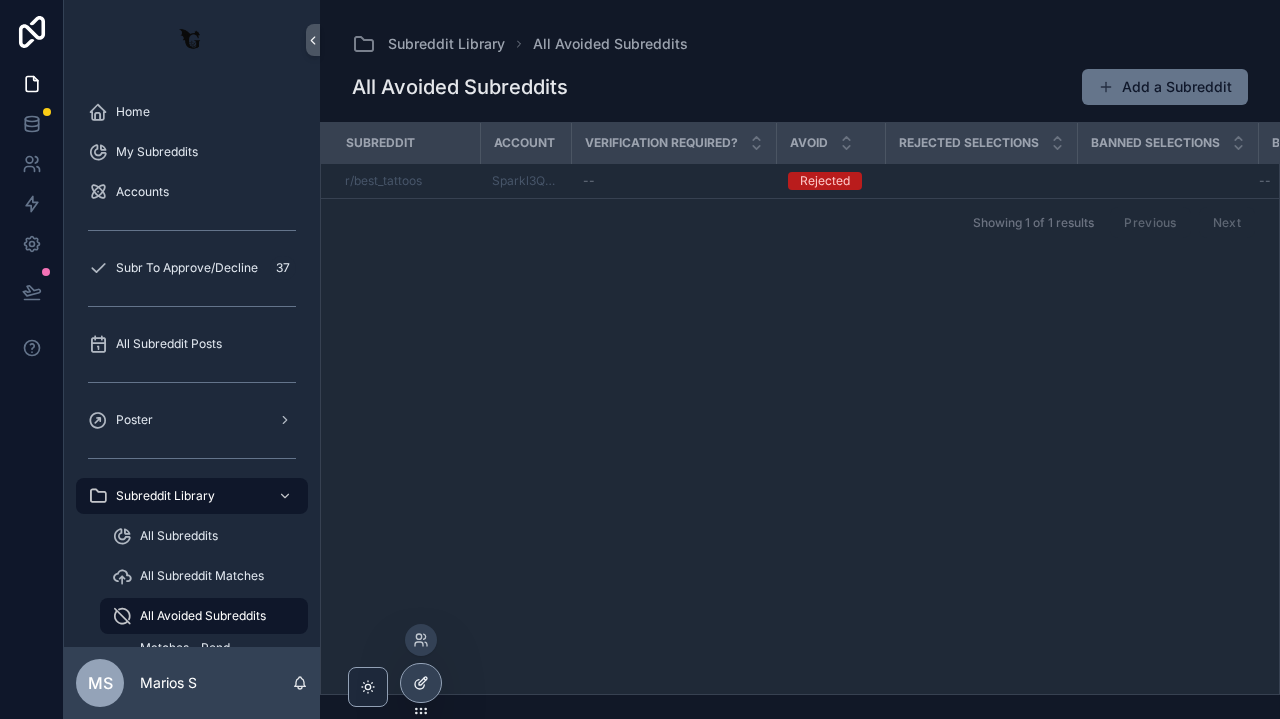 click 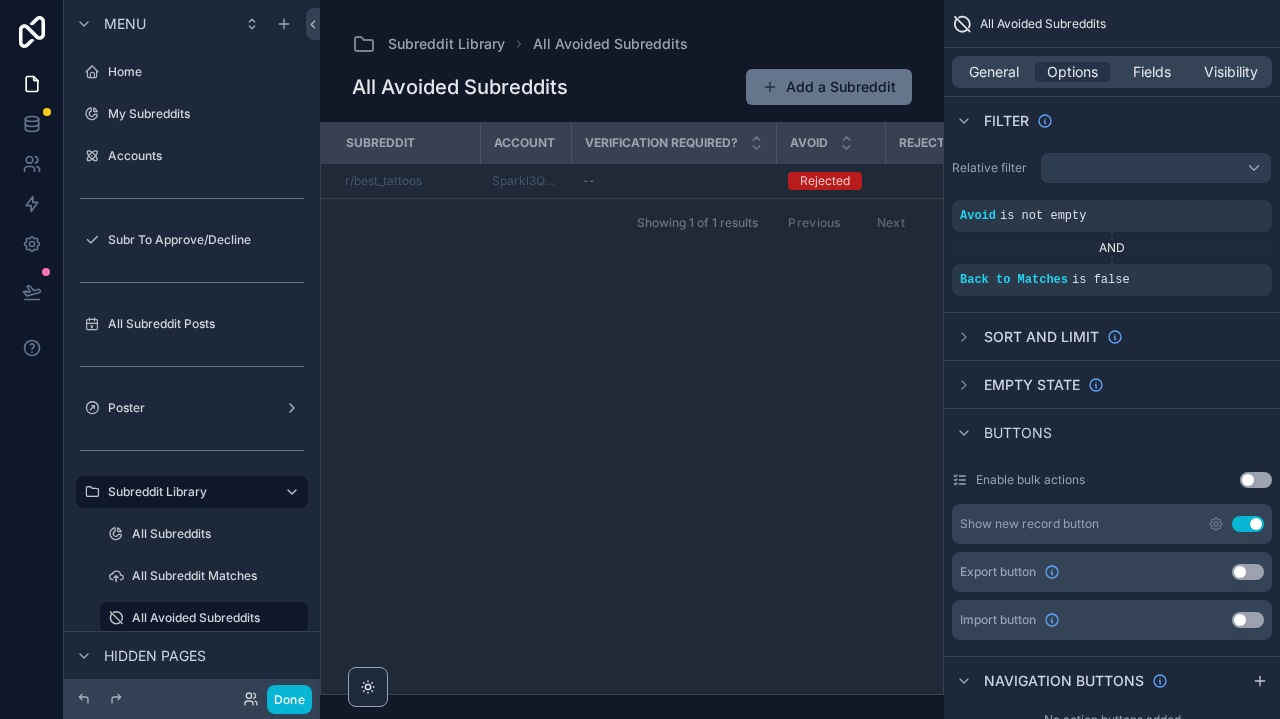 click at bounding box center [632, 359] 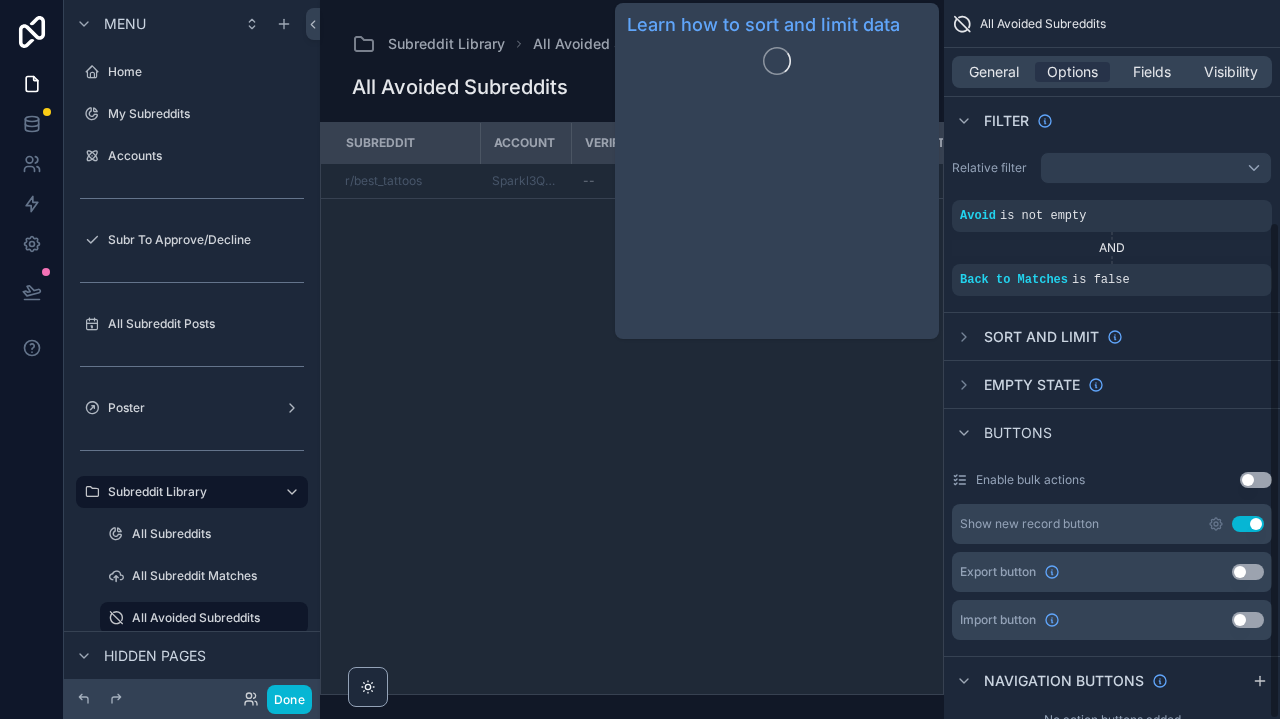 scroll, scrollTop: 321, scrollLeft: 0, axis: vertical 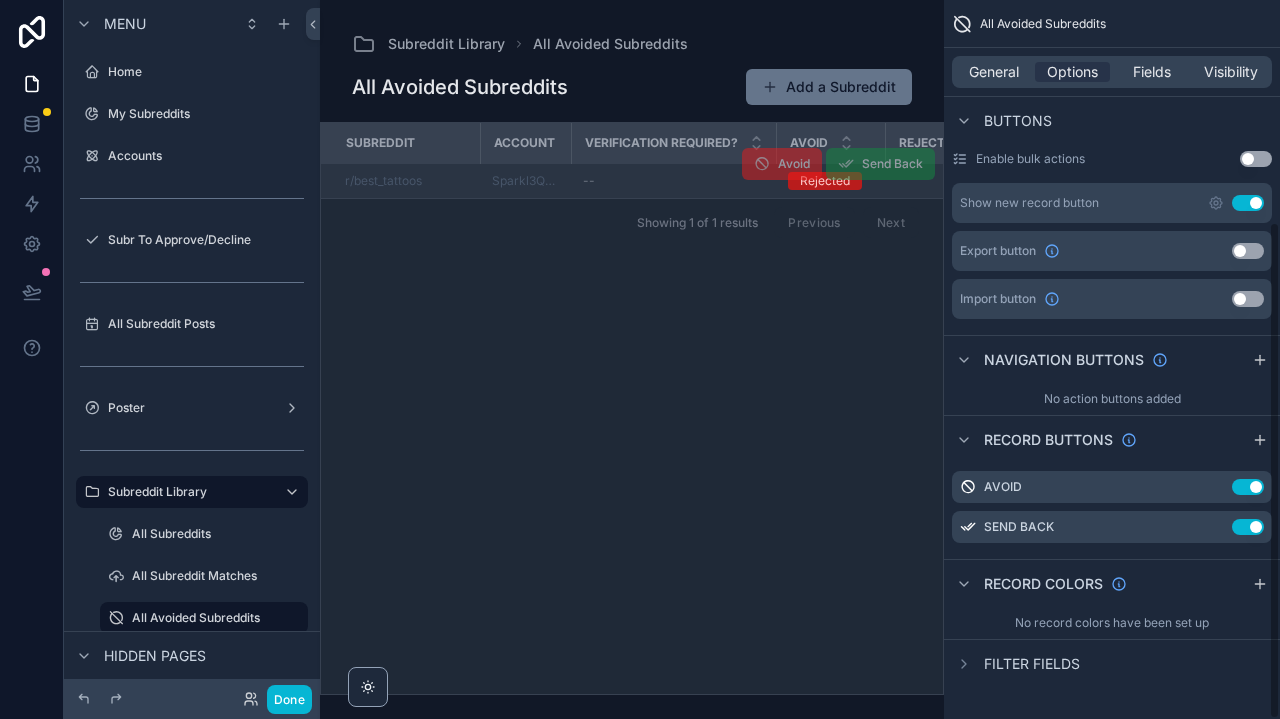 click on "r/best_tattoos" at bounding box center [406, 181] 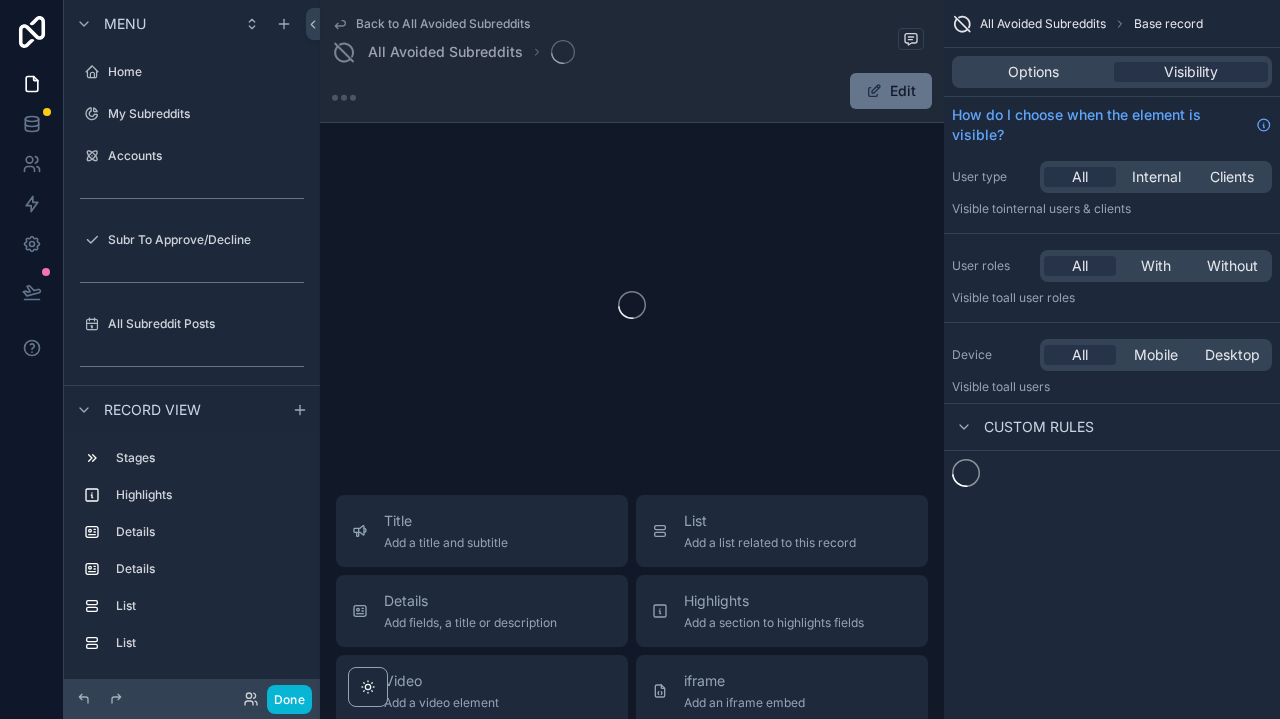 click at bounding box center (632, 305) 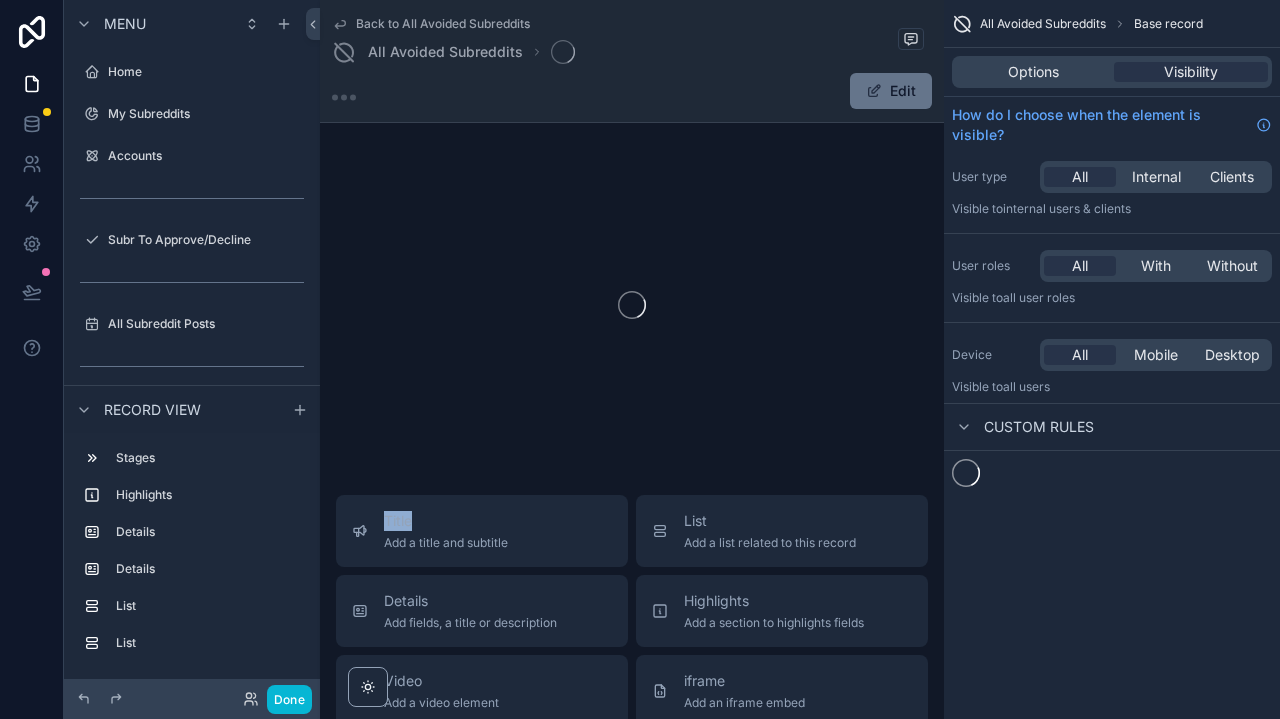 scroll, scrollTop: 0, scrollLeft: 0, axis: both 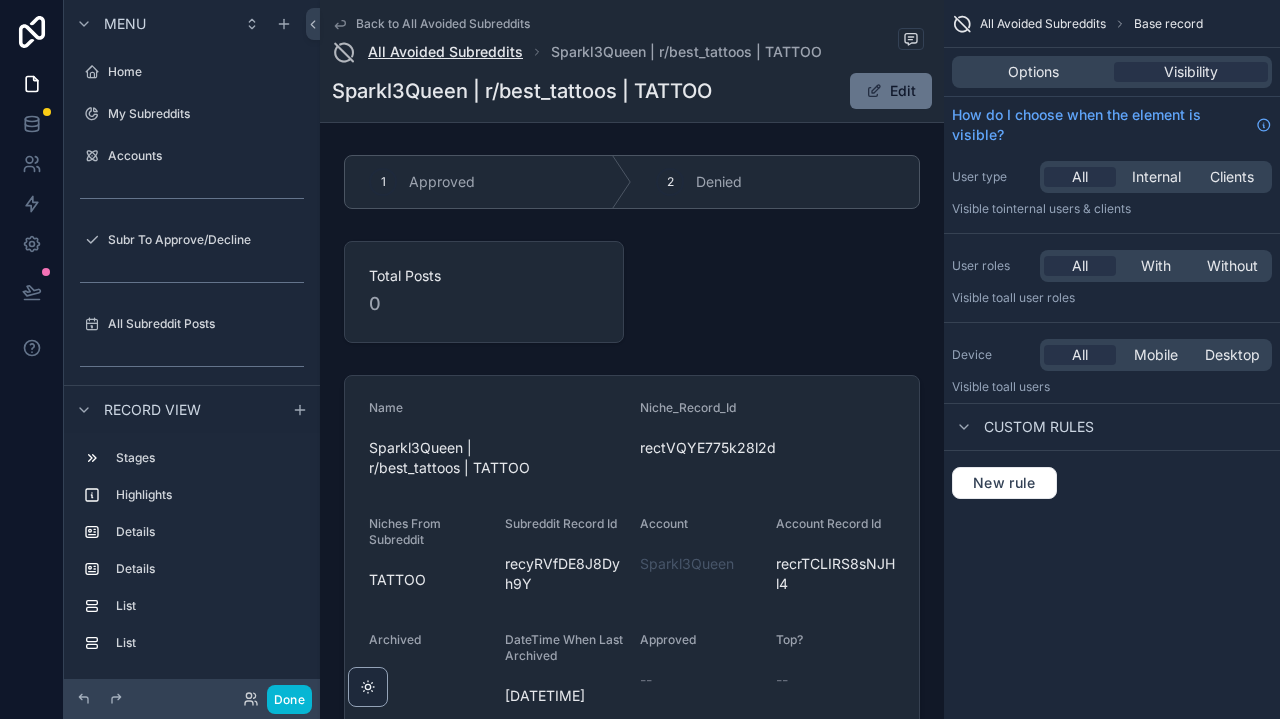 click on "All Avoided Subreddits" at bounding box center (445, 52) 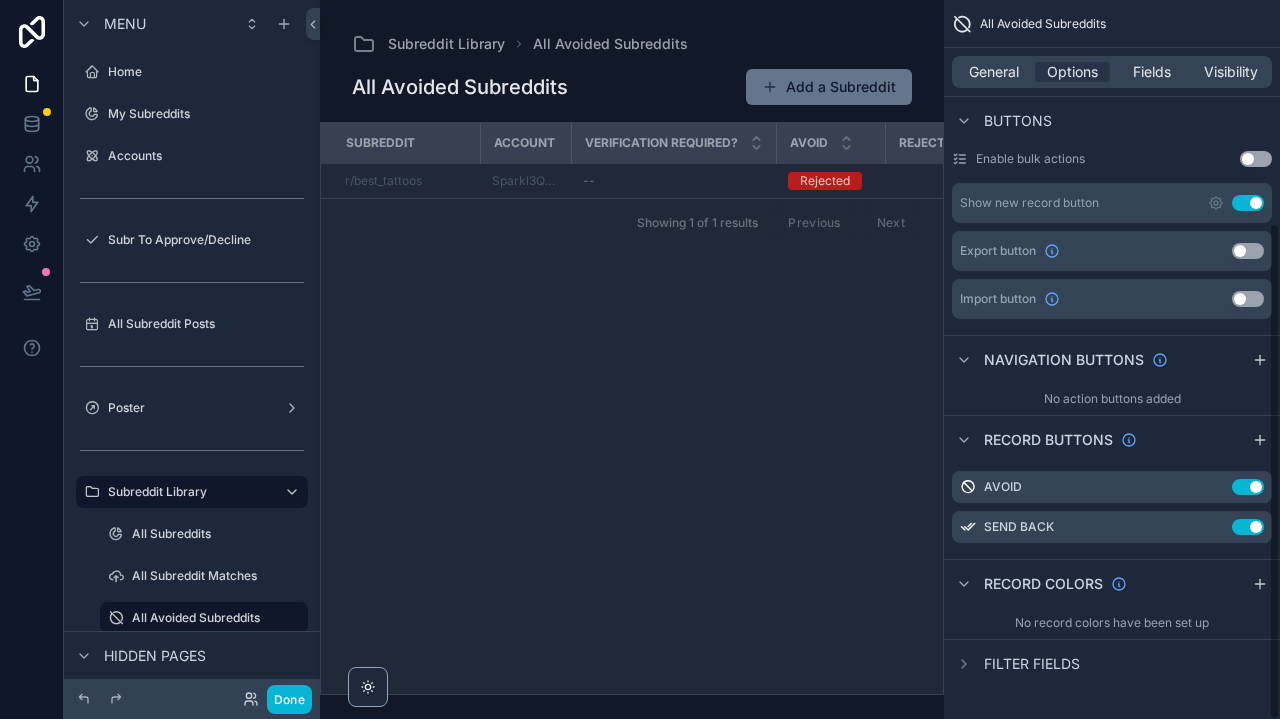 scroll, scrollTop: 321, scrollLeft: 0, axis: vertical 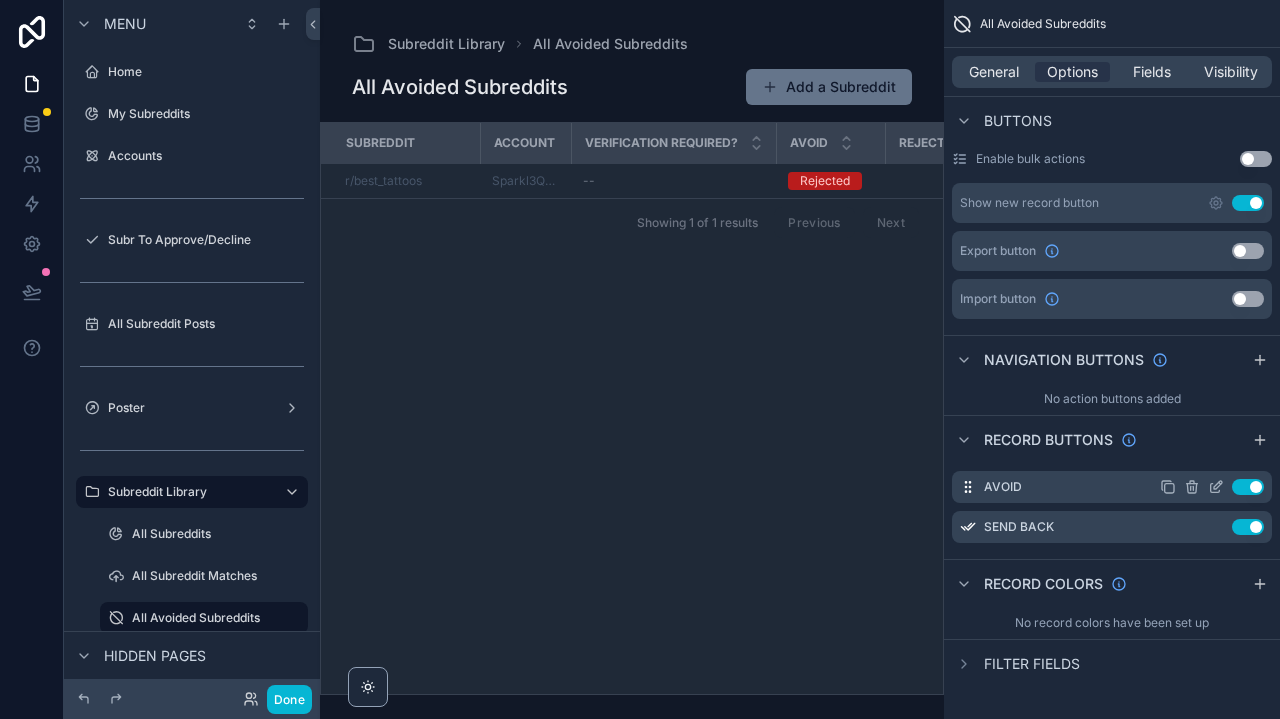 click 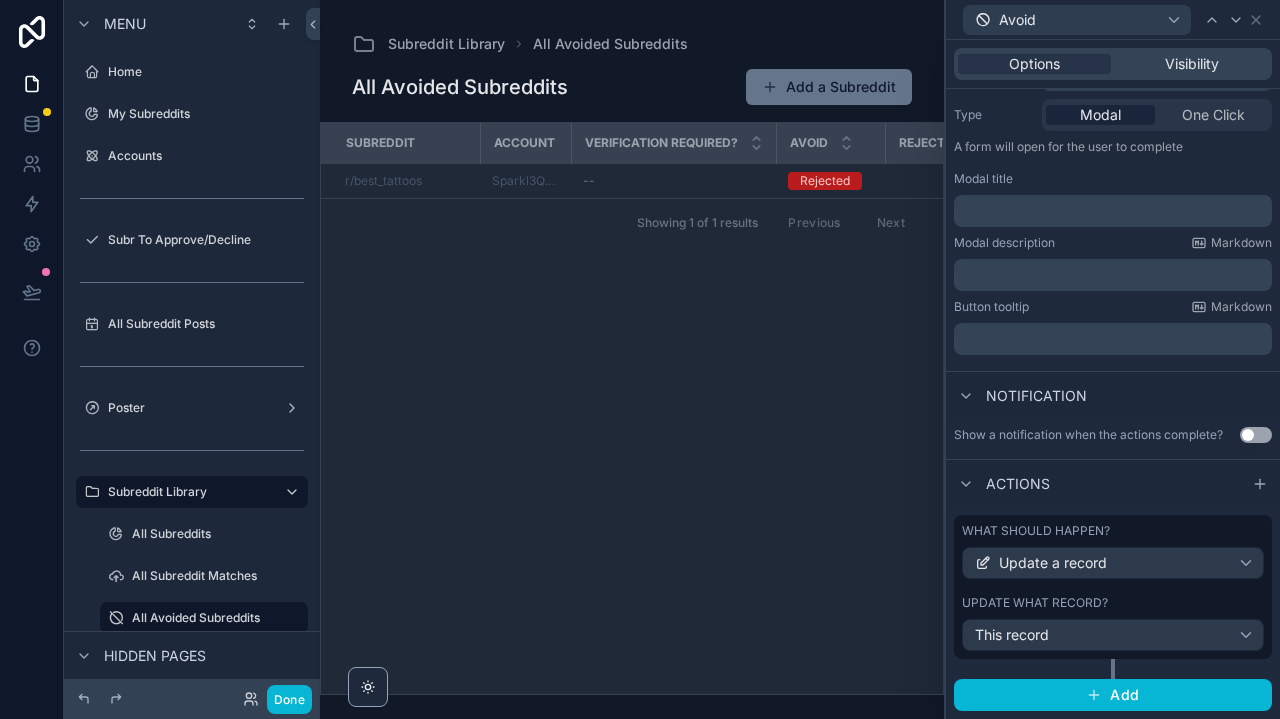 scroll, scrollTop: 237, scrollLeft: 0, axis: vertical 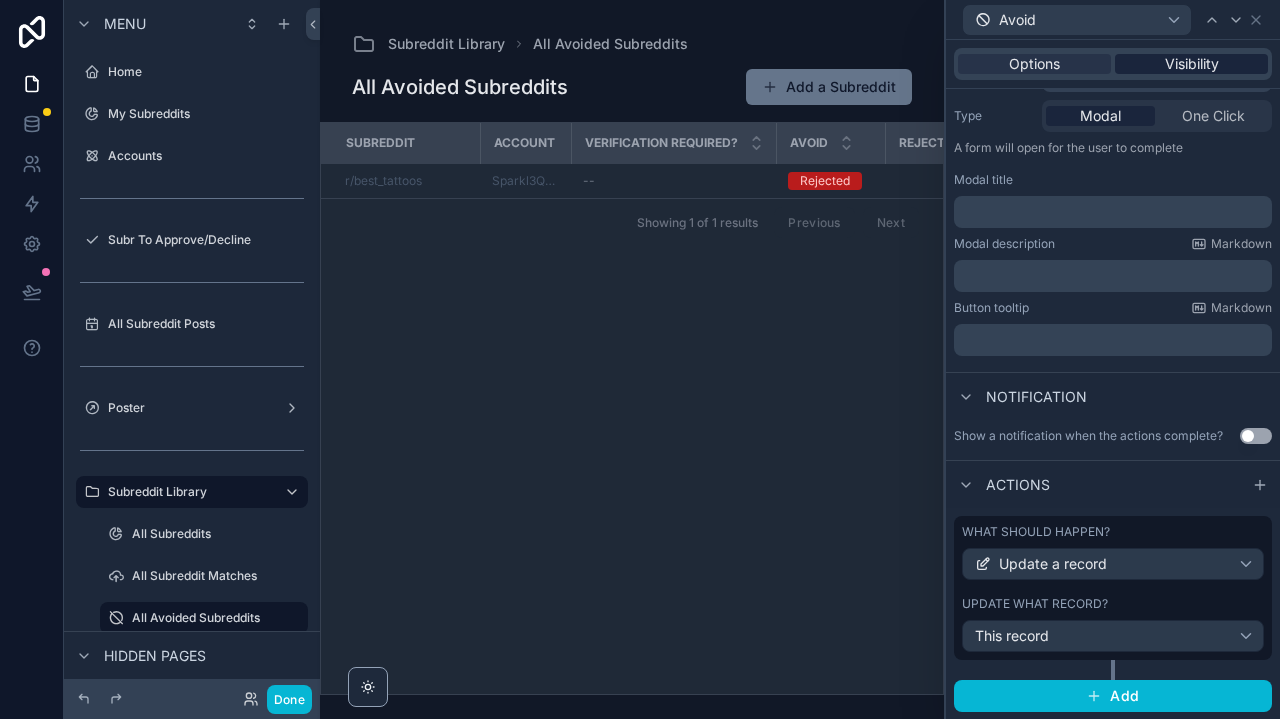 click on "Visibility" at bounding box center [1191, 64] 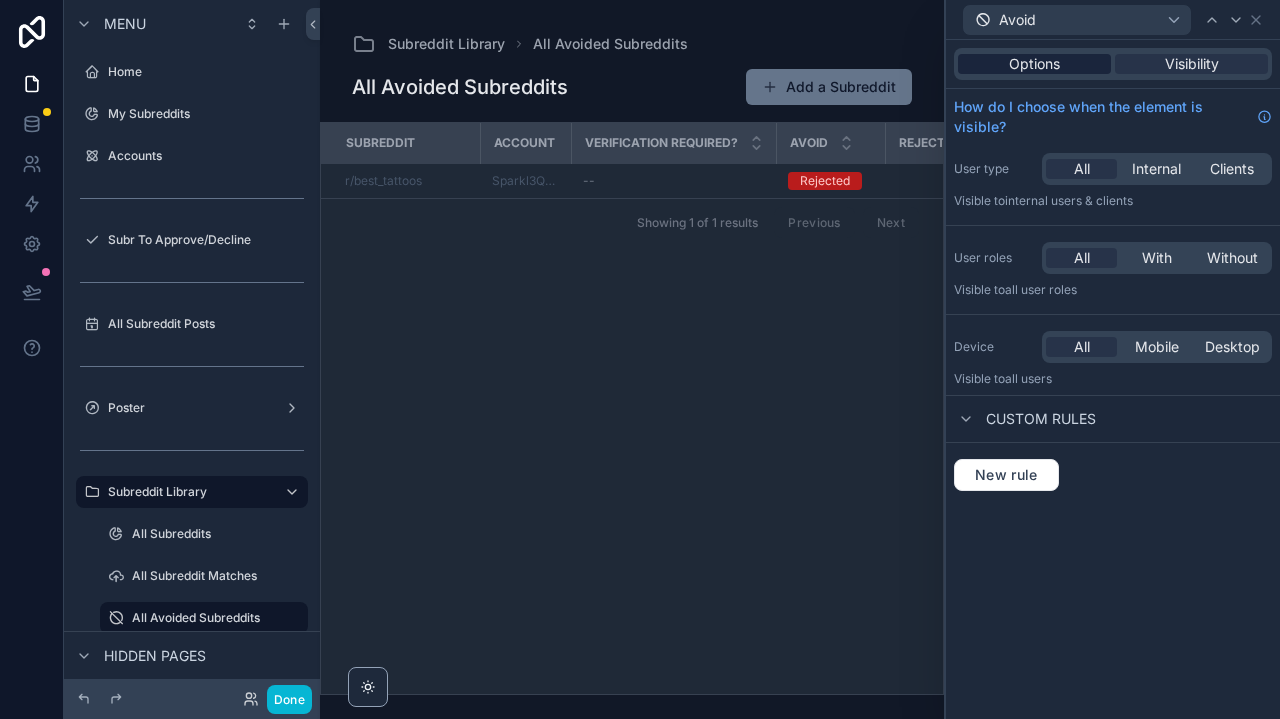 scroll, scrollTop: 0, scrollLeft: 0, axis: both 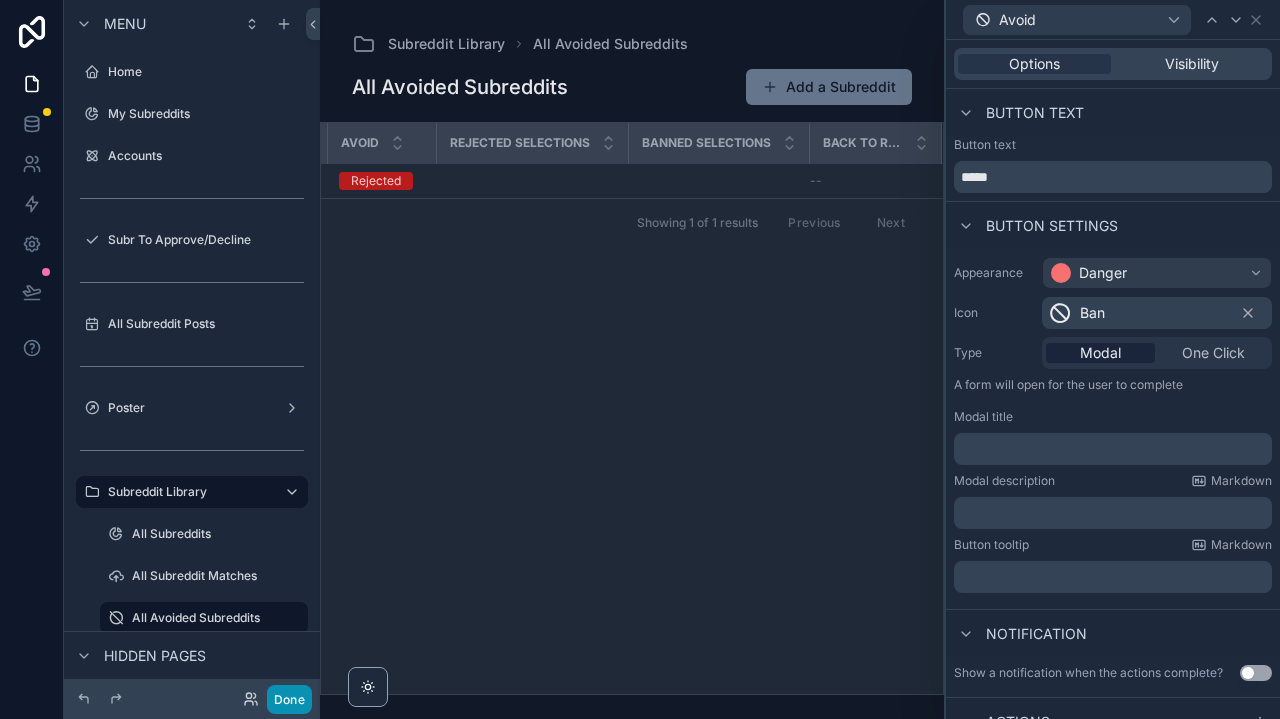 click on "Done" at bounding box center (289, 699) 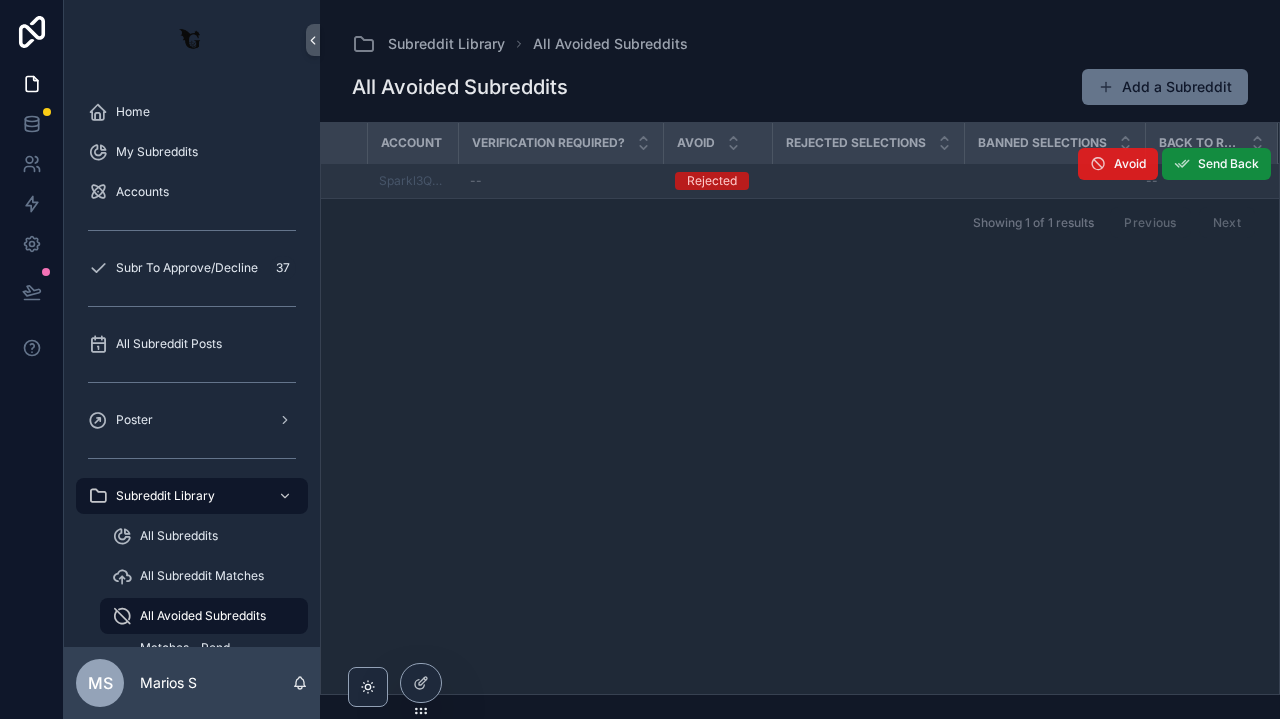 scroll, scrollTop: 0, scrollLeft: 116, axis: horizontal 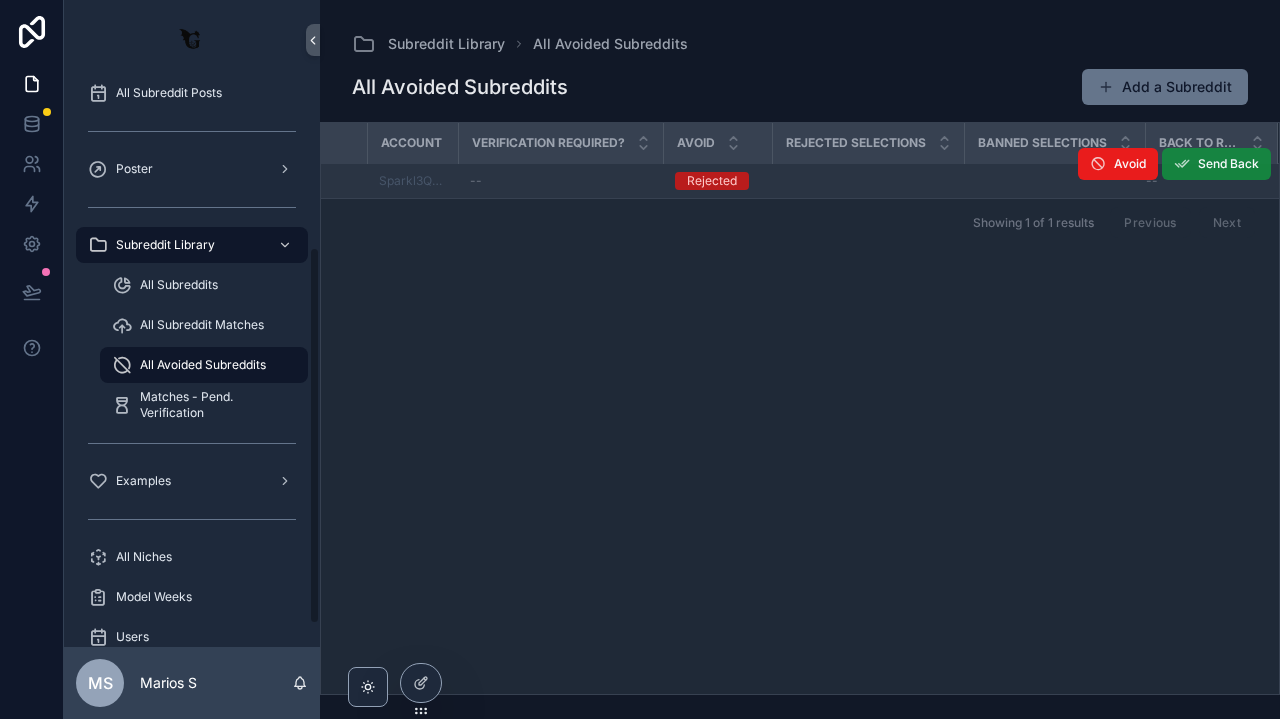 click on "Send Back" at bounding box center (1228, 164) 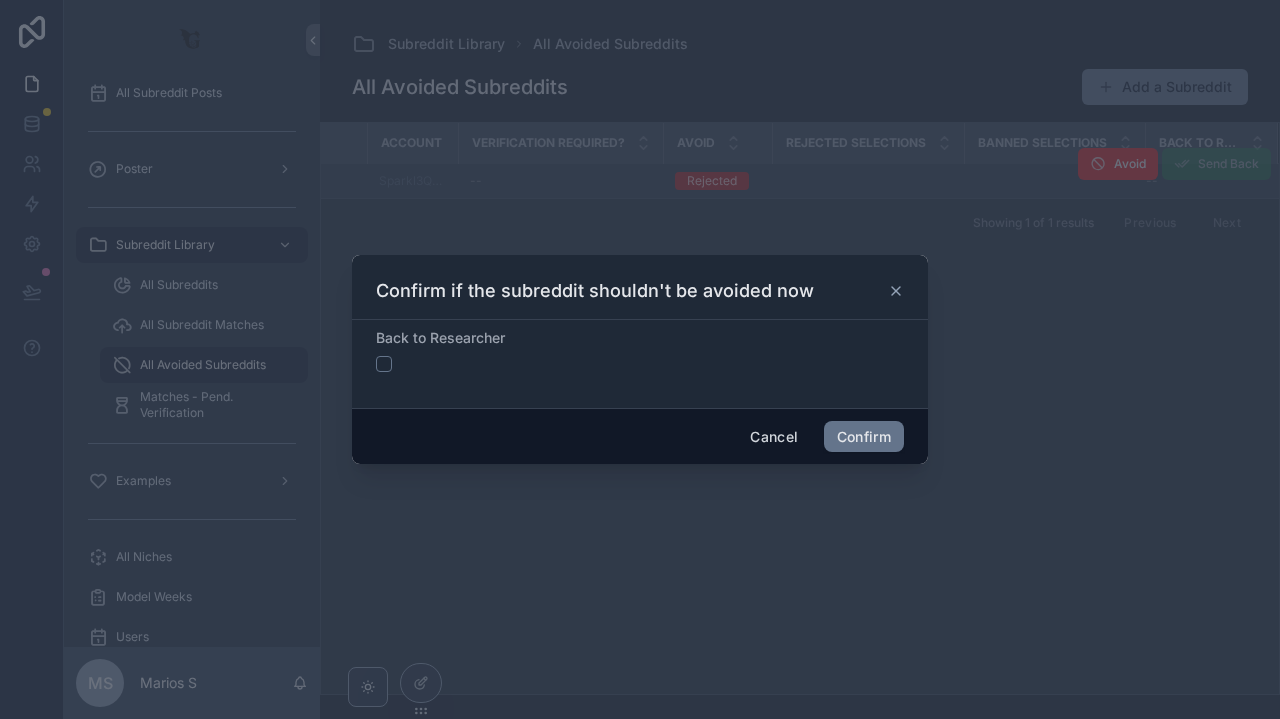 click on "Back to Researcher" at bounding box center (640, 364) 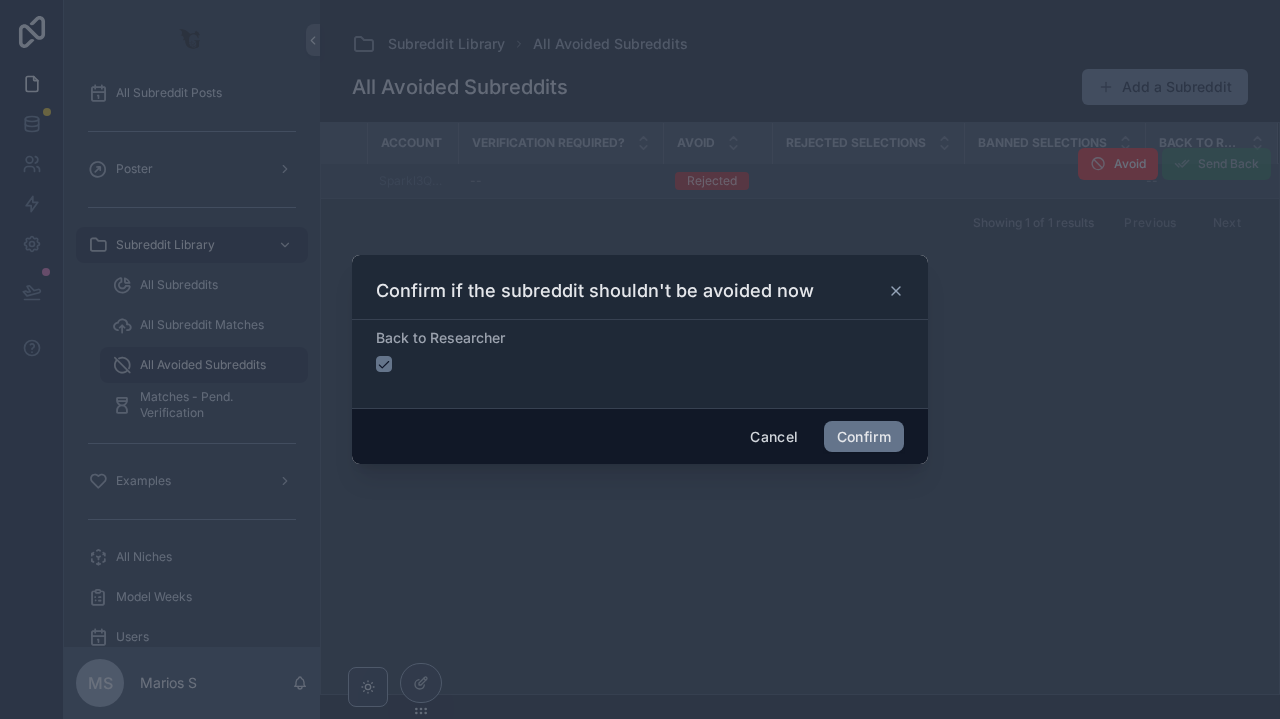 click on "Cancel Confirm" at bounding box center (640, 436) 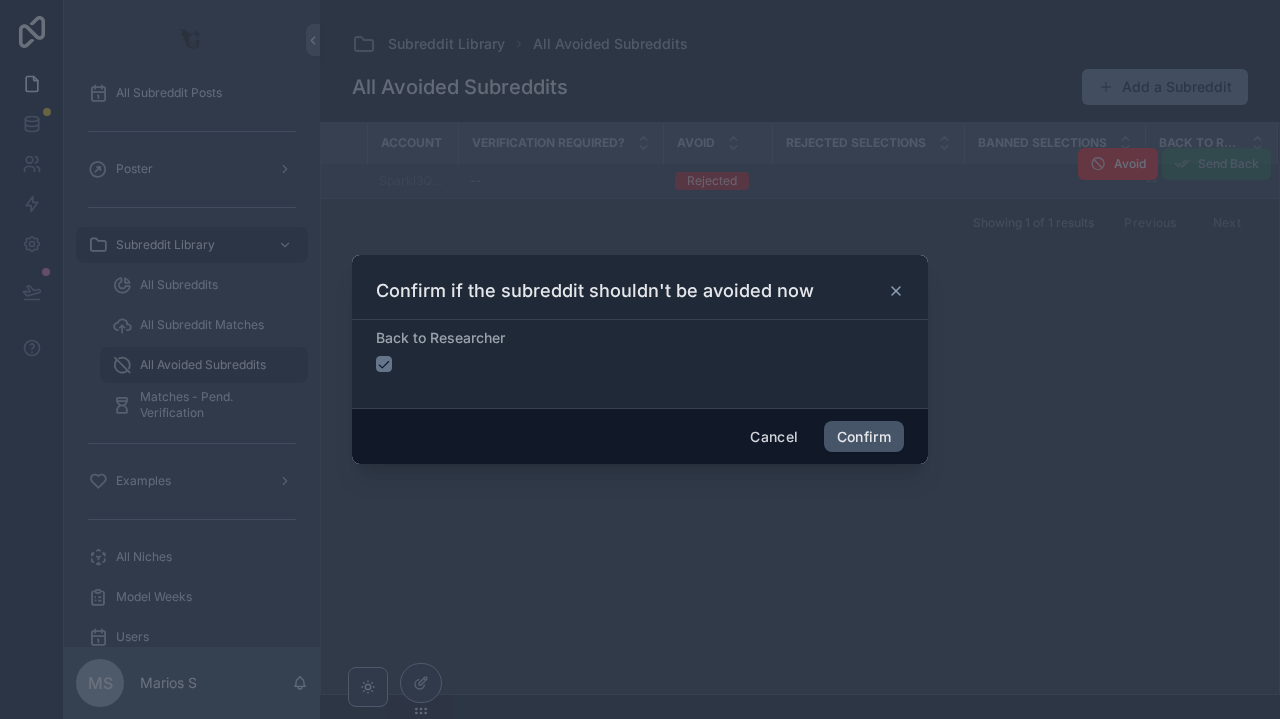 click on "Confirm" at bounding box center (864, 437) 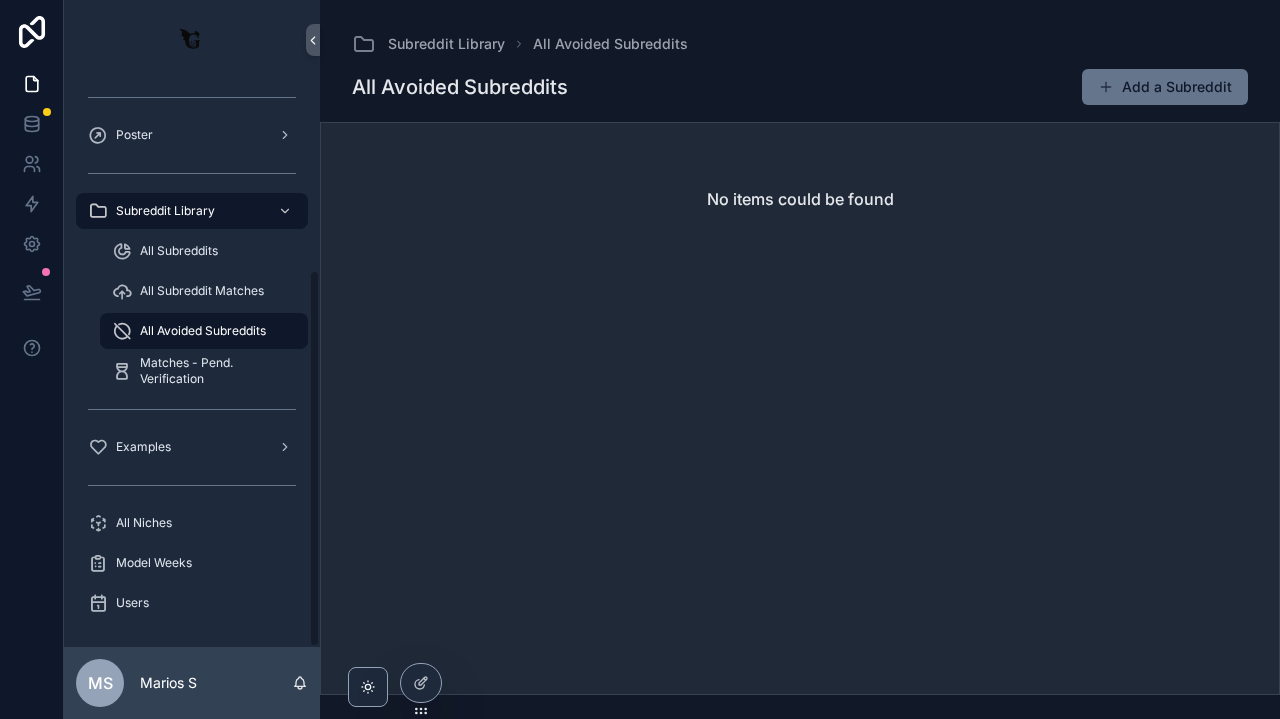scroll, scrollTop: 285, scrollLeft: 0, axis: vertical 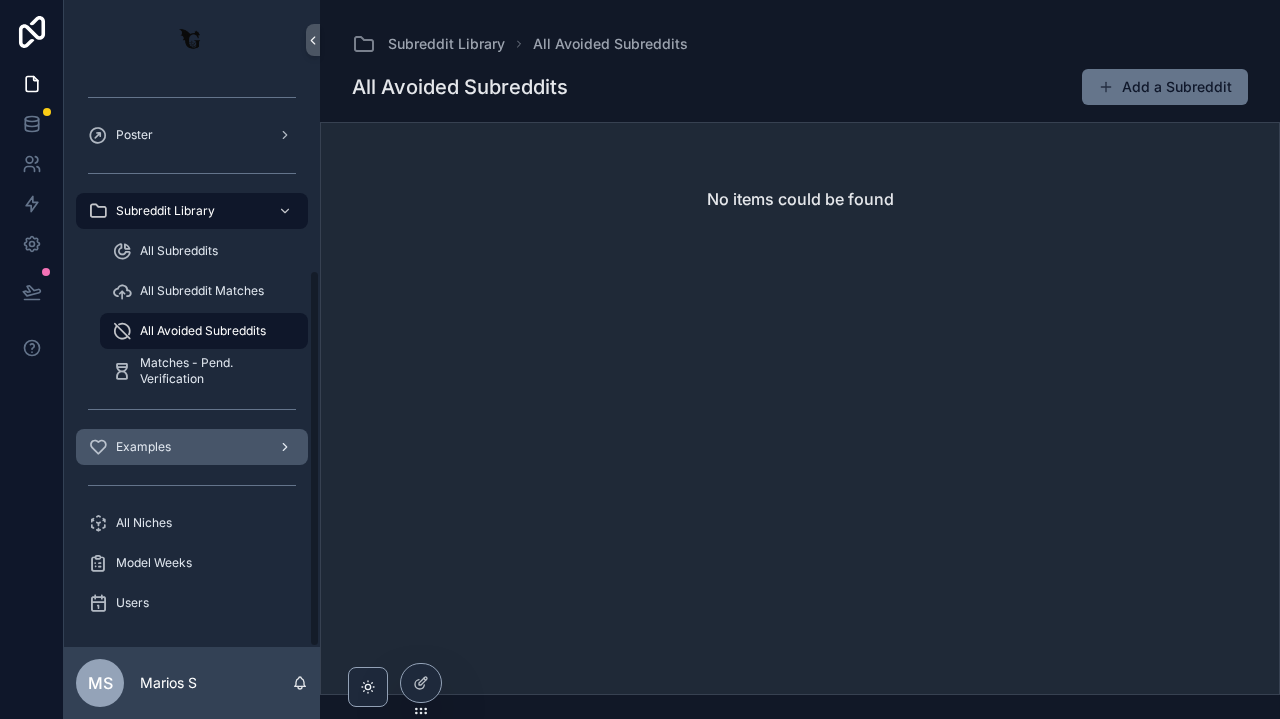 click on "Examples" at bounding box center (192, 447) 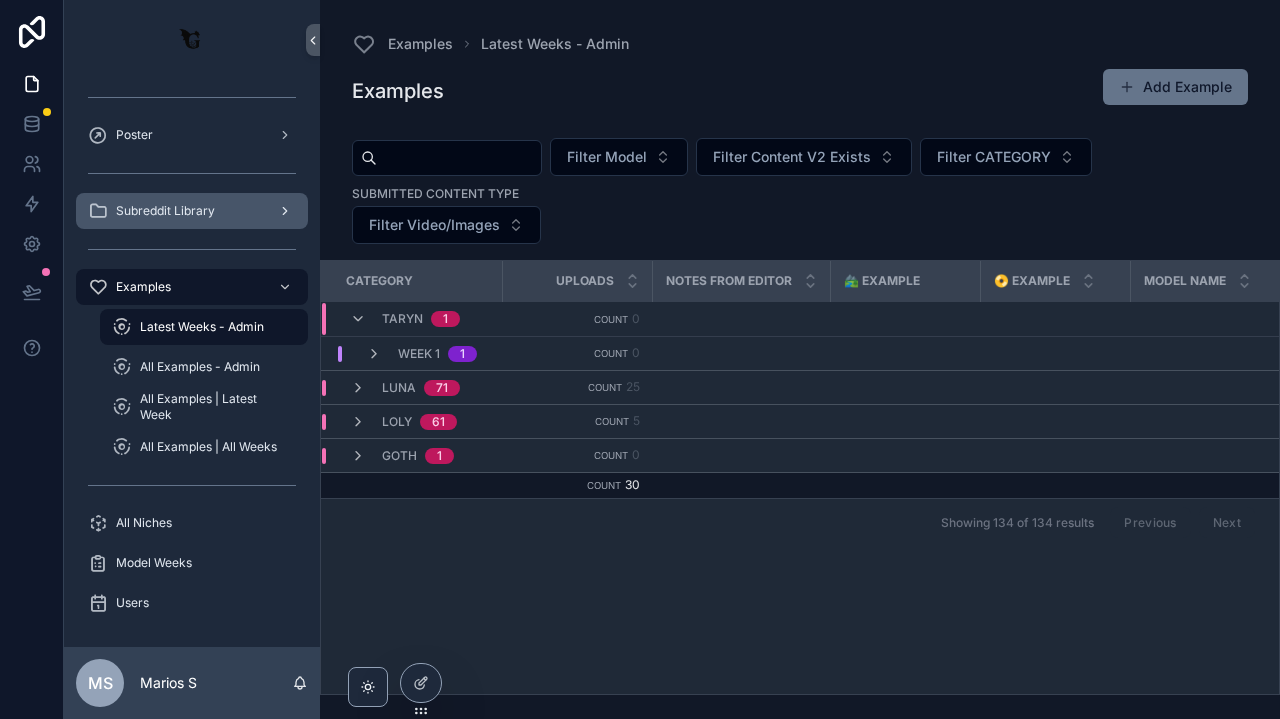 click on "Subreddit Library" at bounding box center [165, 211] 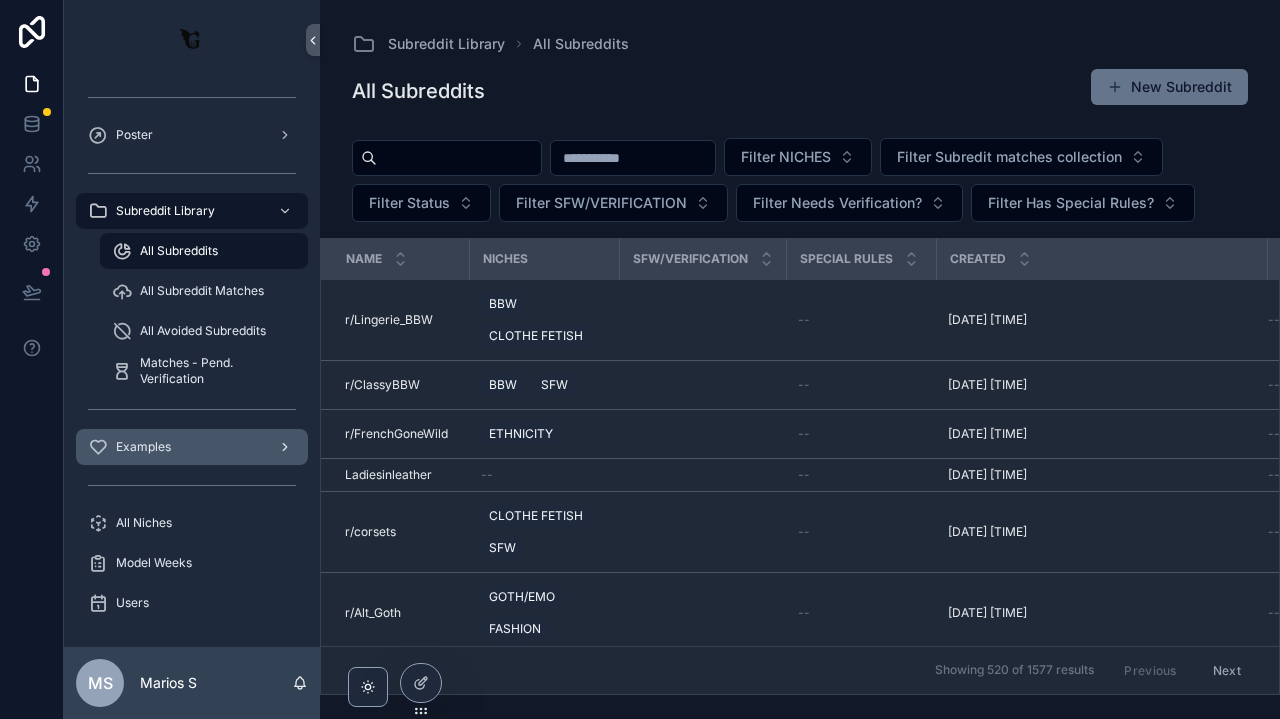 click on "Examples" at bounding box center [192, 447] 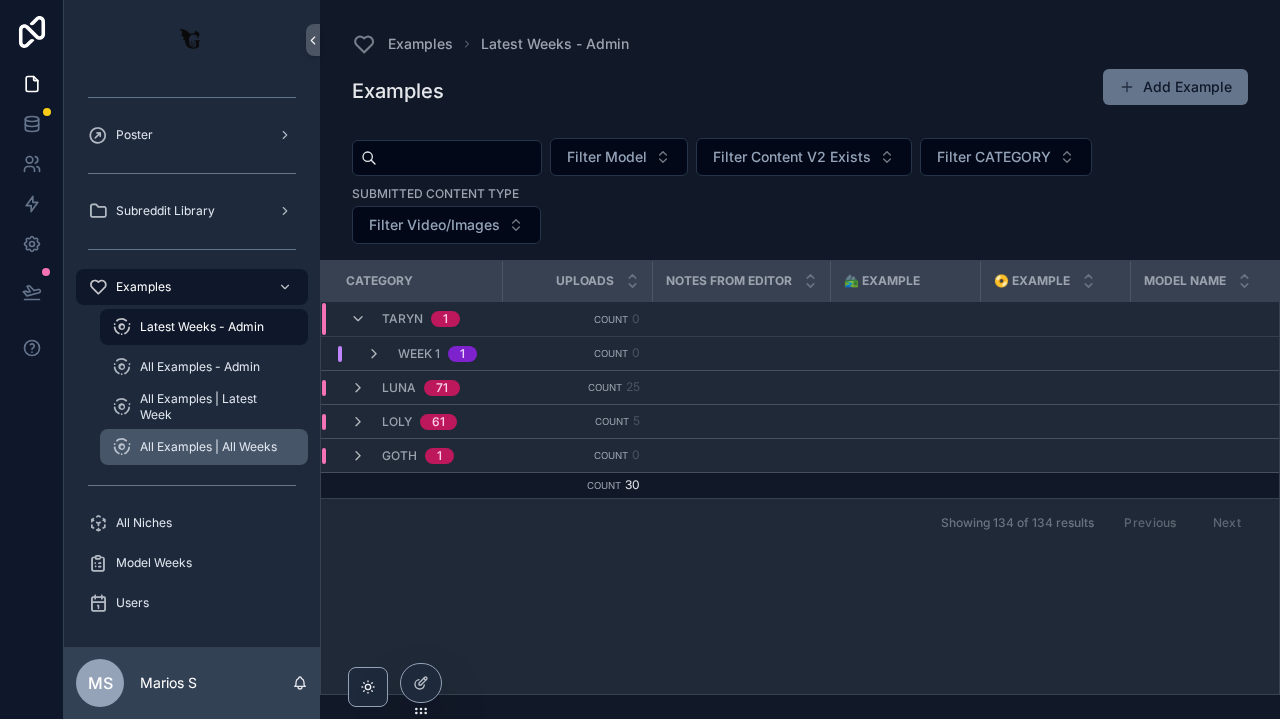 click on "All Examples | All Weeks" at bounding box center (208, 447) 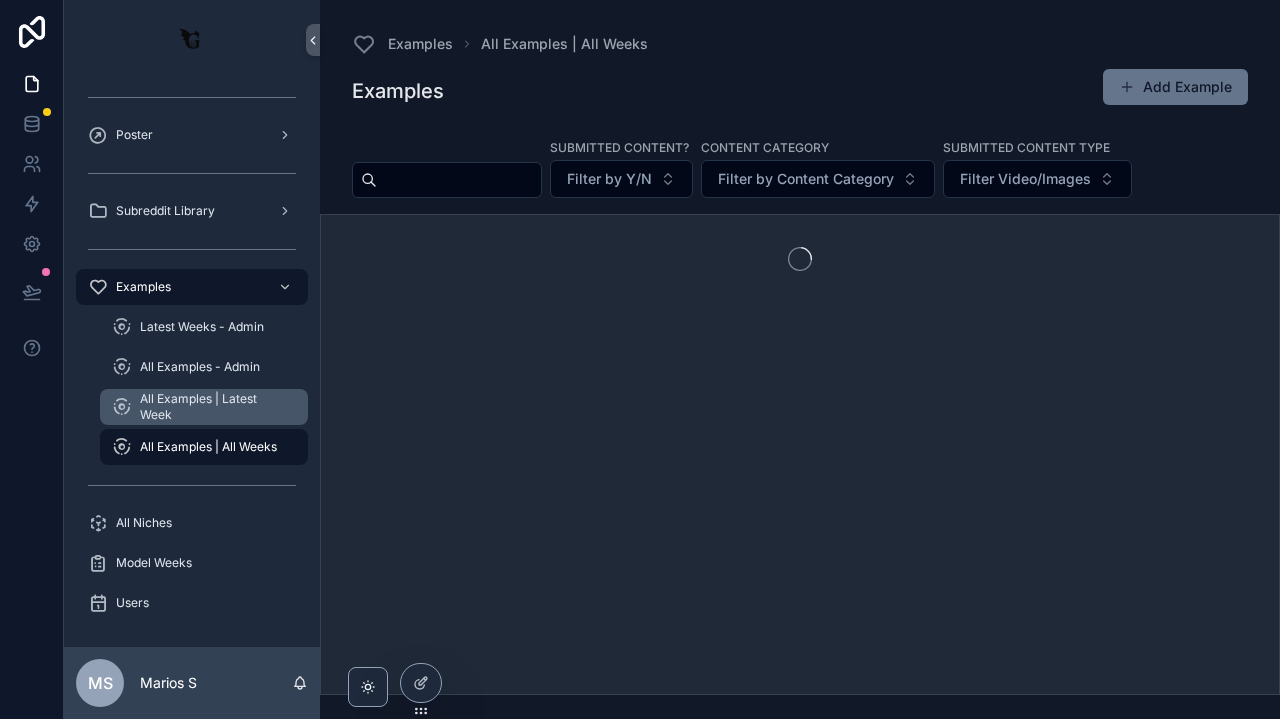 click on "All Examples | Latest Week" at bounding box center (214, 407) 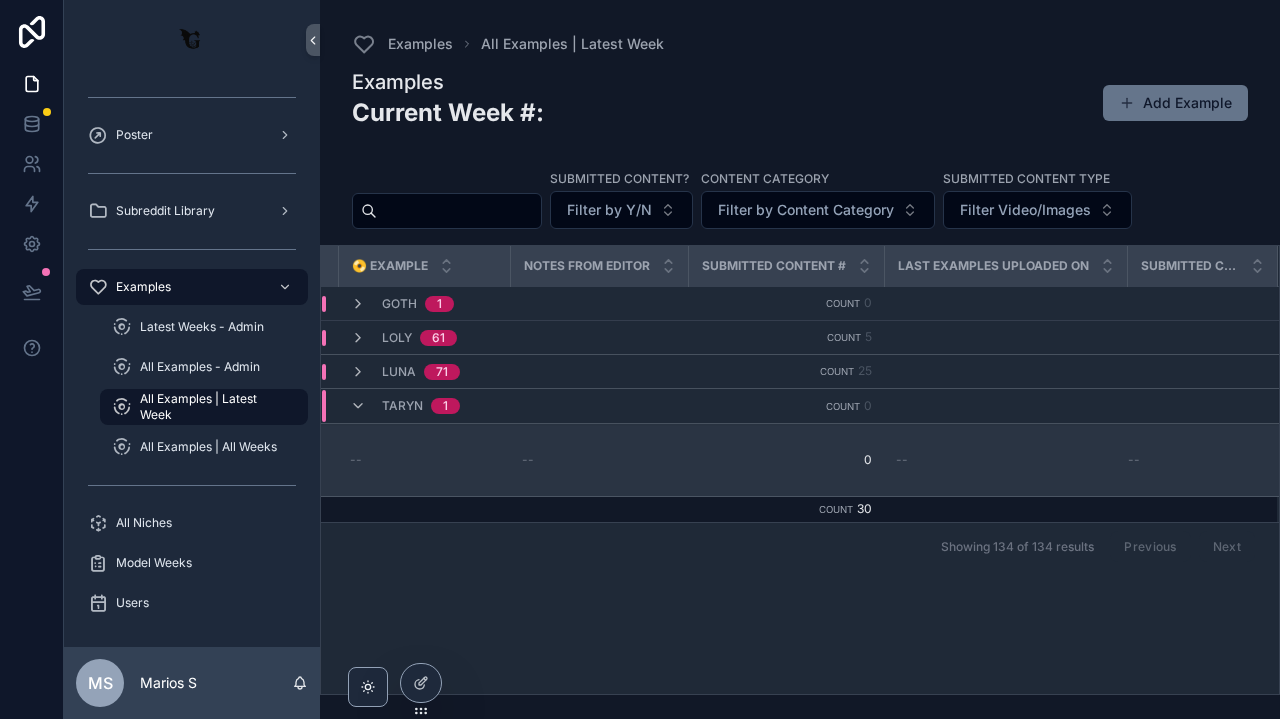 click on "--" at bounding box center [1005, 460] 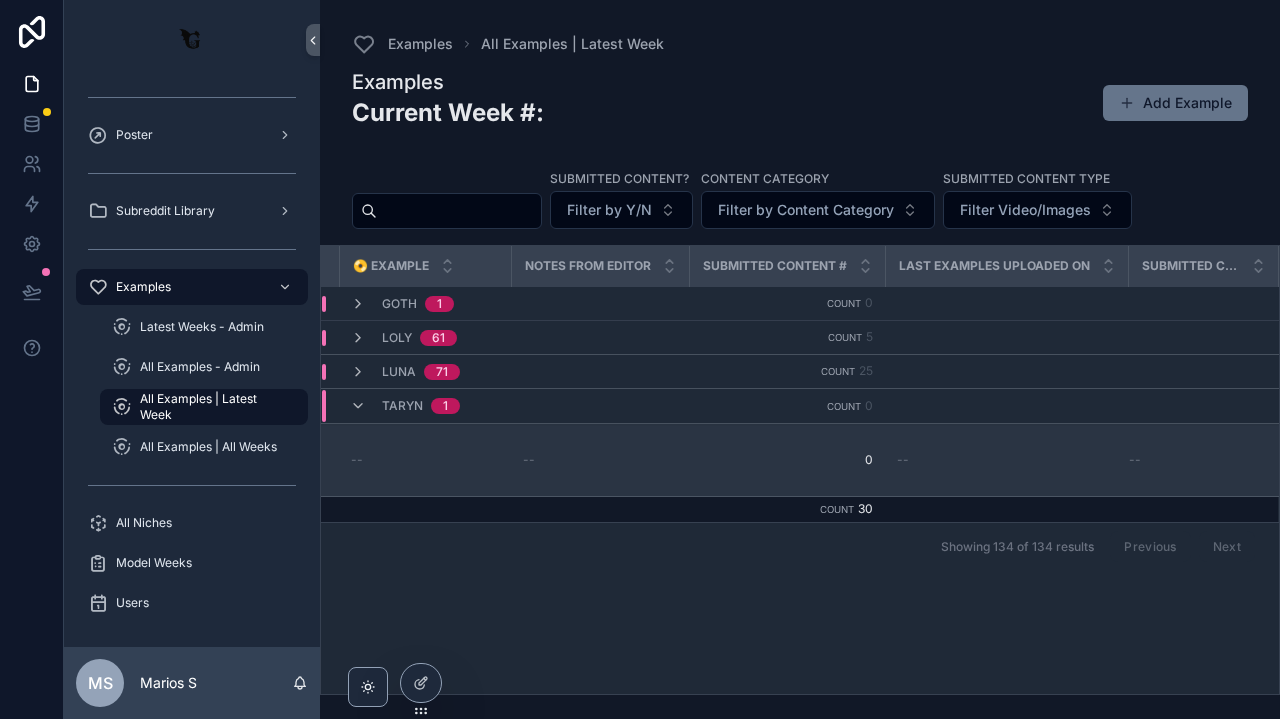 click on "--" at bounding box center [600, 460] 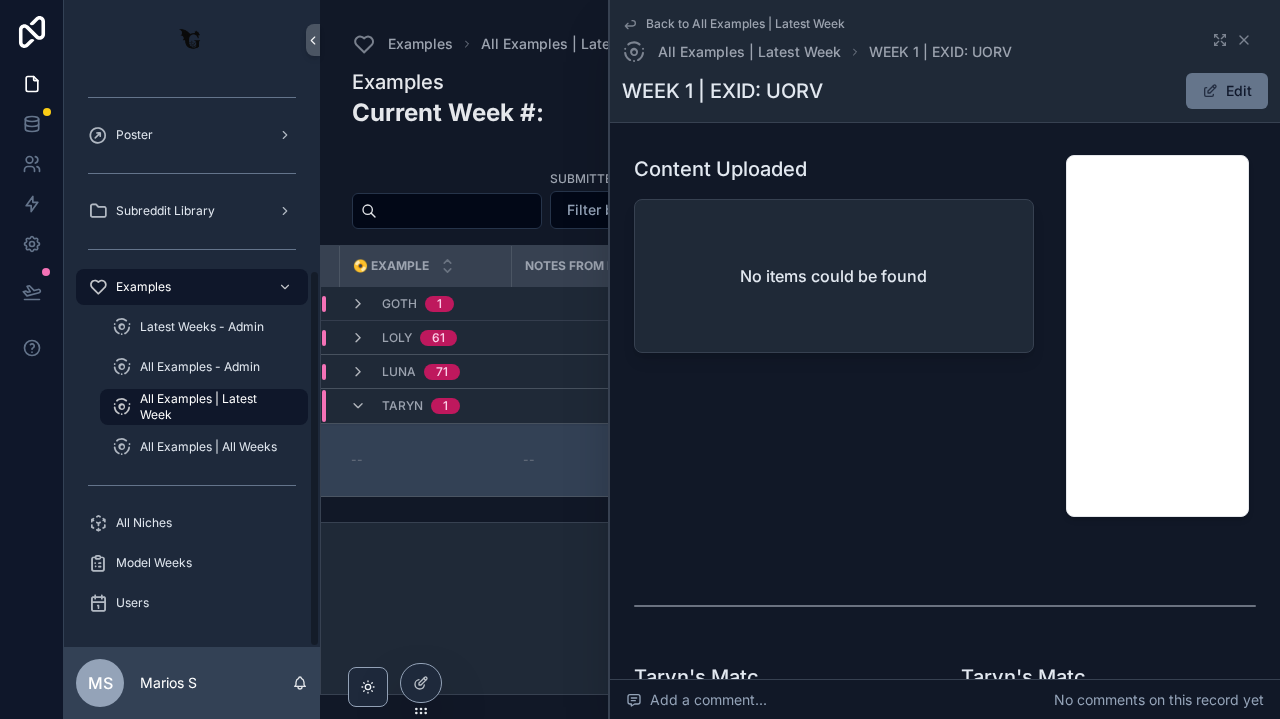scroll, scrollTop: 26, scrollLeft: 0, axis: vertical 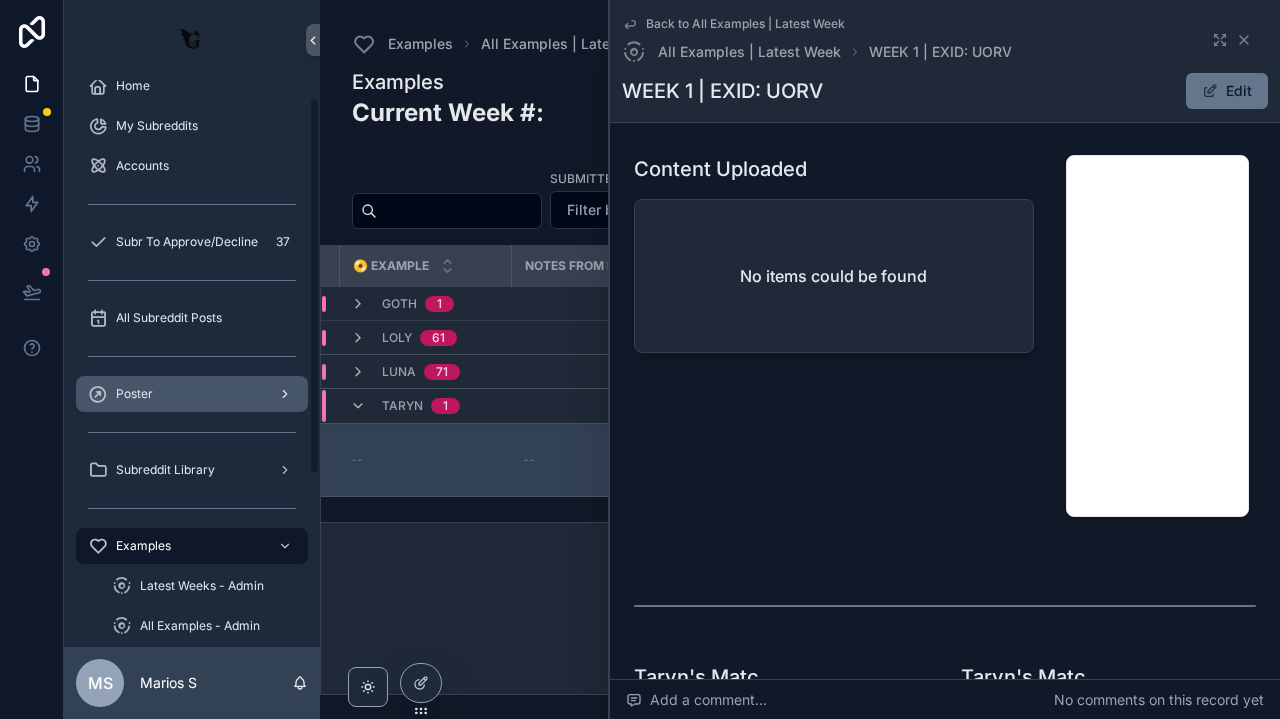 click on "Poster" at bounding box center [192, 394] 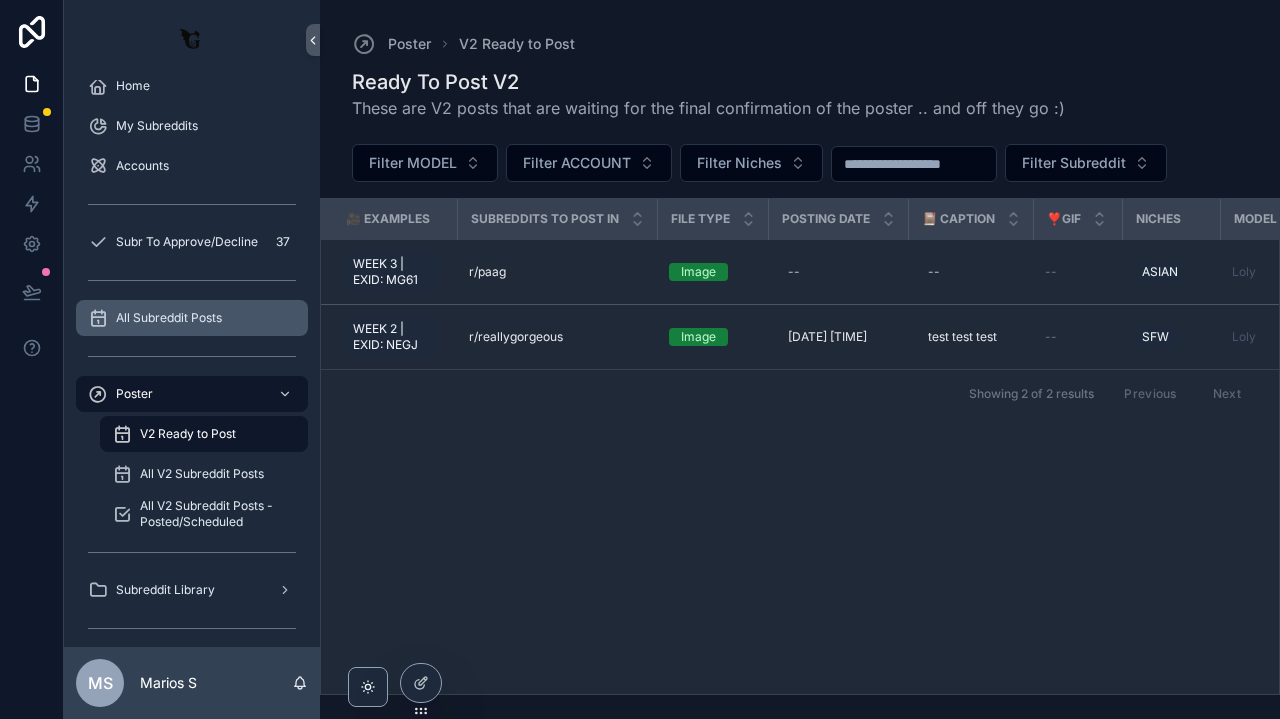 click on "All Subreddit Posts" at bounding box center [169, 318] 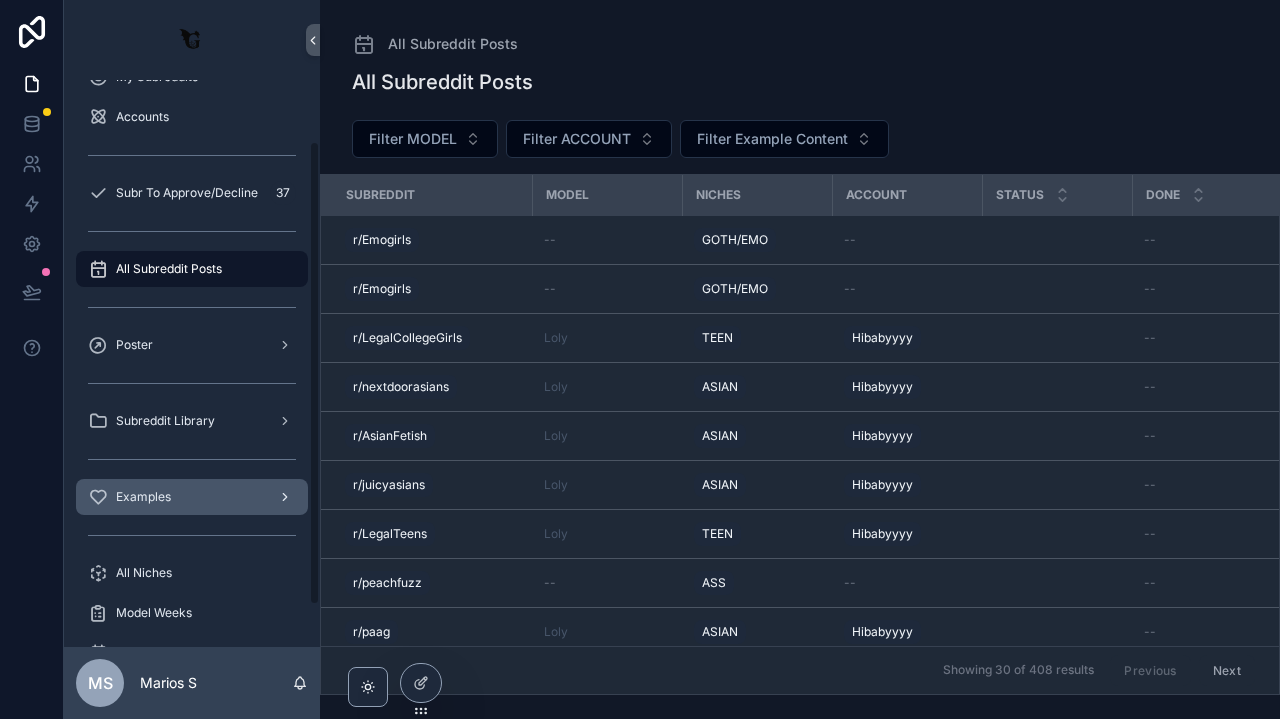 click on "Examples" at bounding box center (143, 497) 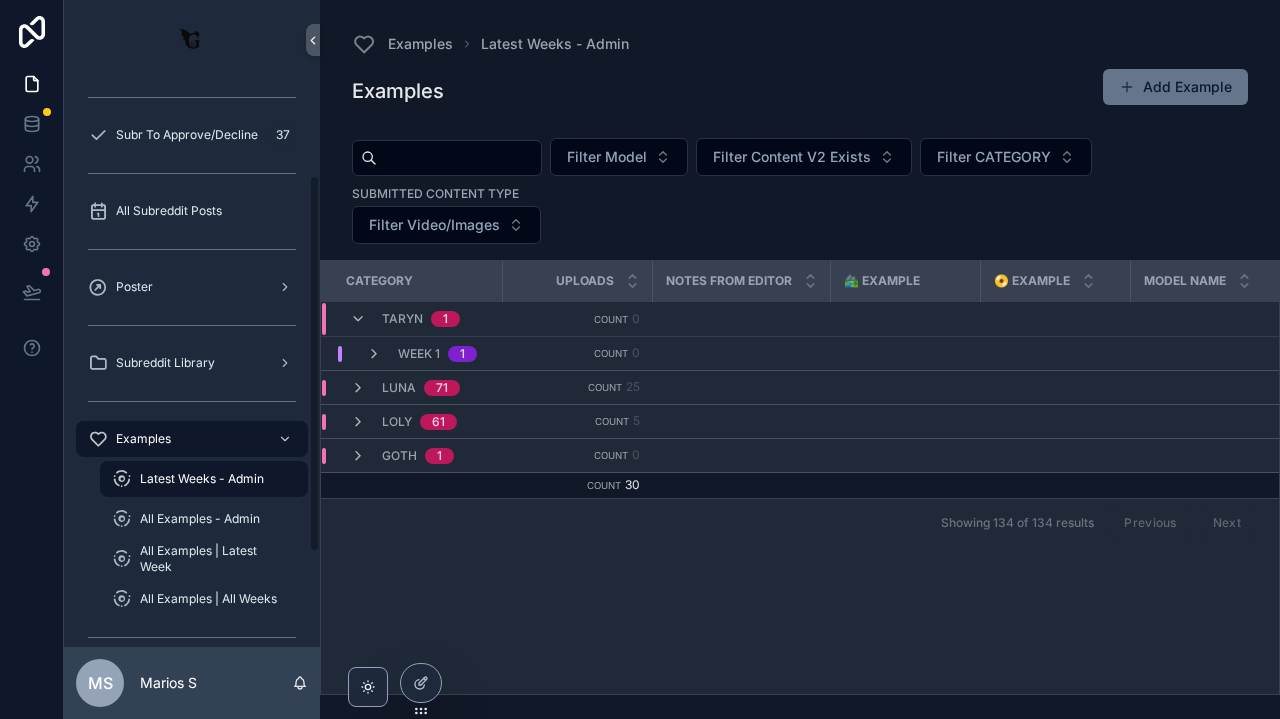 scroll, scrollTop: 184, scrollLeft: 0, axis: vertical 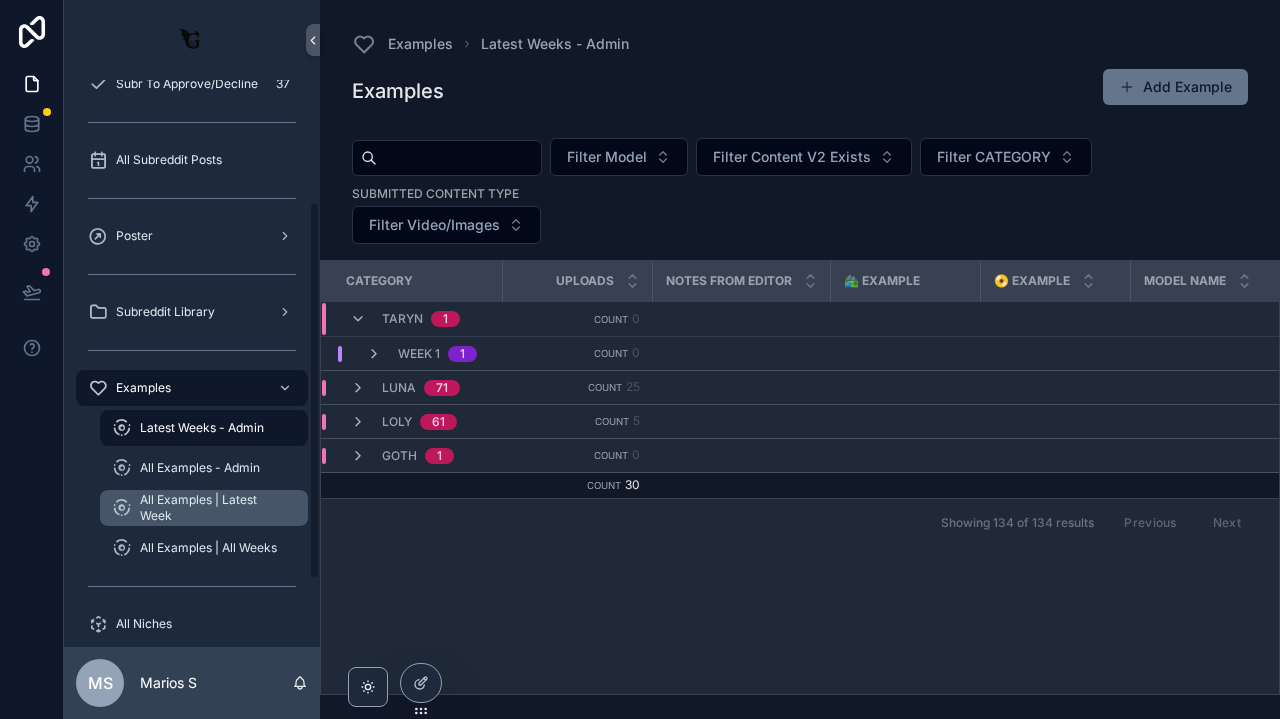 click on "All Examples | Latest Week" at bounding box center (214, 508) 